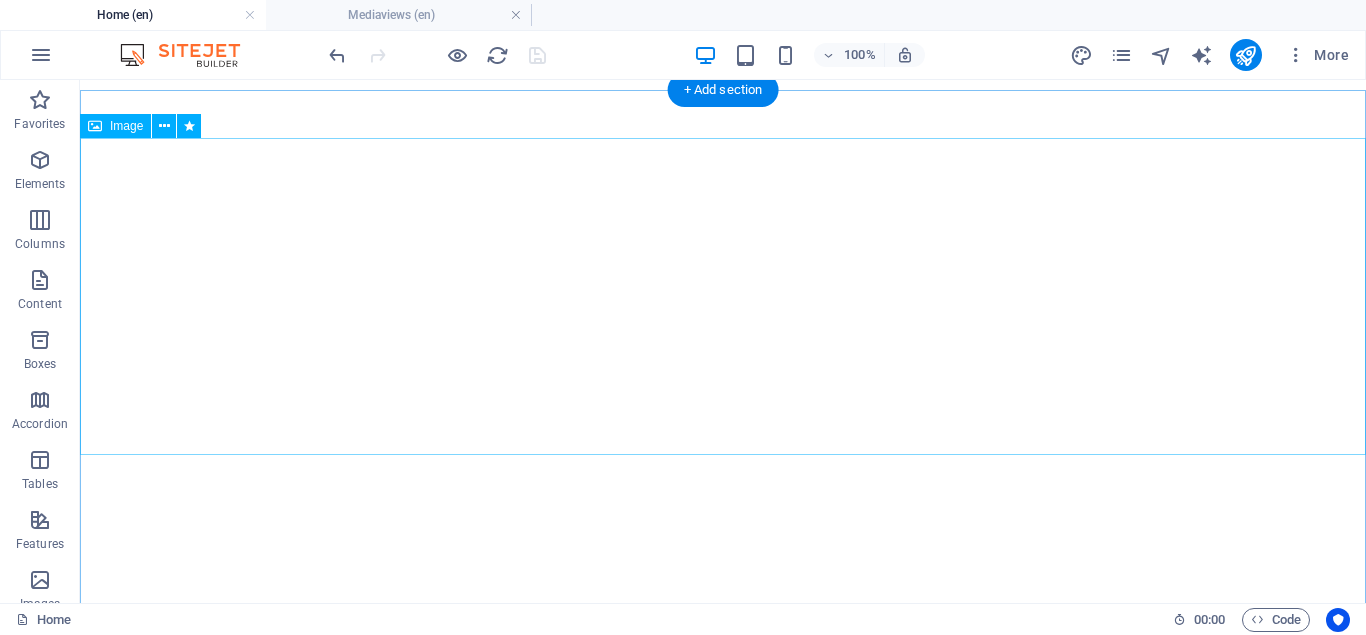 scroll, scrollTop: 1326, scrollLeft: 0, axis: vertical 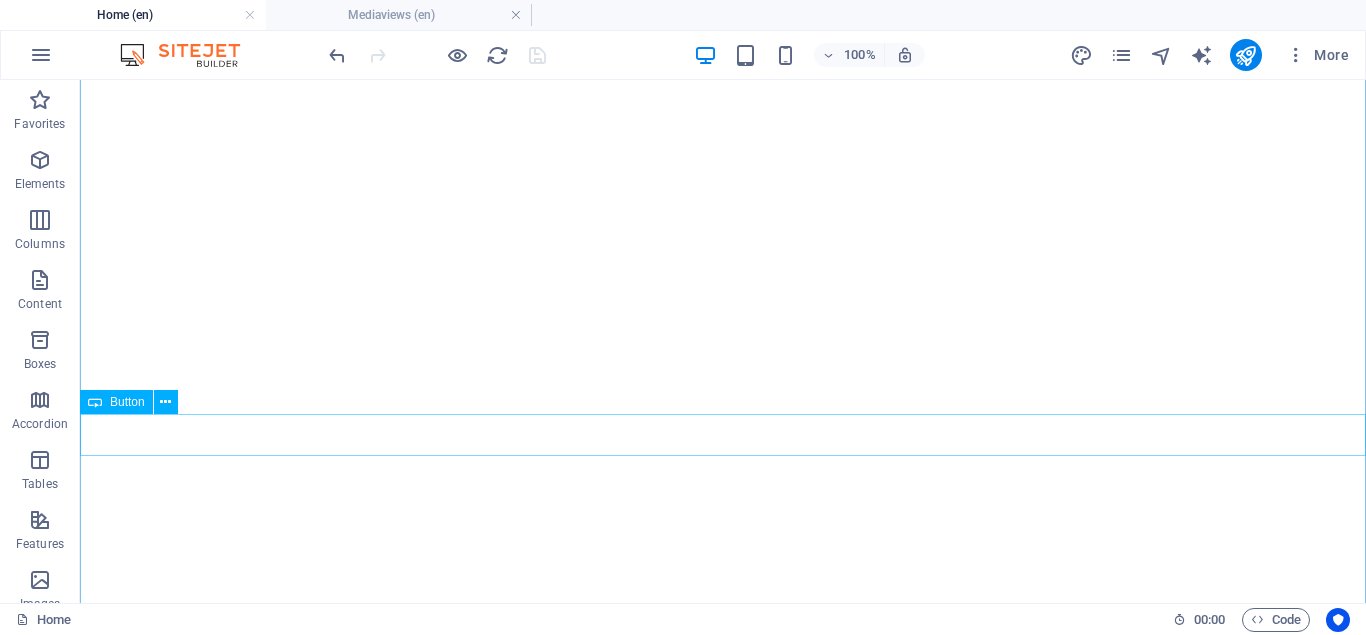 click on "Watch LIVE!" at bounding box center (723, 2971) 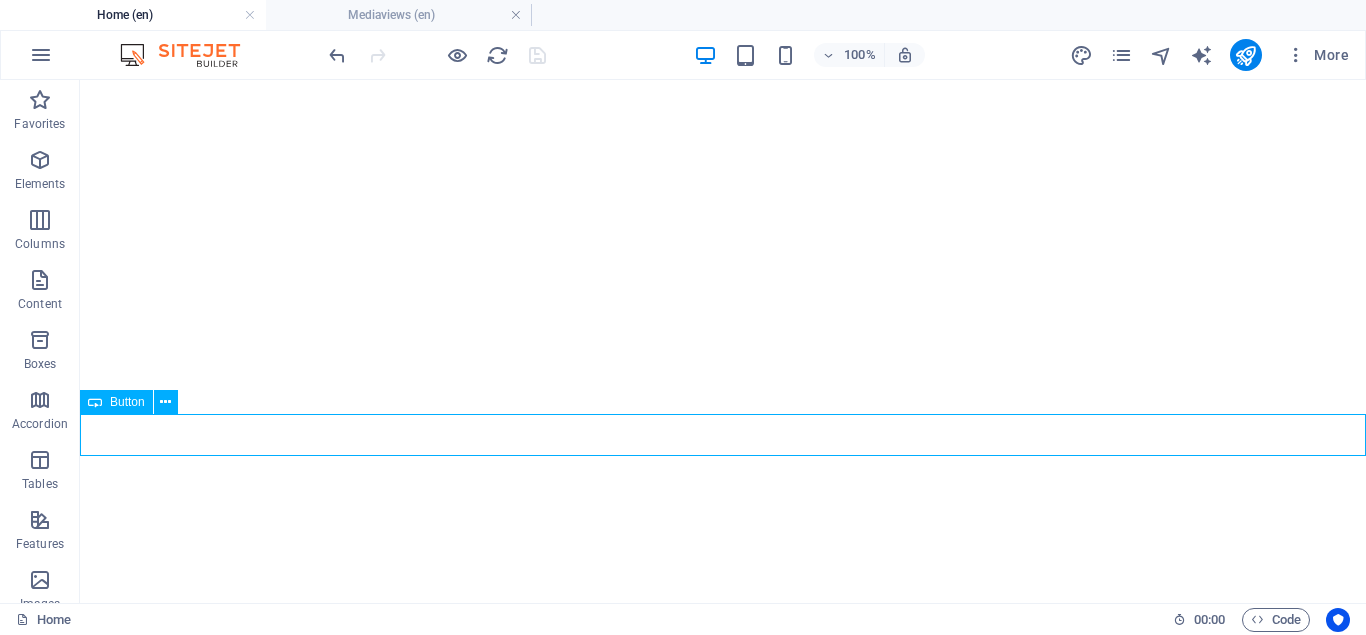 click on "Watch LIVE!" at bounding box center (723, 2971) 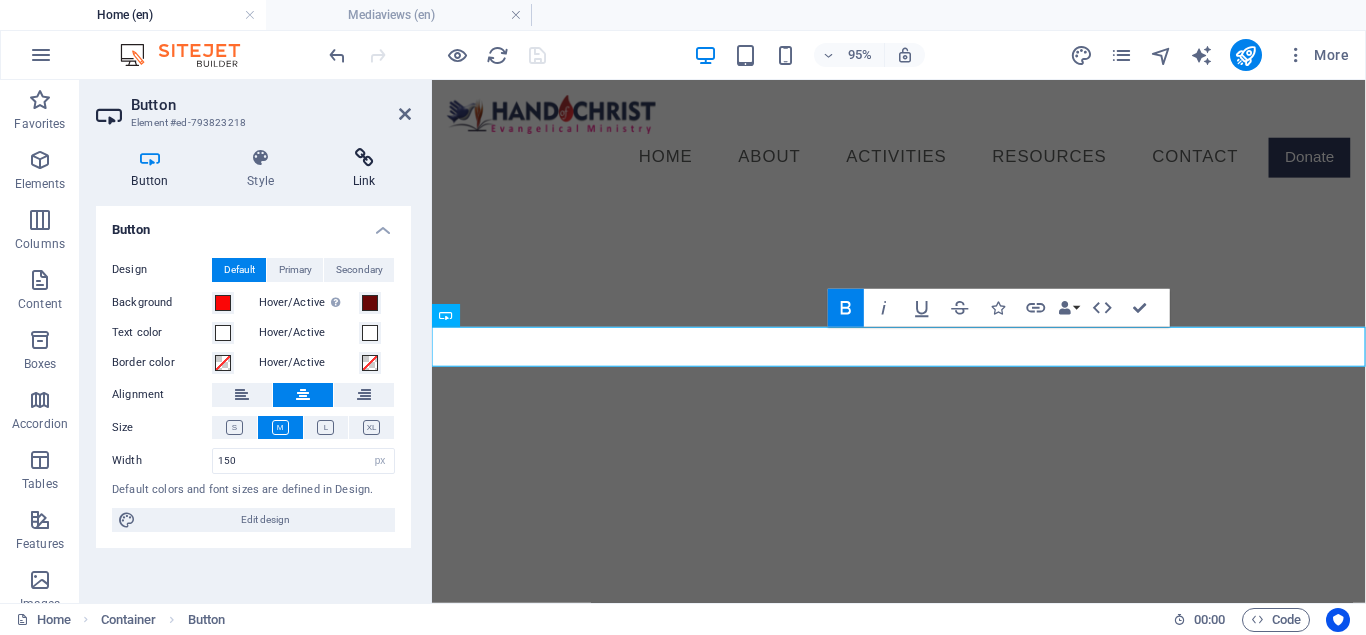 click at bounding box center [364, 158] 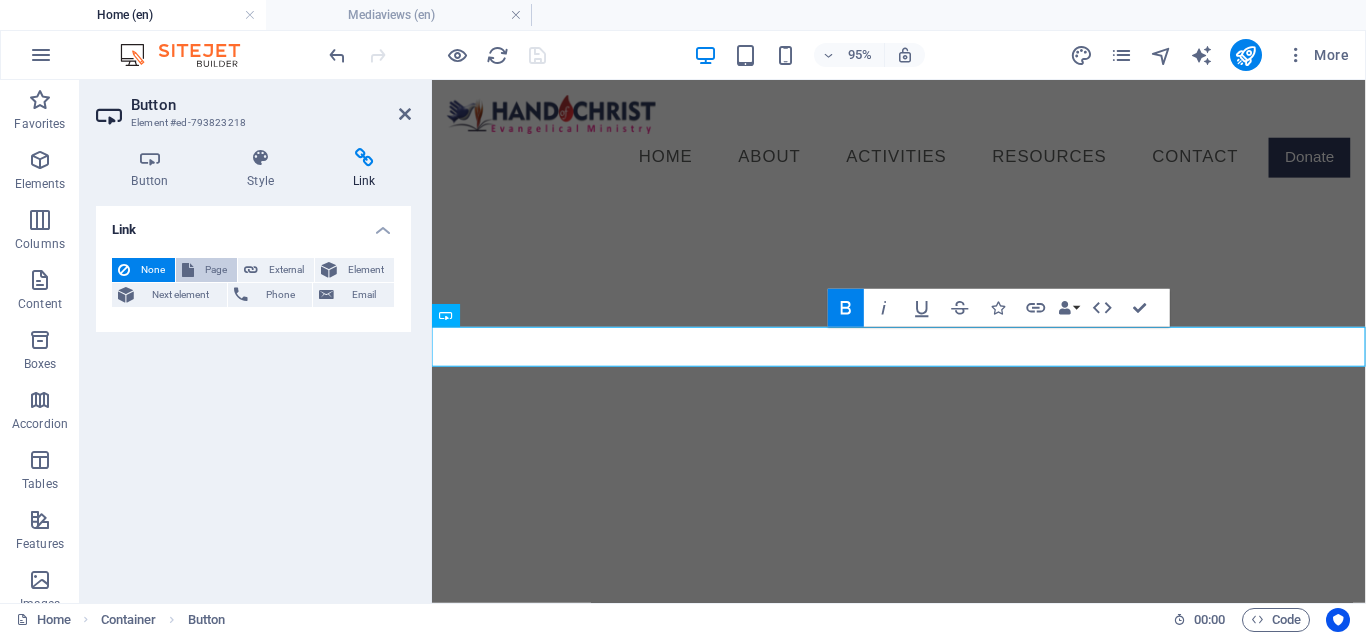 click on "Page" at bounding box center (215, 270) 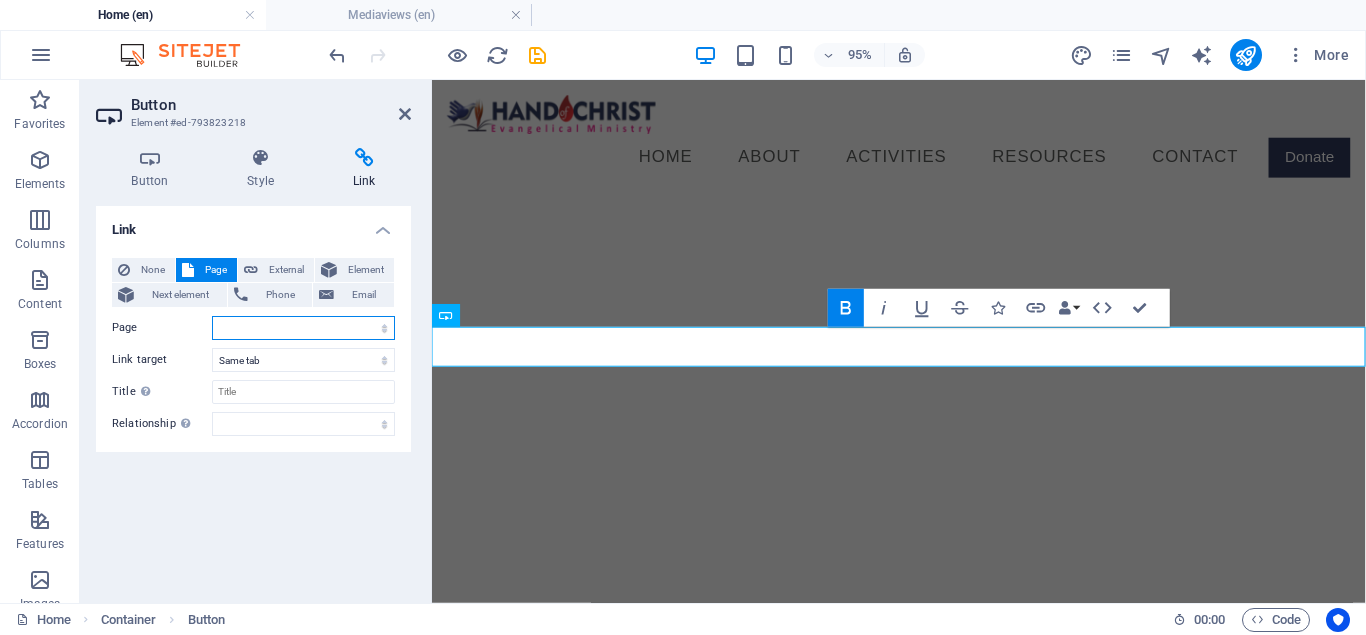 click on "Home Legal Notice Privacy Mediaviews Home Home Home Legal Notice Home Legal Notice Privacy" at bounding box center [303, 328] 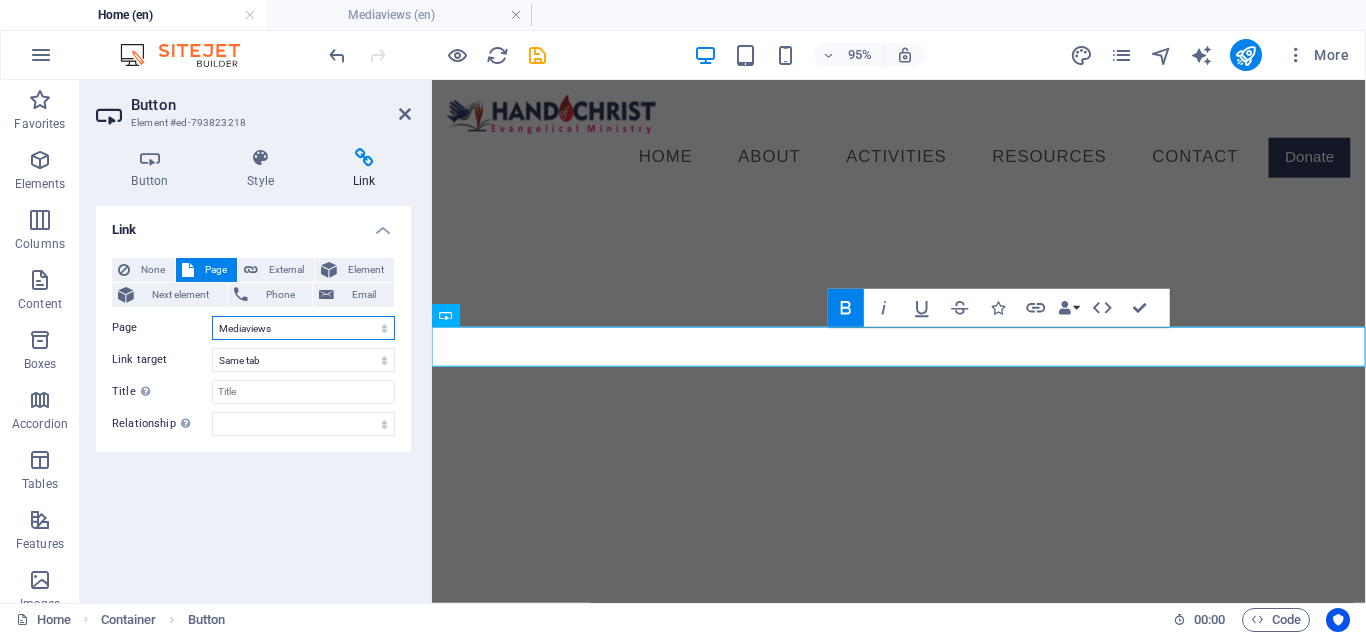 click on "Mediaviews" at bounding box center (0, 0) 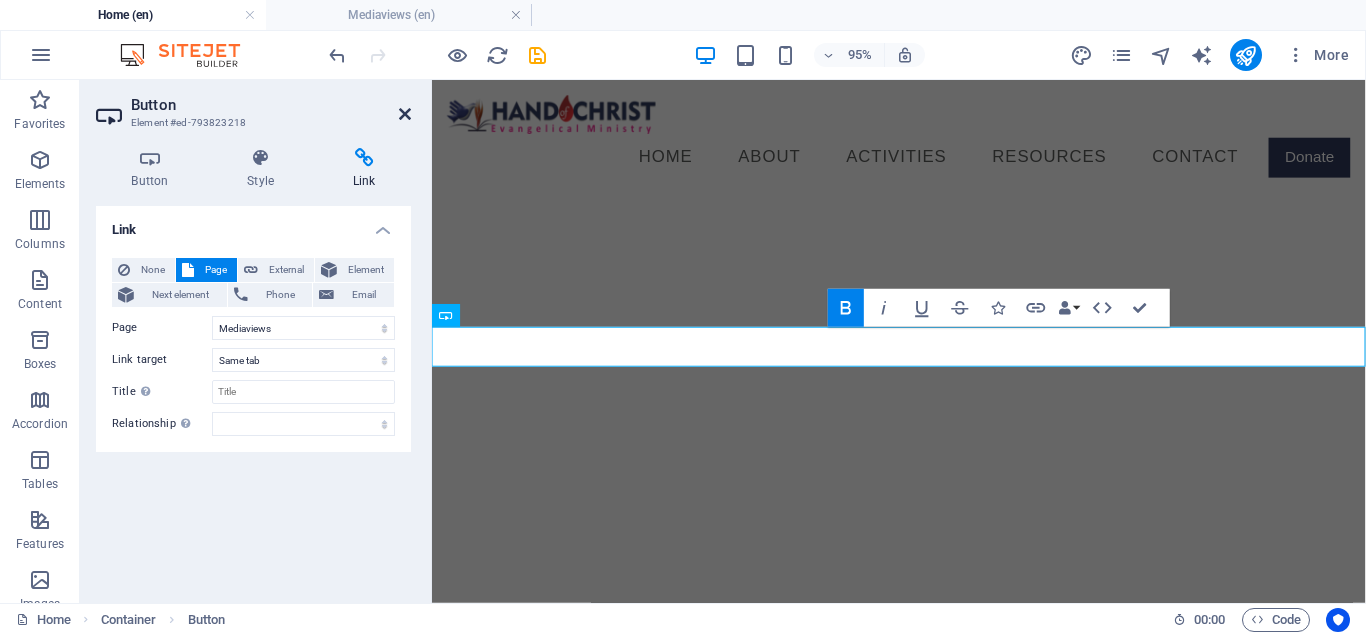 click at bounding box center [405, 114] 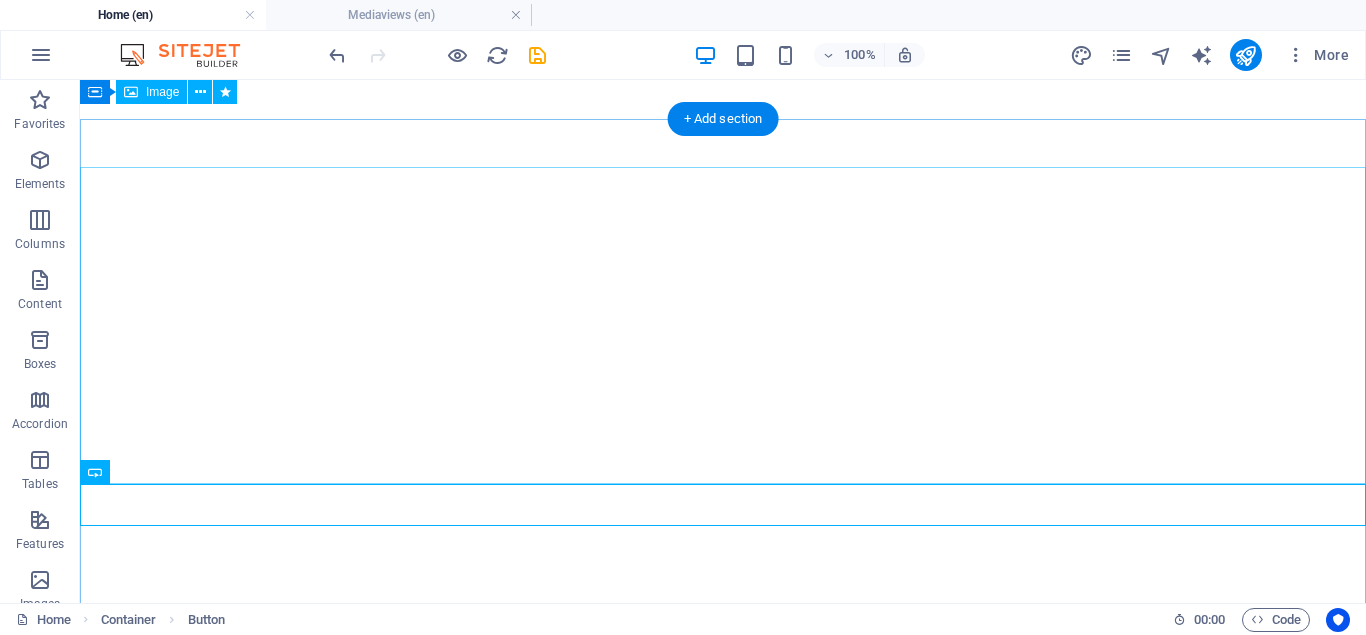 scroll, scrollTop: 1367, scrollLeft: 0, axis: vertical 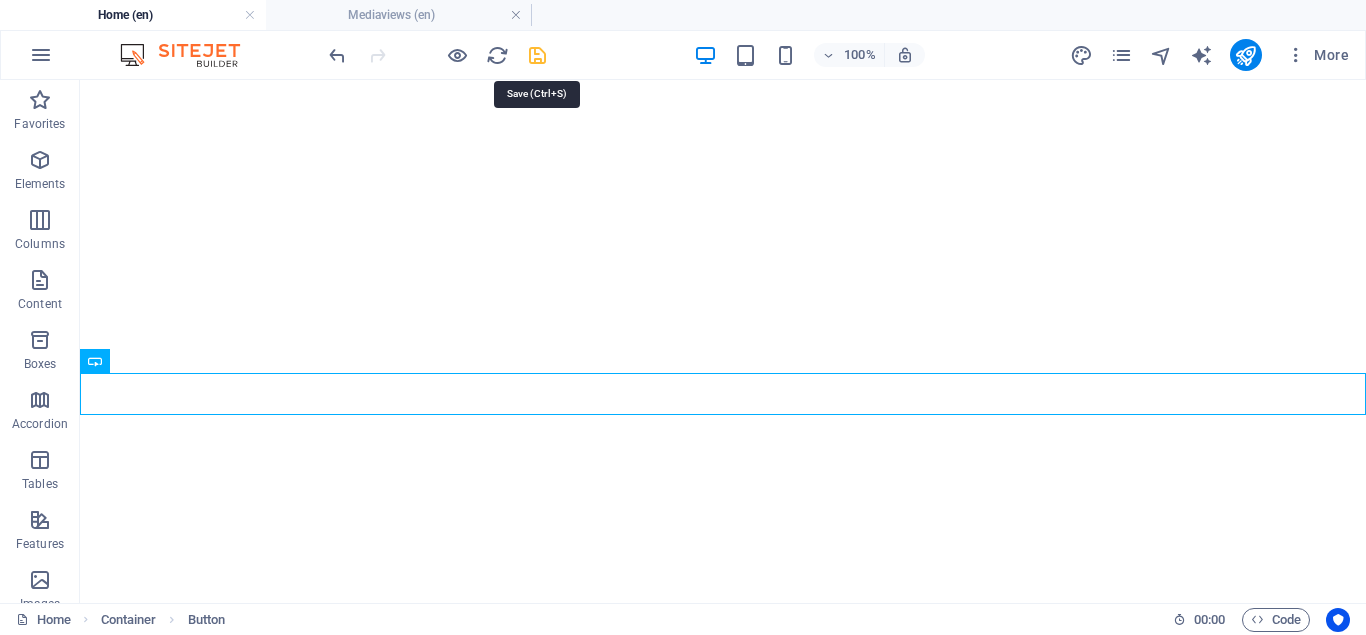 click at bounding box center [537, 55] 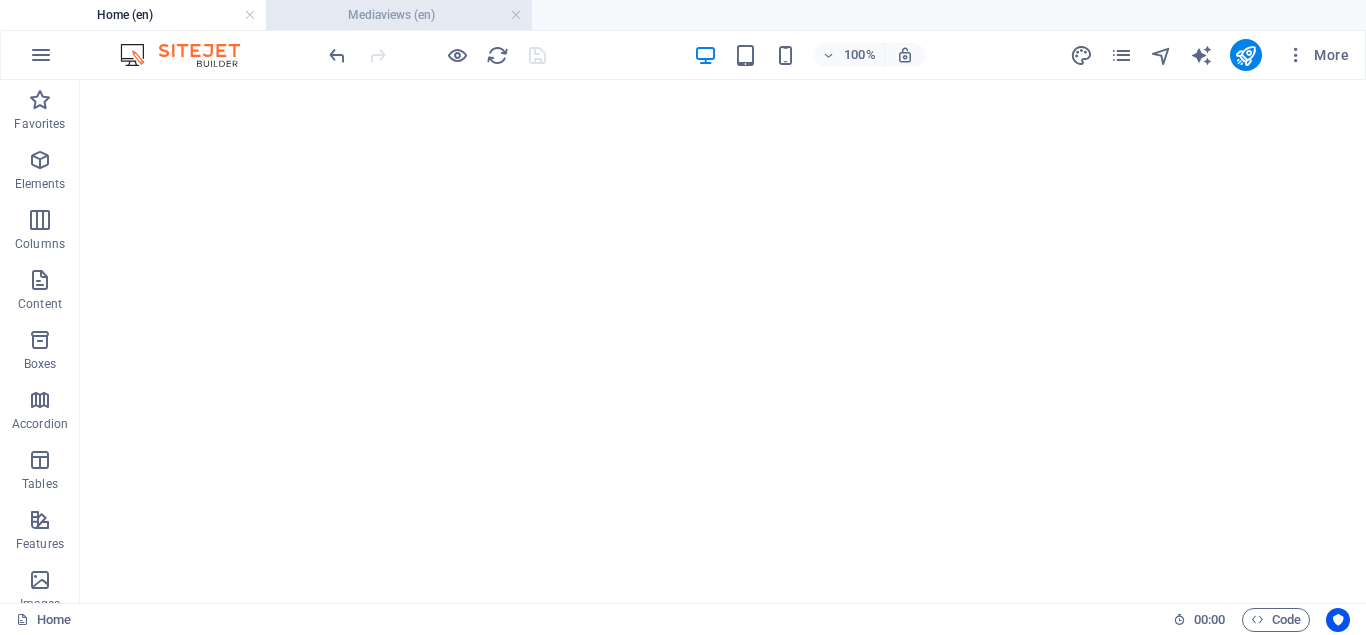 click on "Mediaviews (en)" at bounding box center [399, 15] 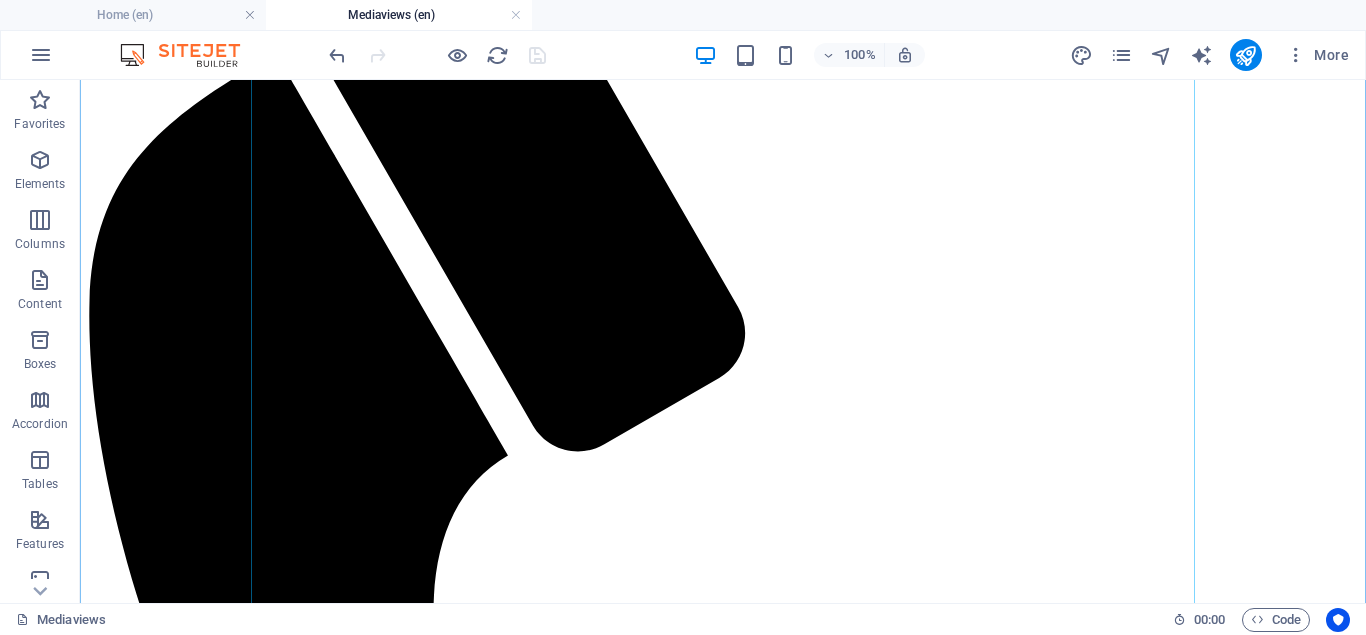 scroll, scrollTop: 306, scrollLeft: 0, axis: vertical 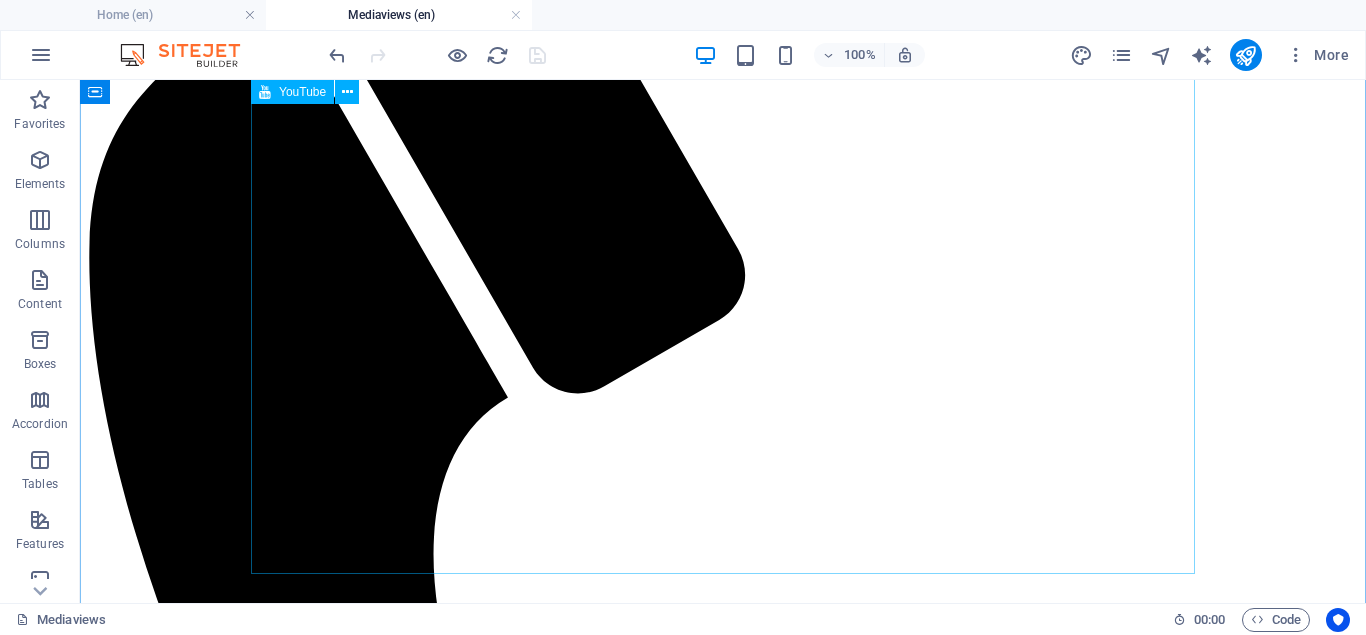 click at bounding box center (723, 2031) 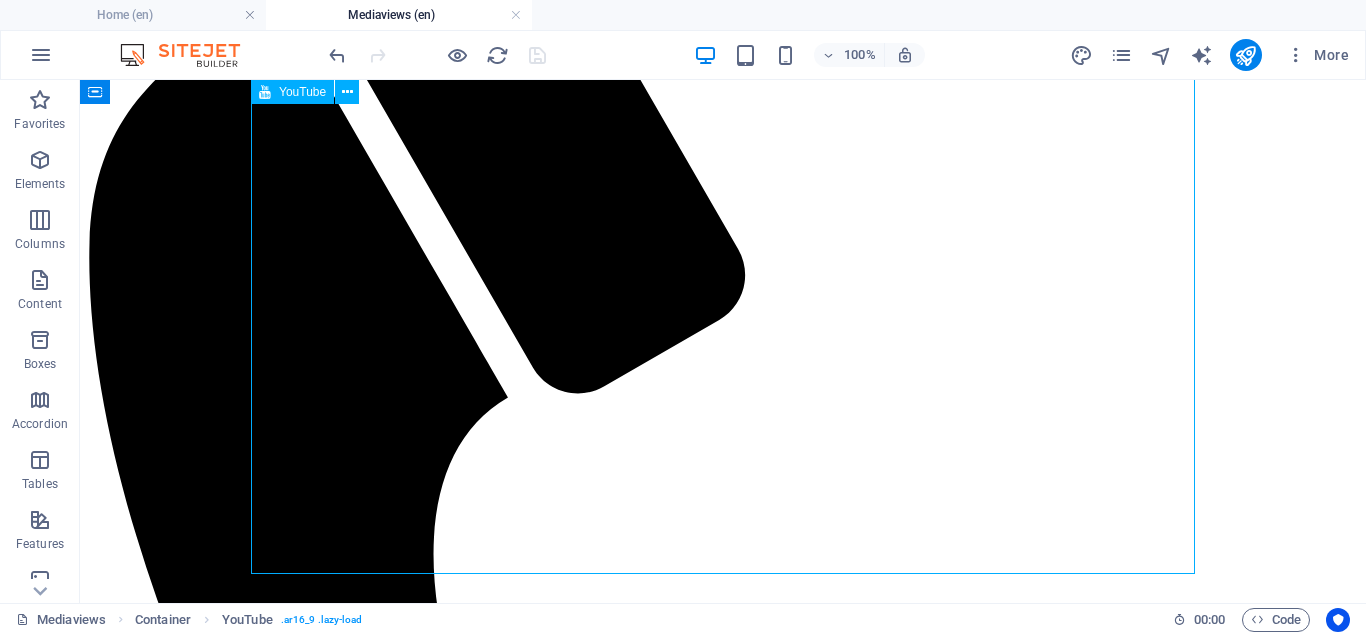 click at bounding box center (723, 2031) 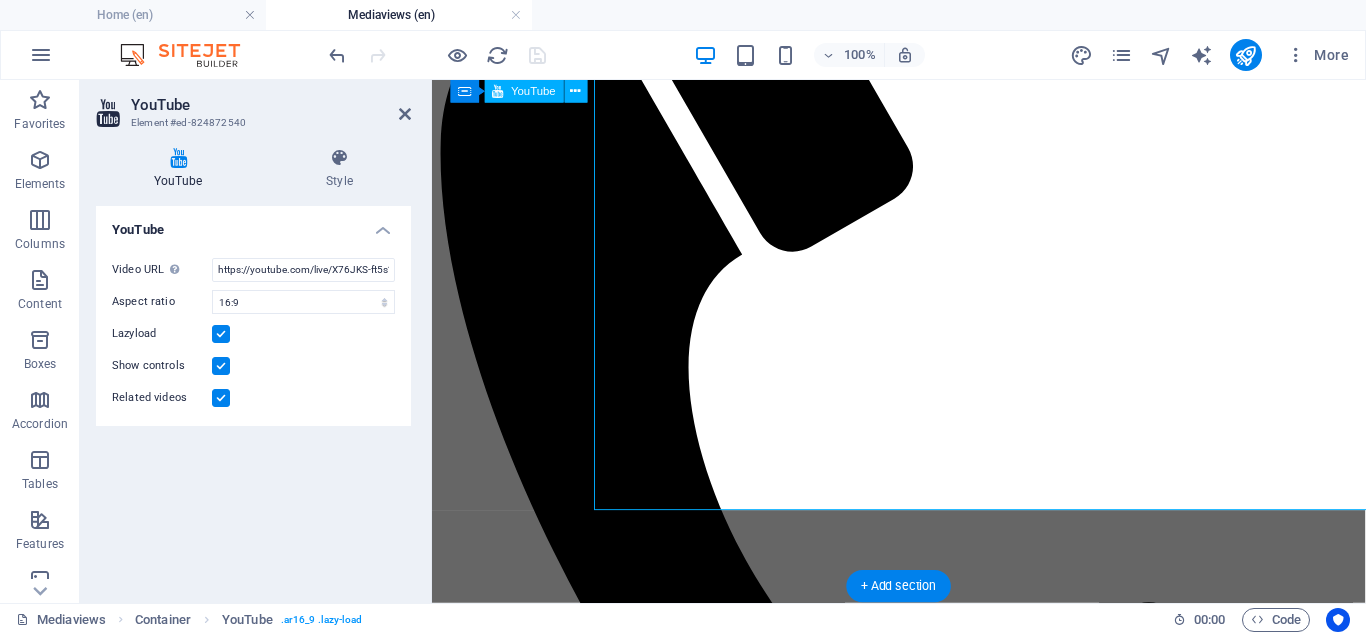 scroll, scrollTop: 347, scrollLeft: 0, axis: vertical 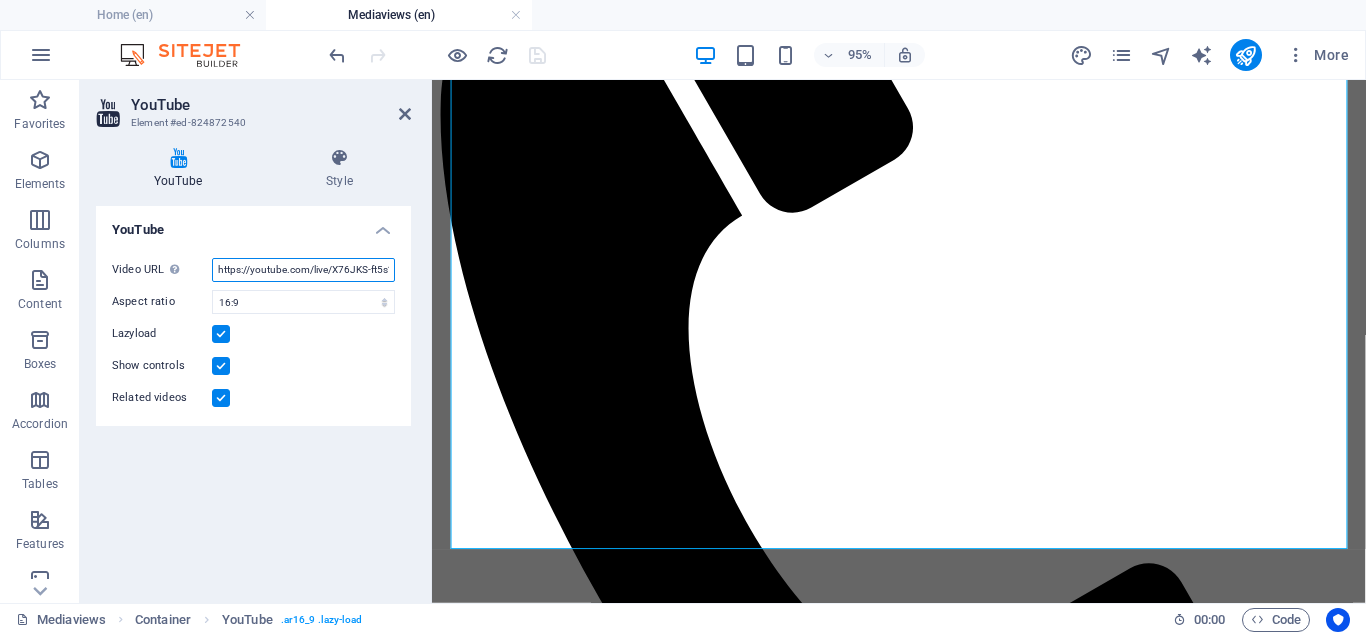 click on "https://youtube.com/live/X76JKS-ft5s?feature=share" at bounding box center [303, 270] 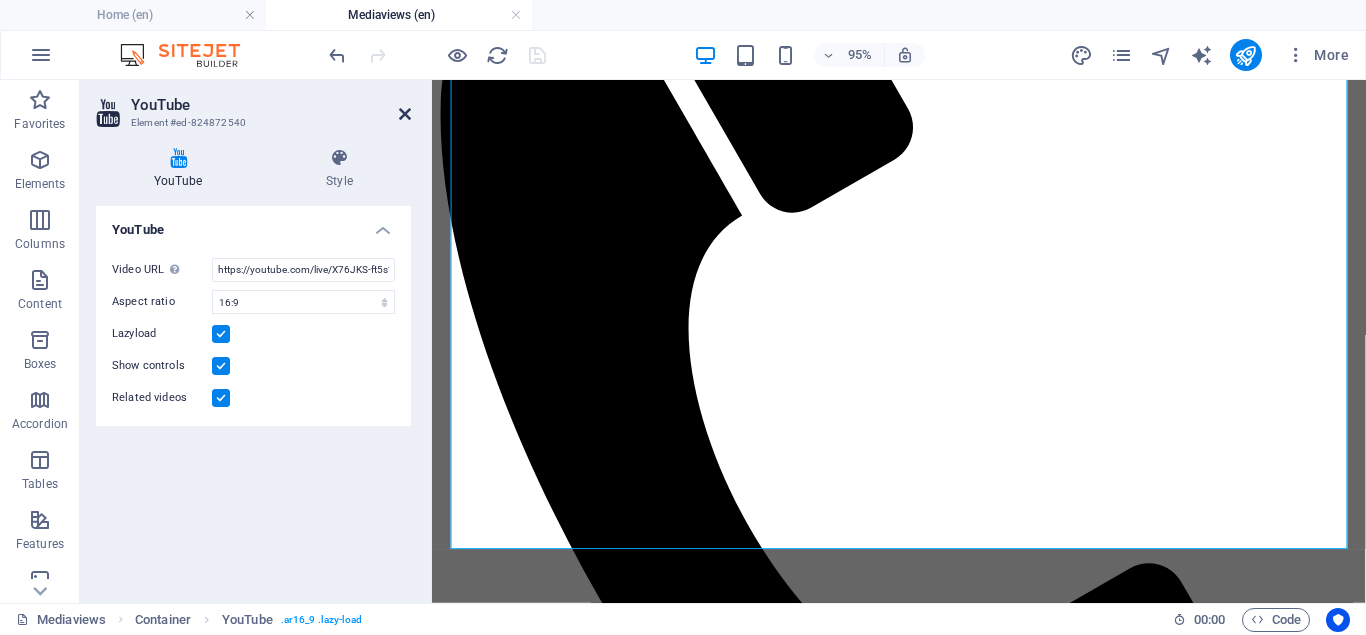 click at bounding box center [405, 114] 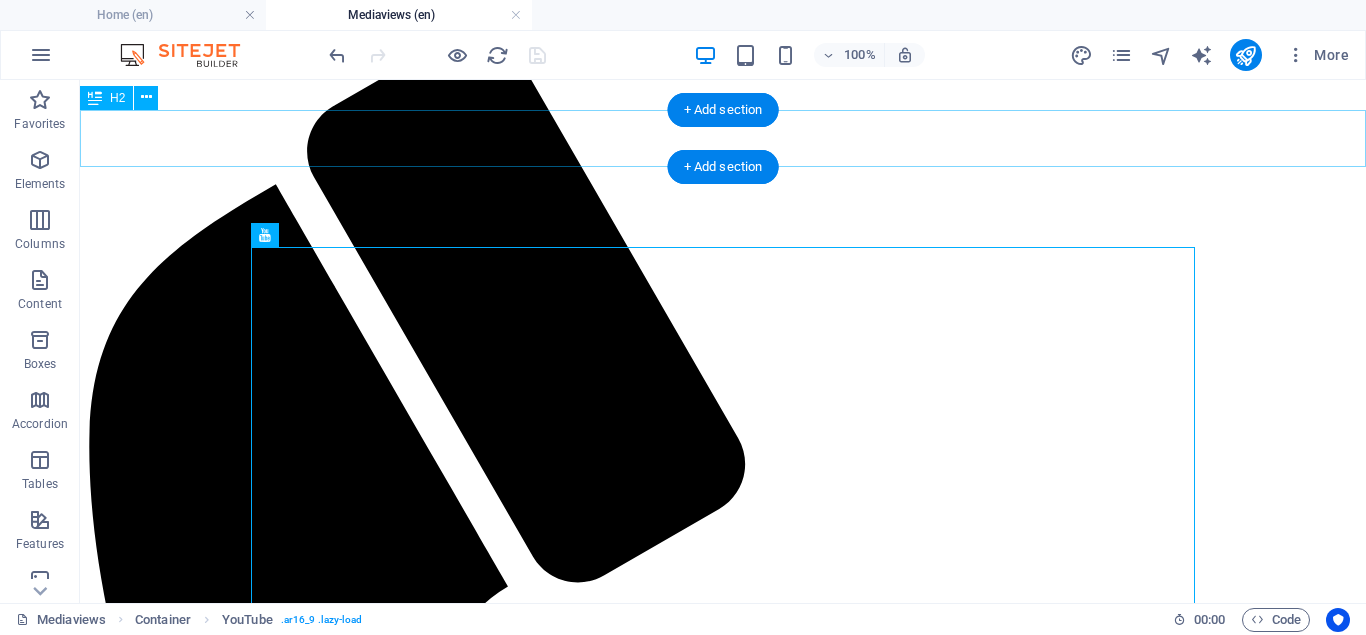scroll, scrollTop: 102, scrollLeft: 0, axis: vertical 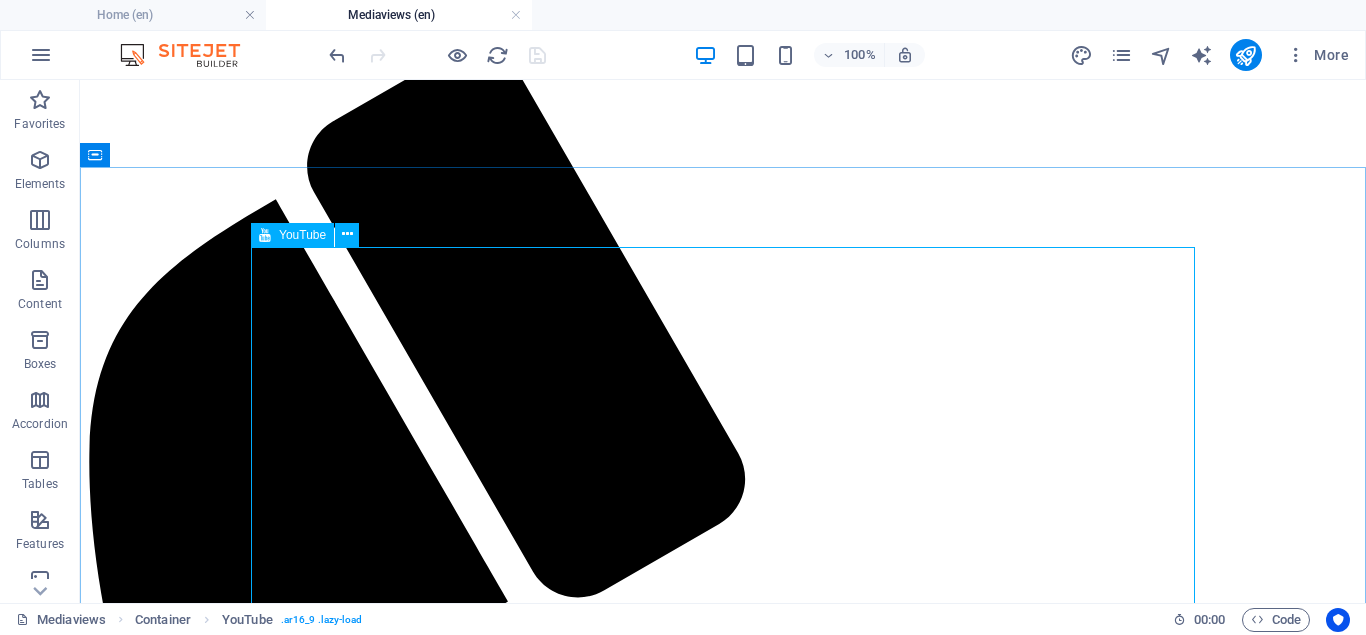 click on "YouTube" at bounding box center [302, 235] 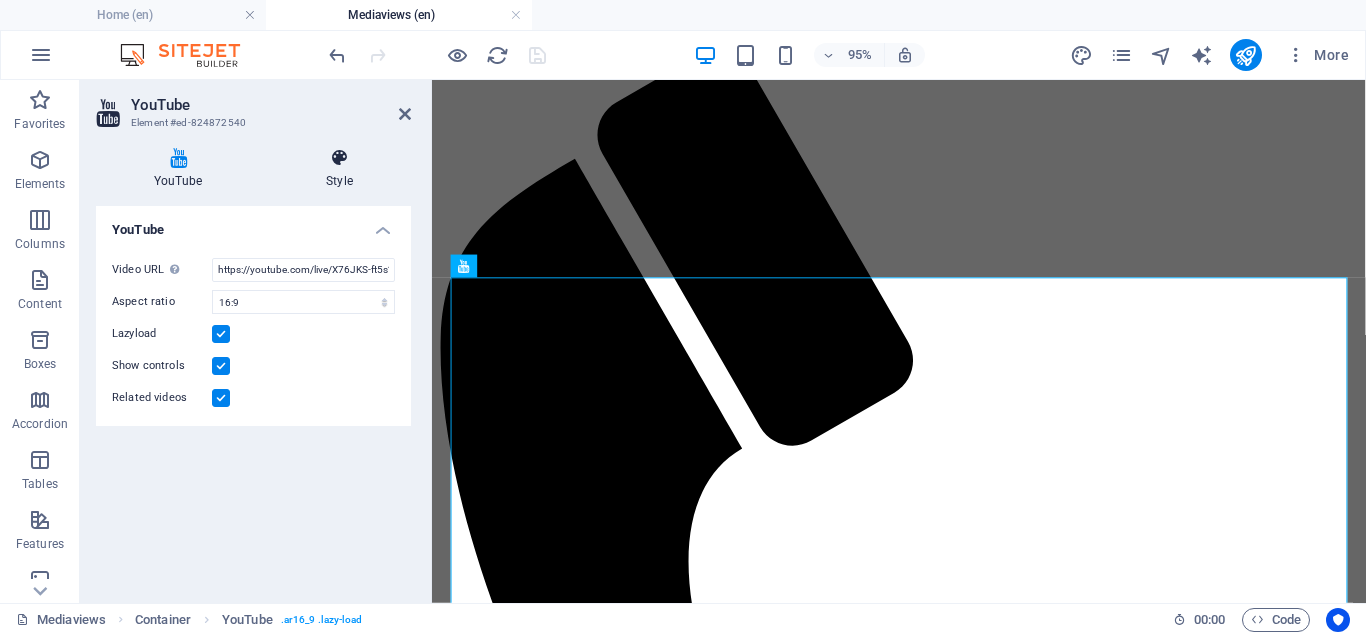 click on "Style" at bounding box center [339, 169] 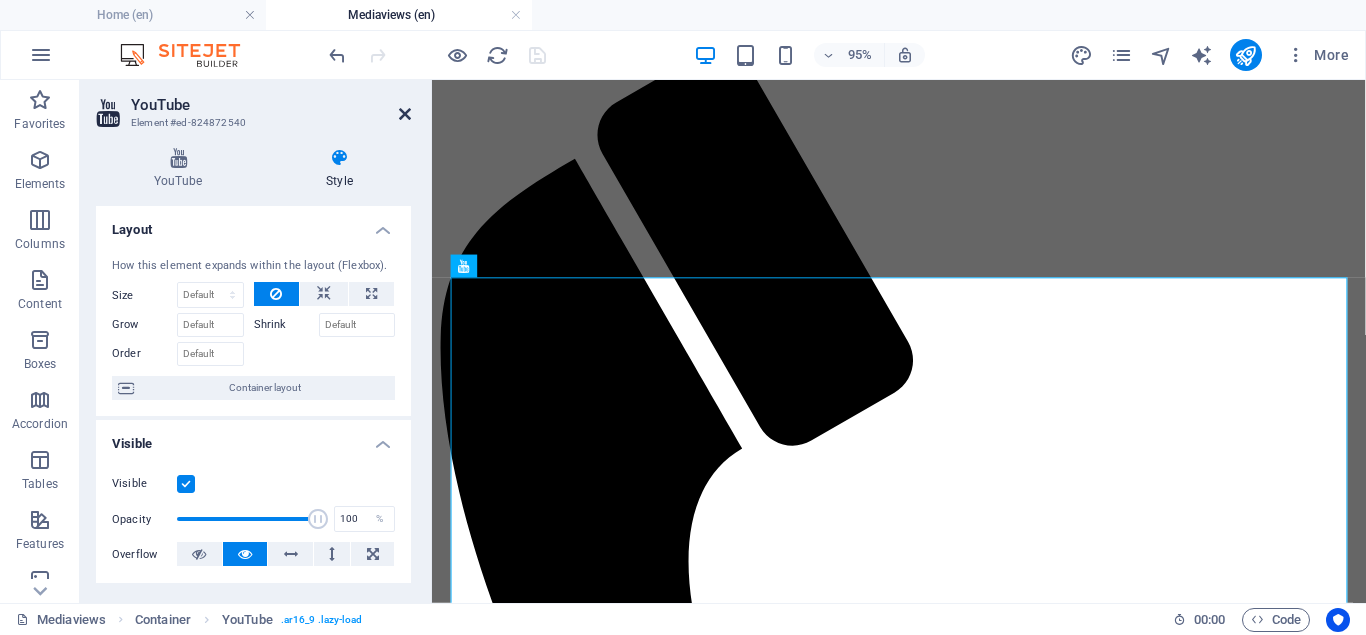 click at bounding box center [405, 114] 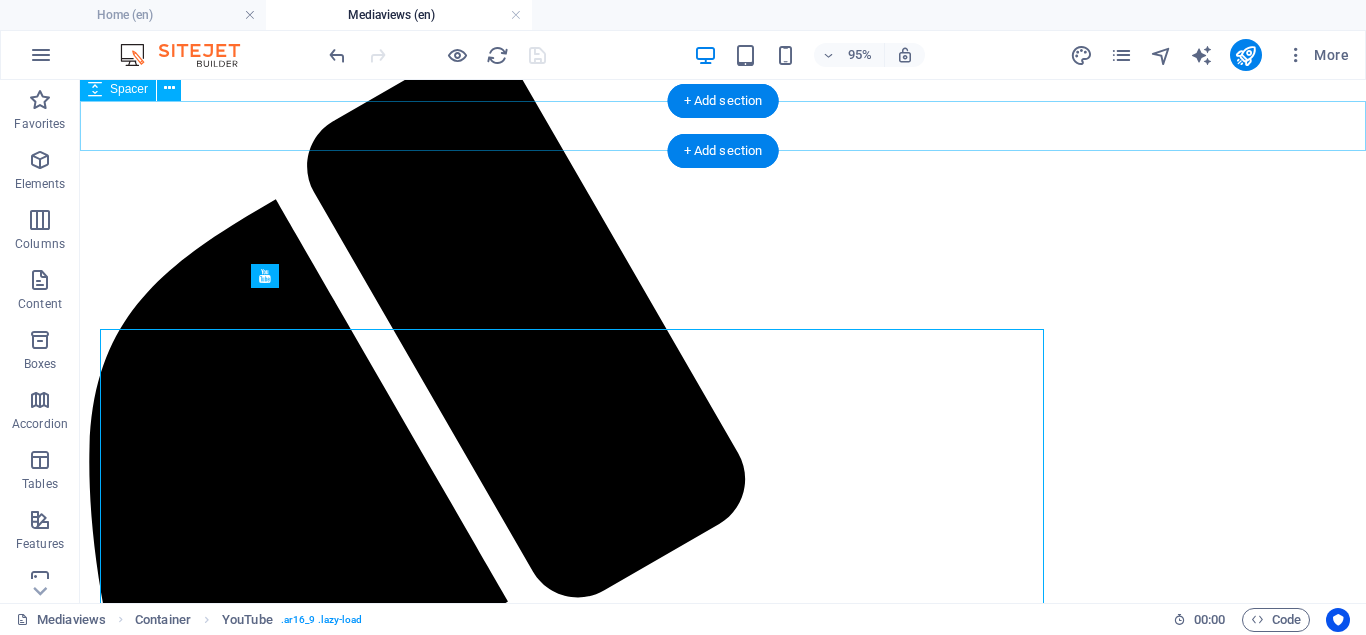 scroll, scrollTop: 61, scrollLeft: 0, axis: vertical 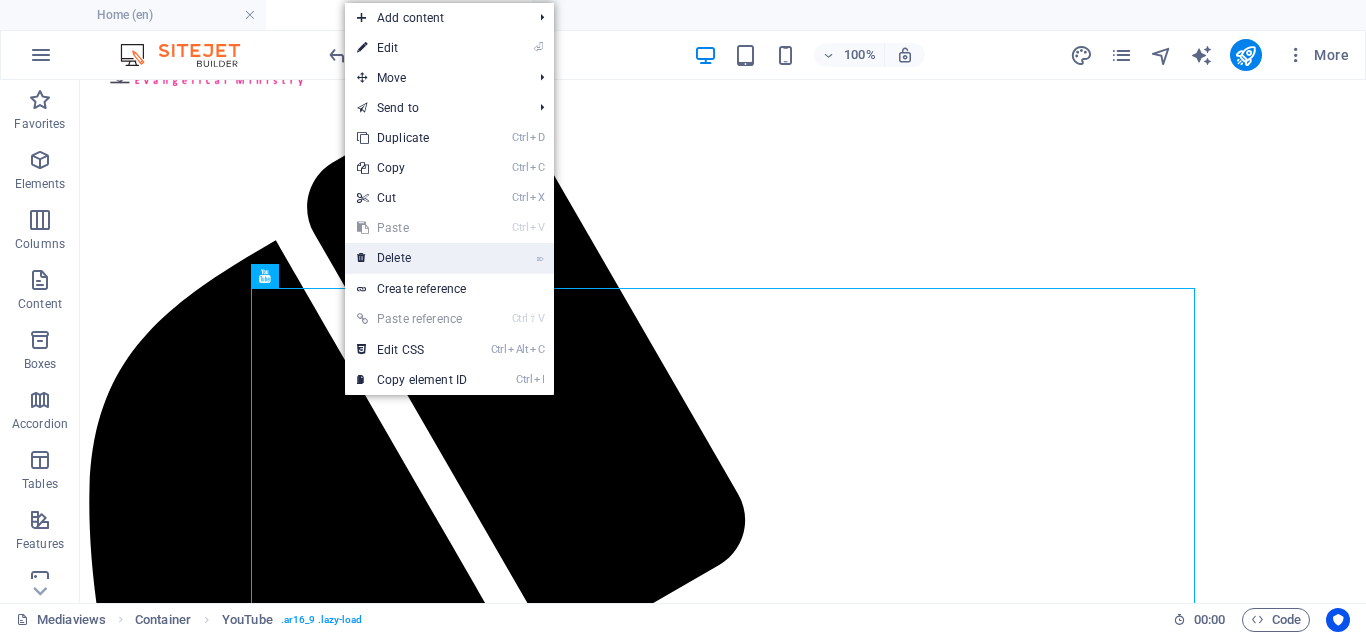 click on "⌦  Delete" at bounding box center [412, 258] 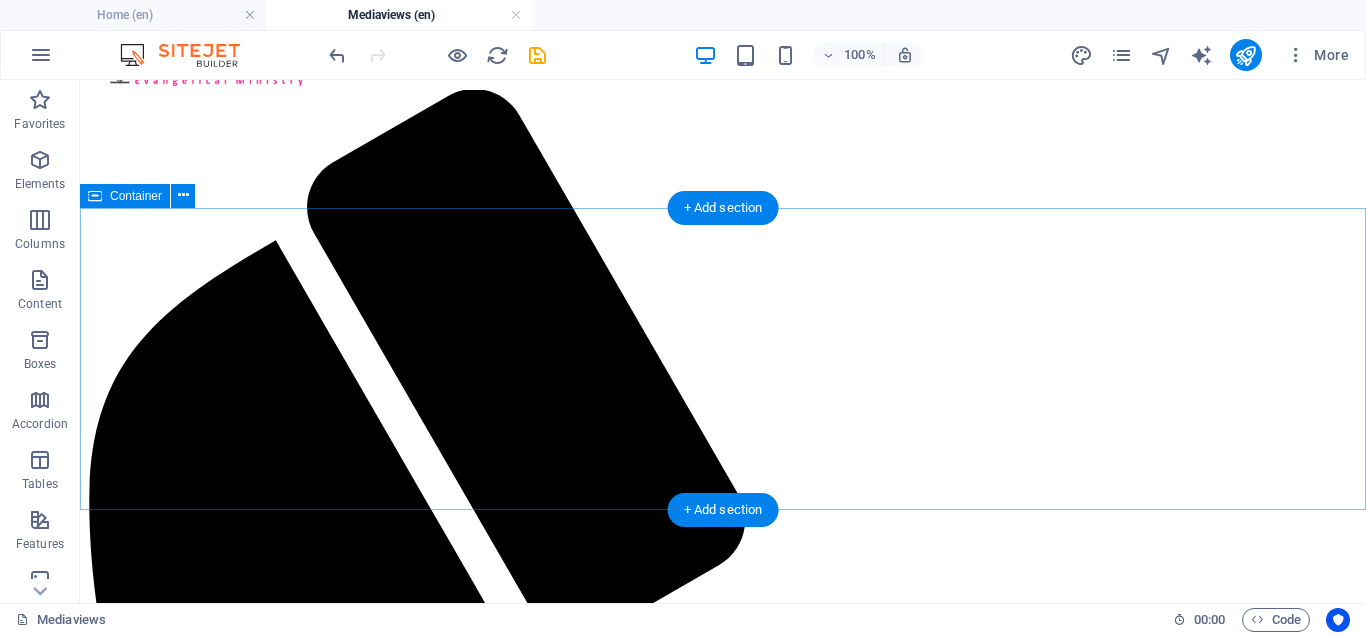 click on "Add elements" at bounding box center (664, 2300) 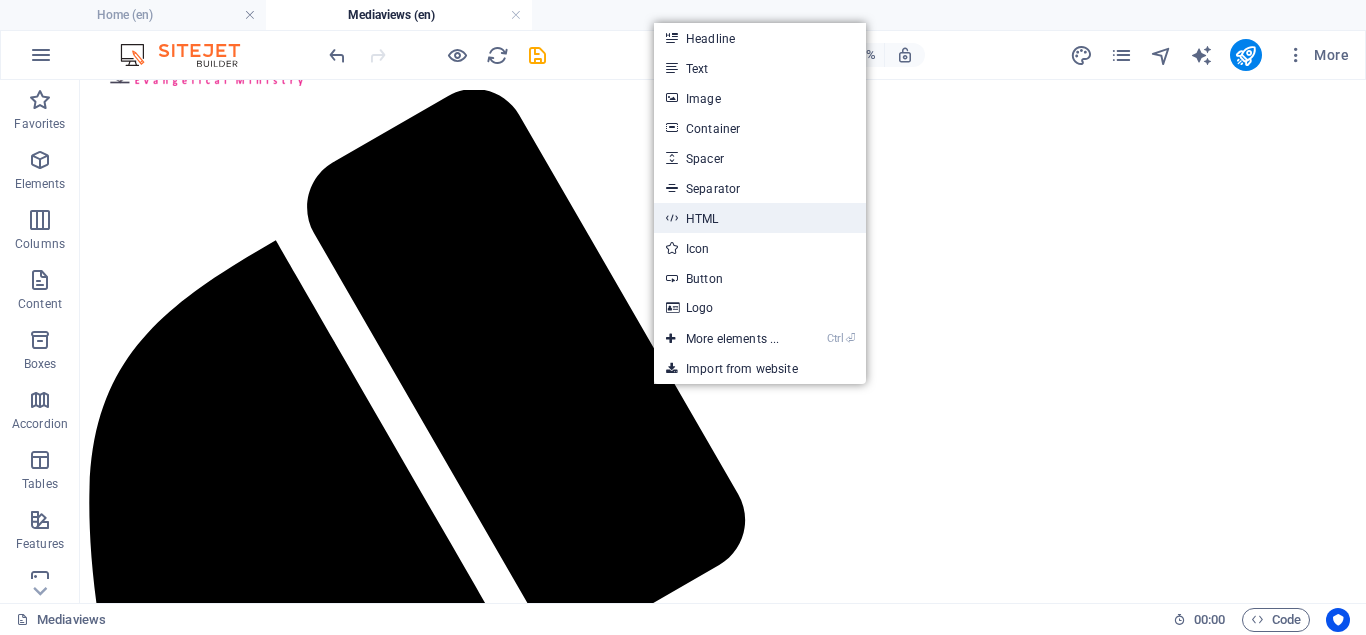 click on "HTML" at bounding box center (760, 218) 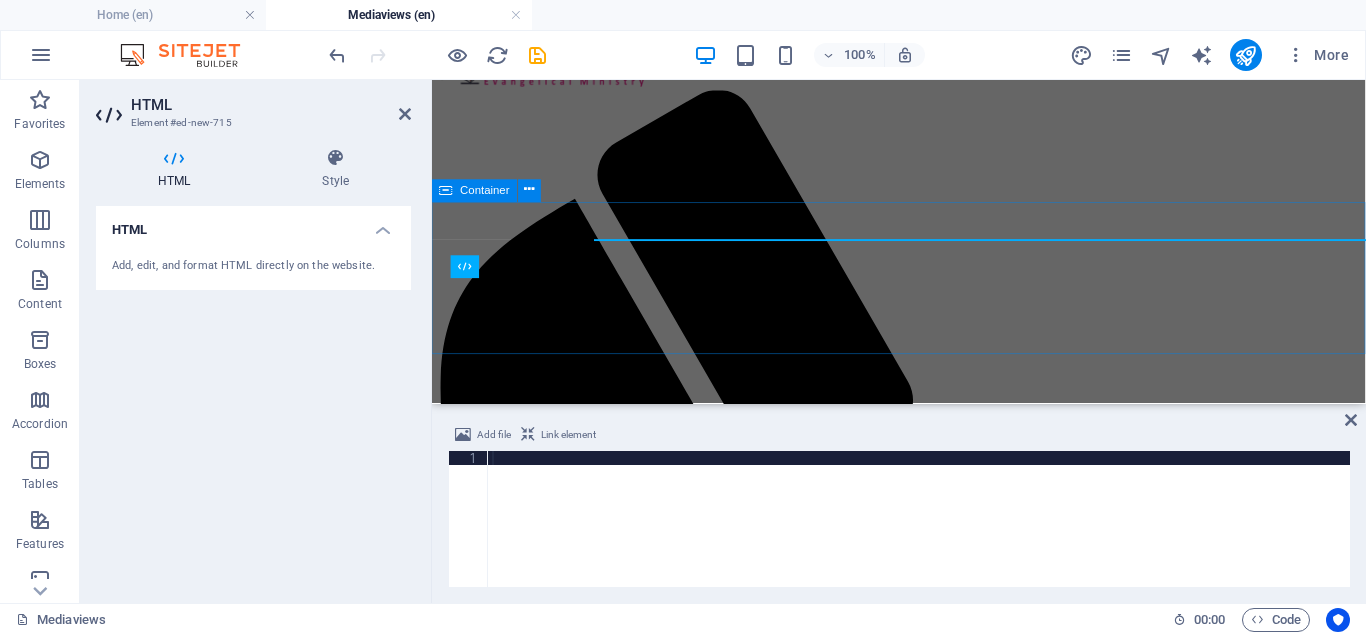 scroll, scrollTop: 102, scrollLeft: 0, axis: vertical 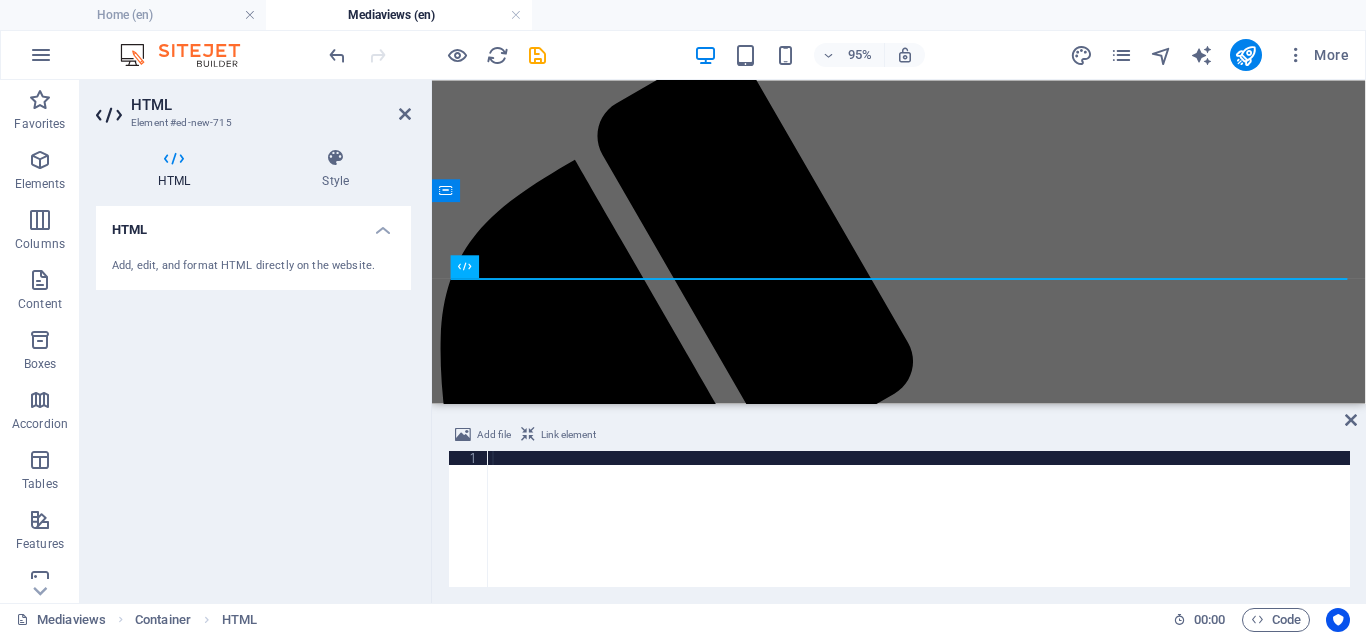 click at bounding box center [919, 533] 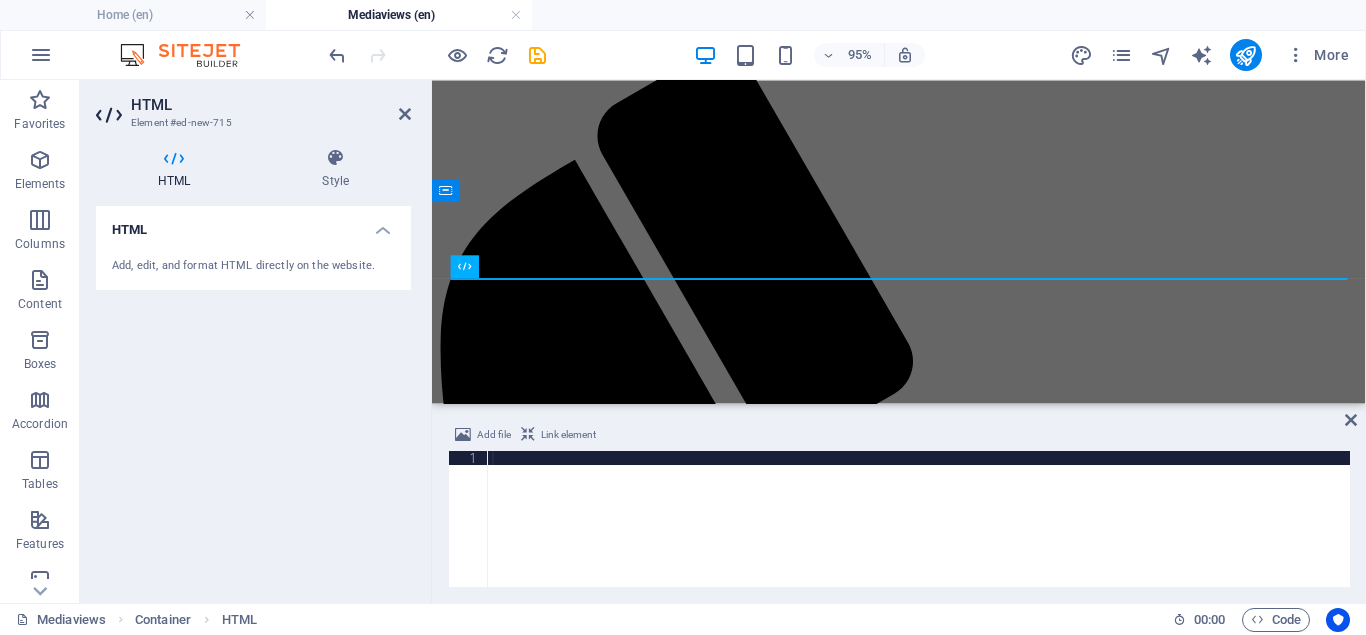 type on "v" 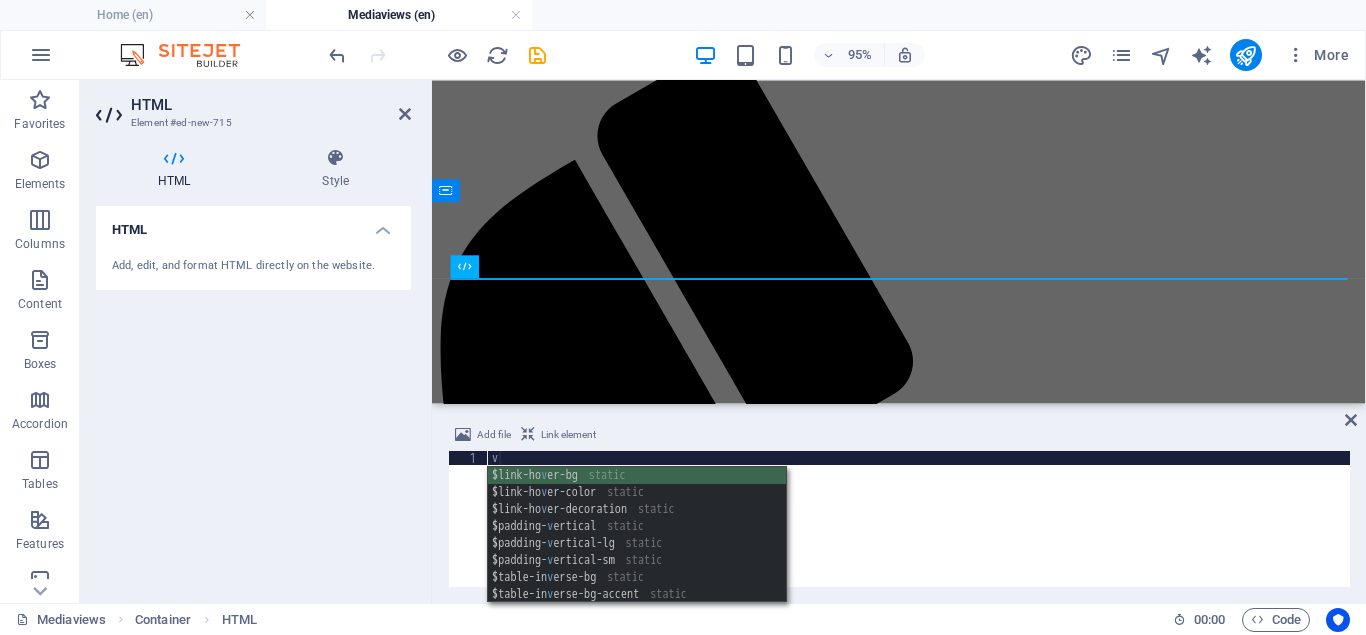 scroll, scrollTop: 0, scrollLeft: 0, axis: both 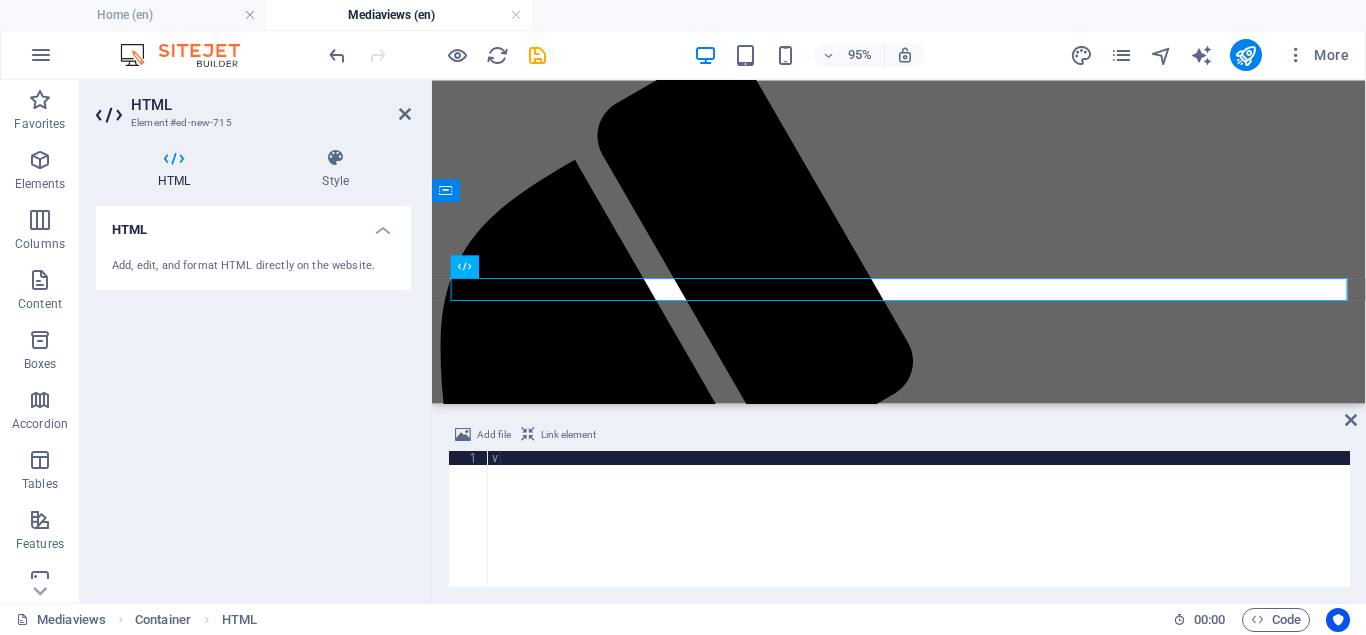 click on "v" at bounding box center (919, 533) 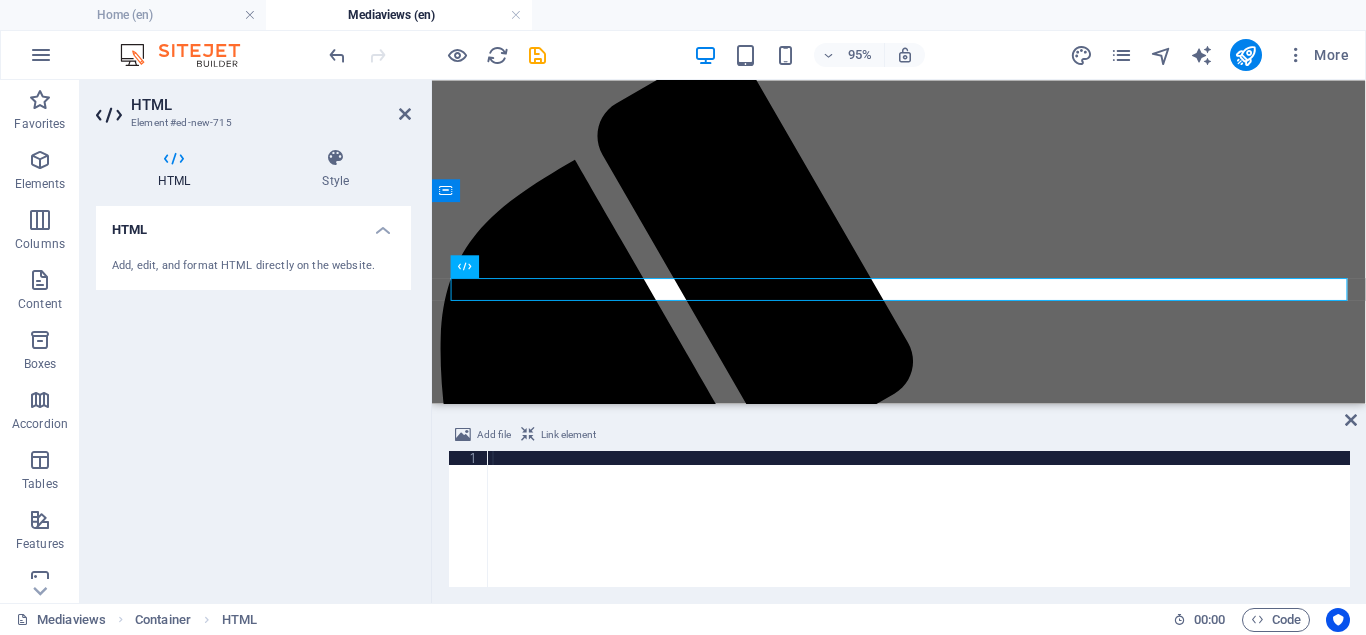 type on "v" 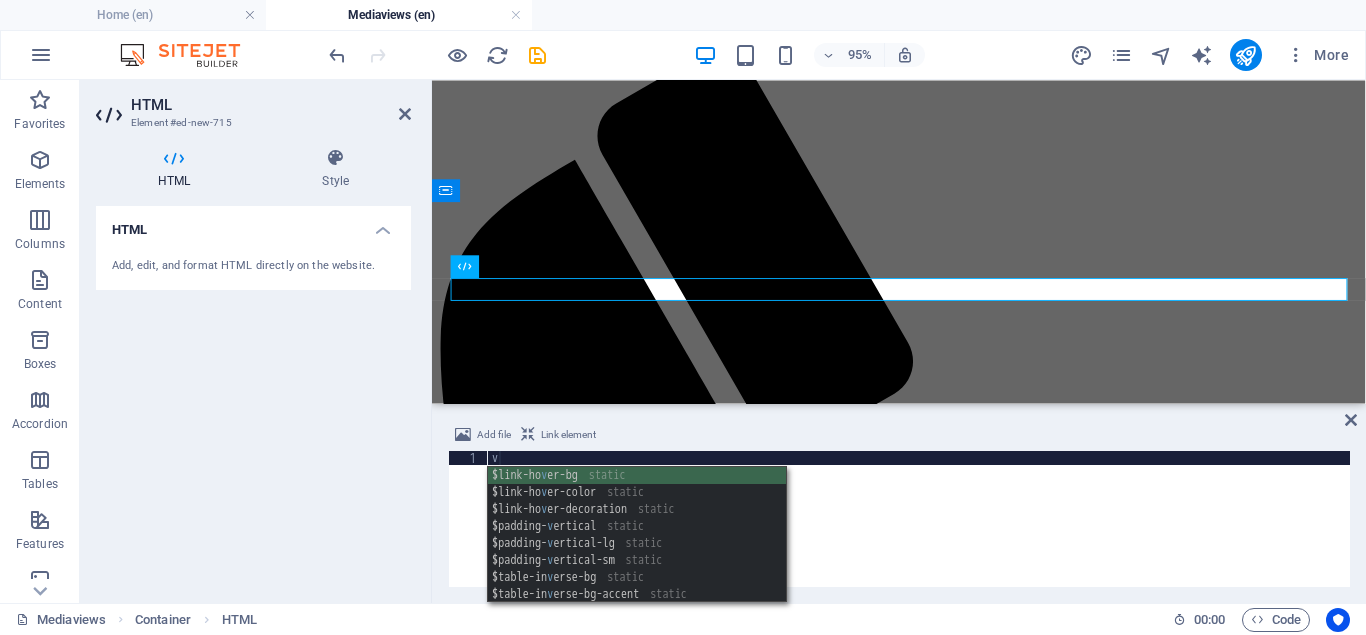 type 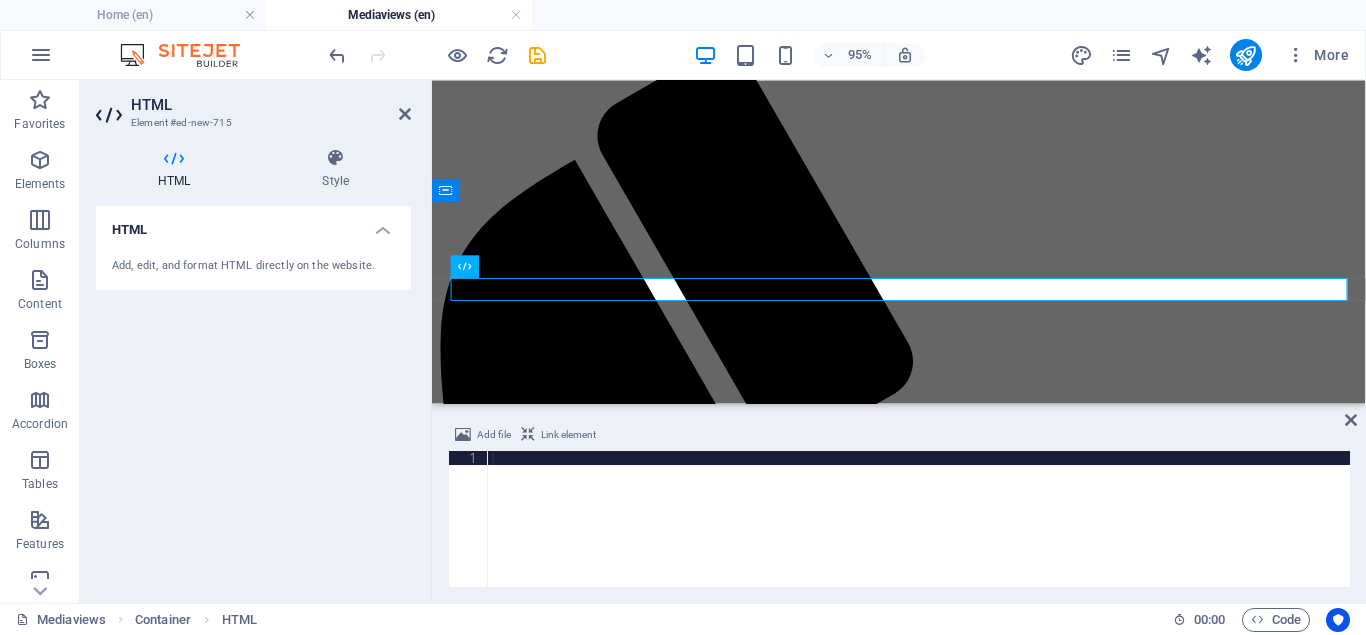 scroll, scrollTop: 0, scrollLeft: 0, axis: both 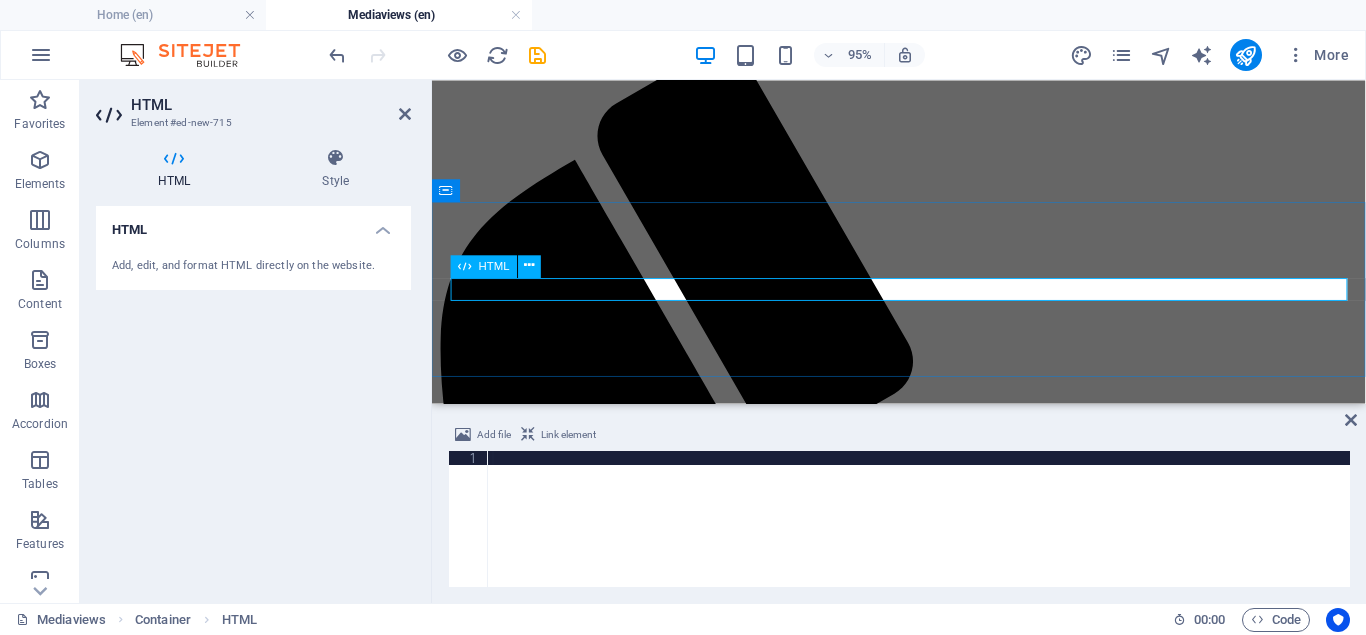 click on "v" at bounding box center (923, 1765) 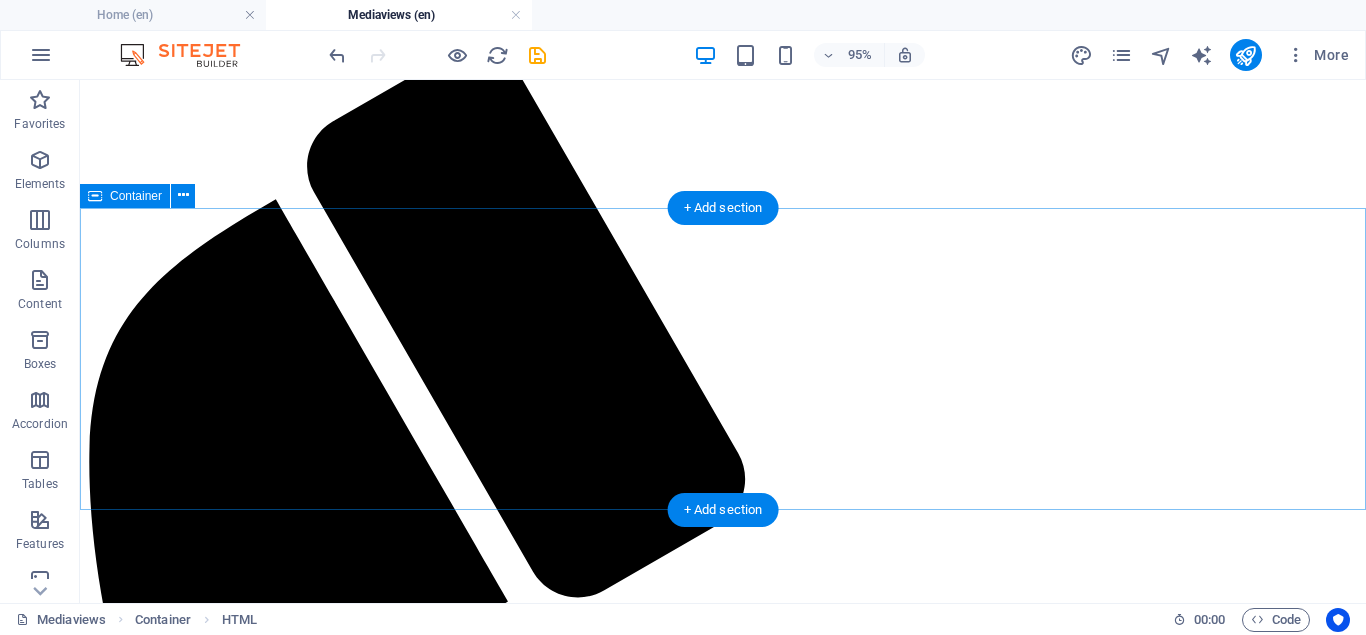 scroll, scrollTop: 61, scrollLeft: 0, axis: vertical 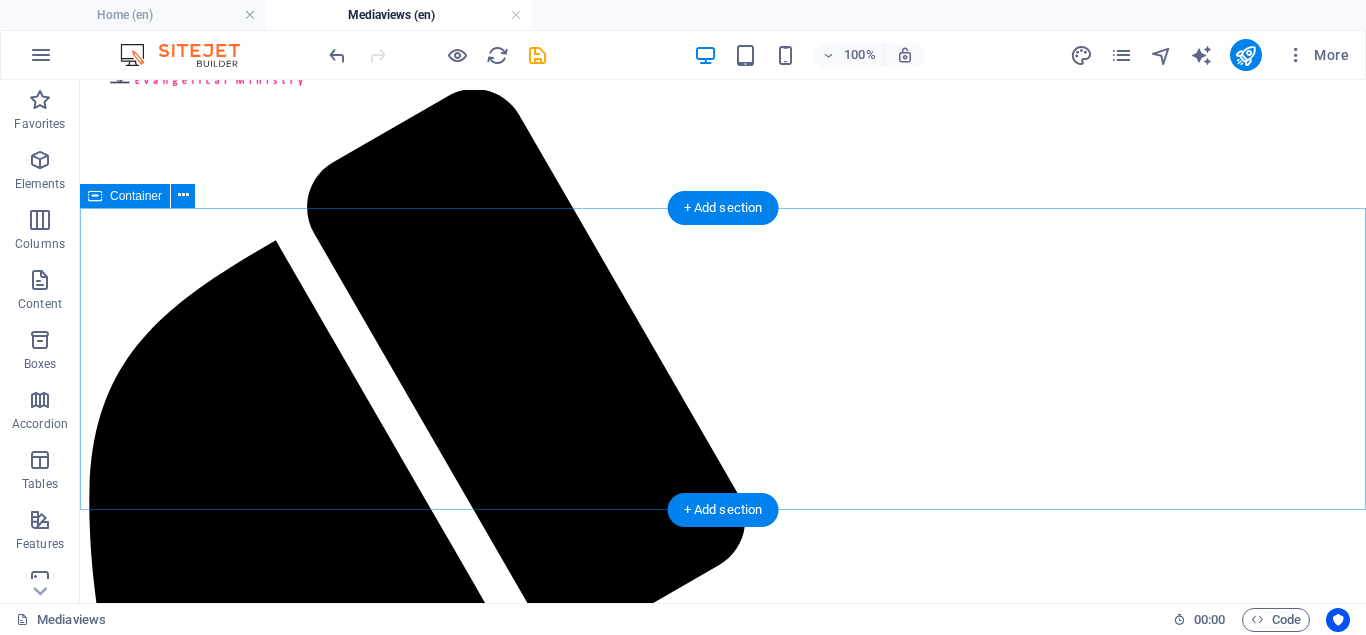 click on "Add elements" at bounding box center [664, 2300] 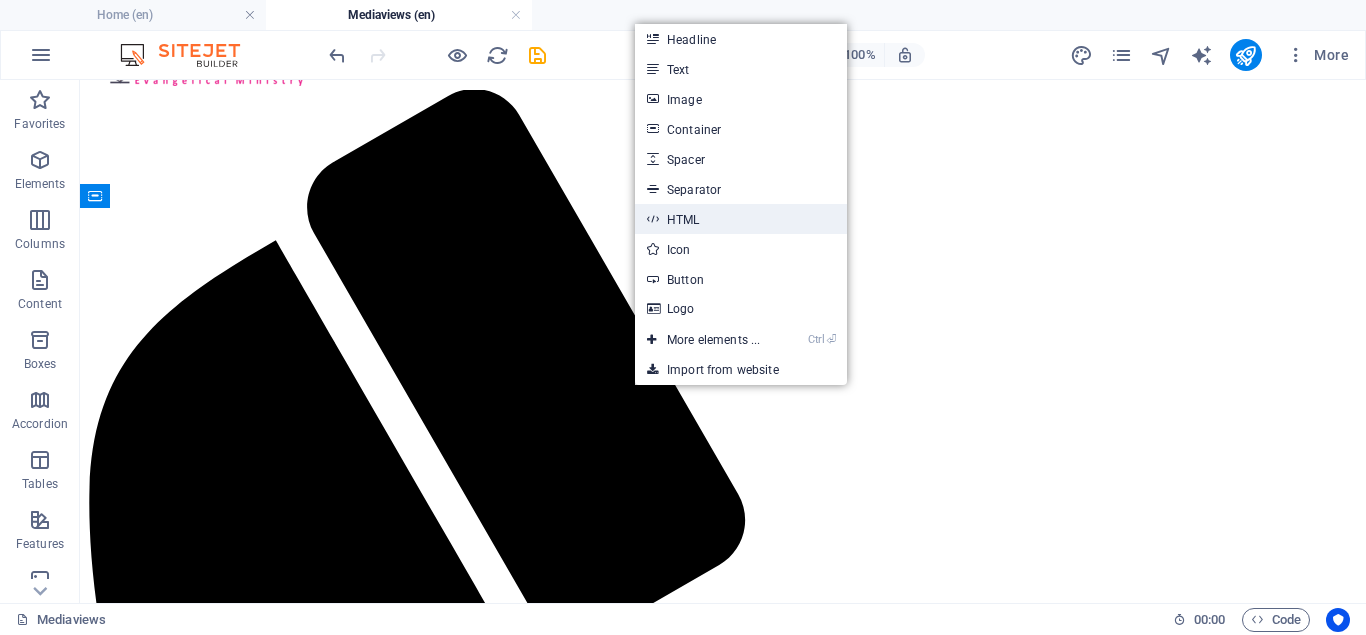 click on "HTML" at bounding box center (741, 219) 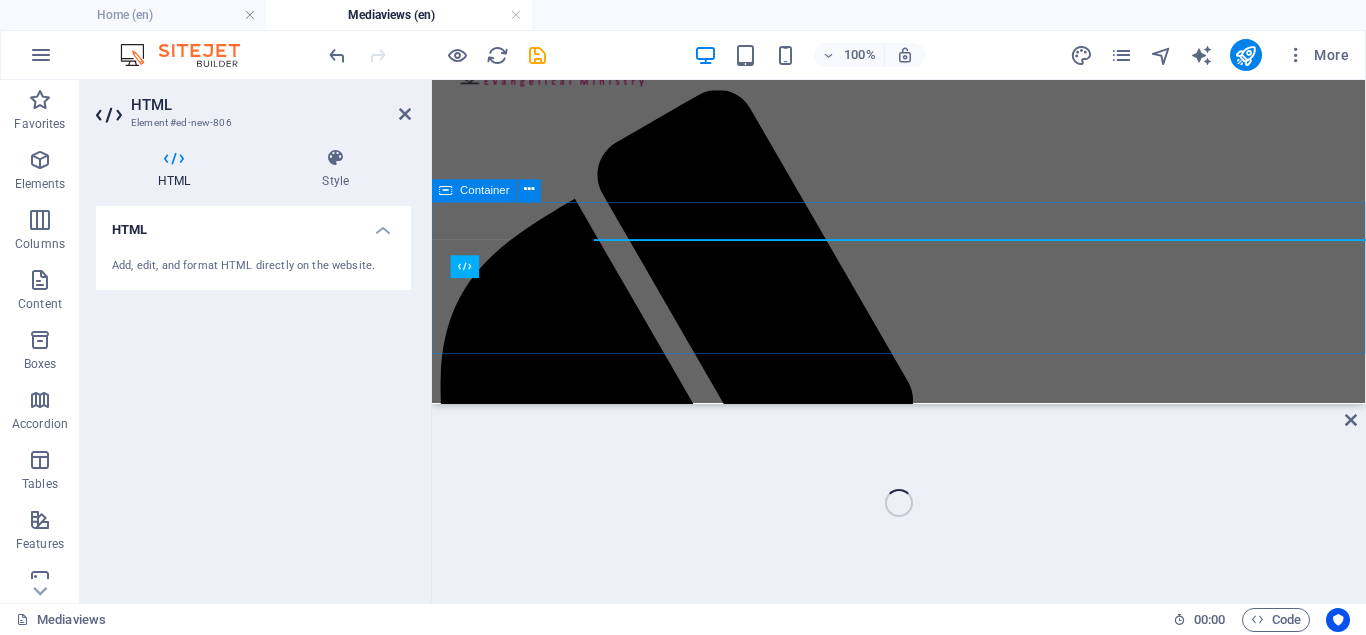 scroll, scrollTop: 102, scrollLeft: 0, axis: vertical 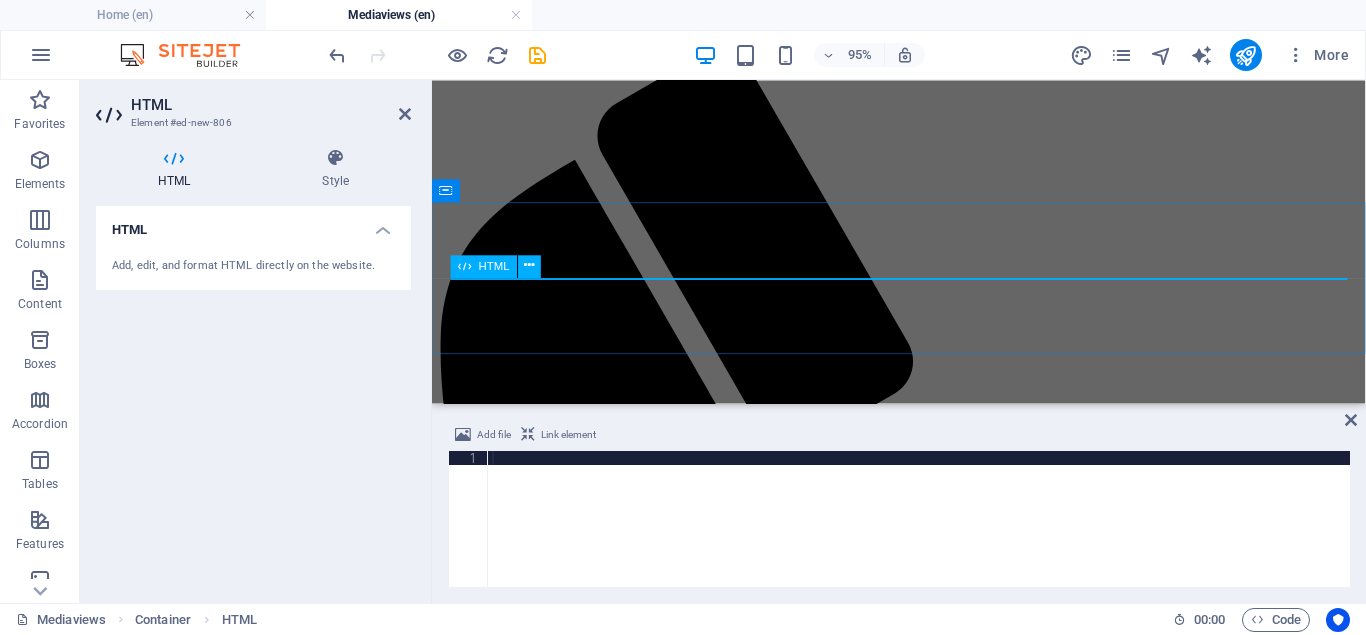 click at bounding box center [464, 265] 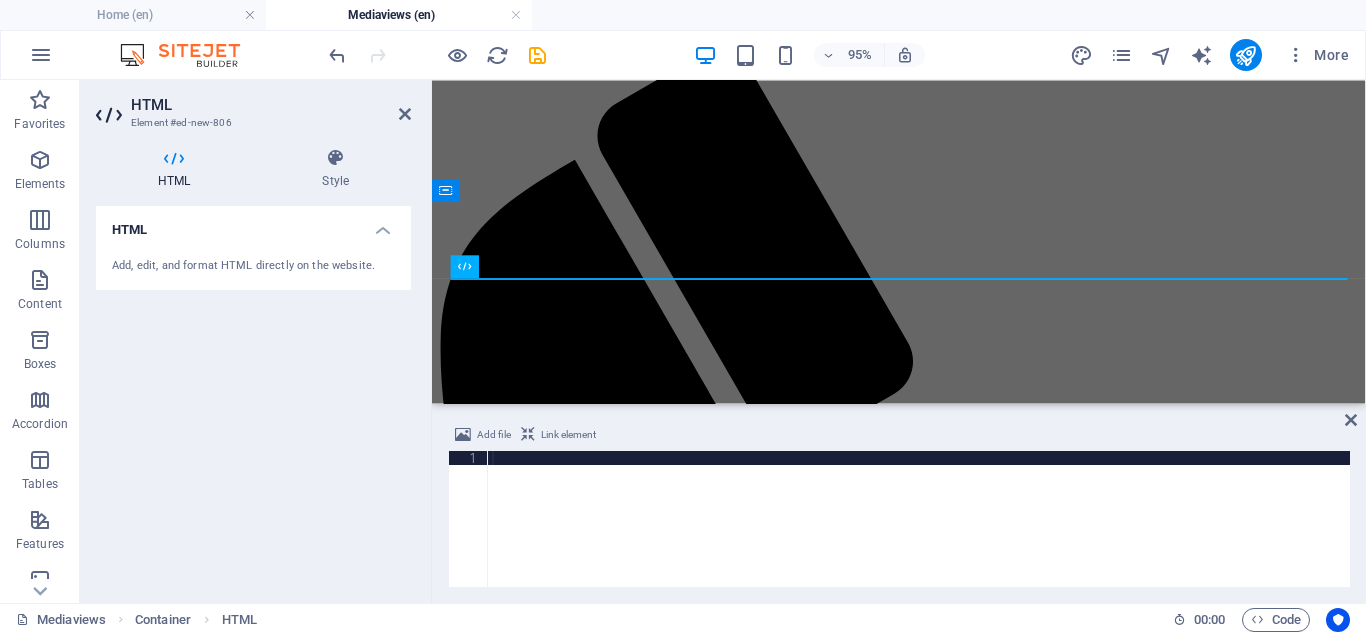 click at bounding box center [919, 533] 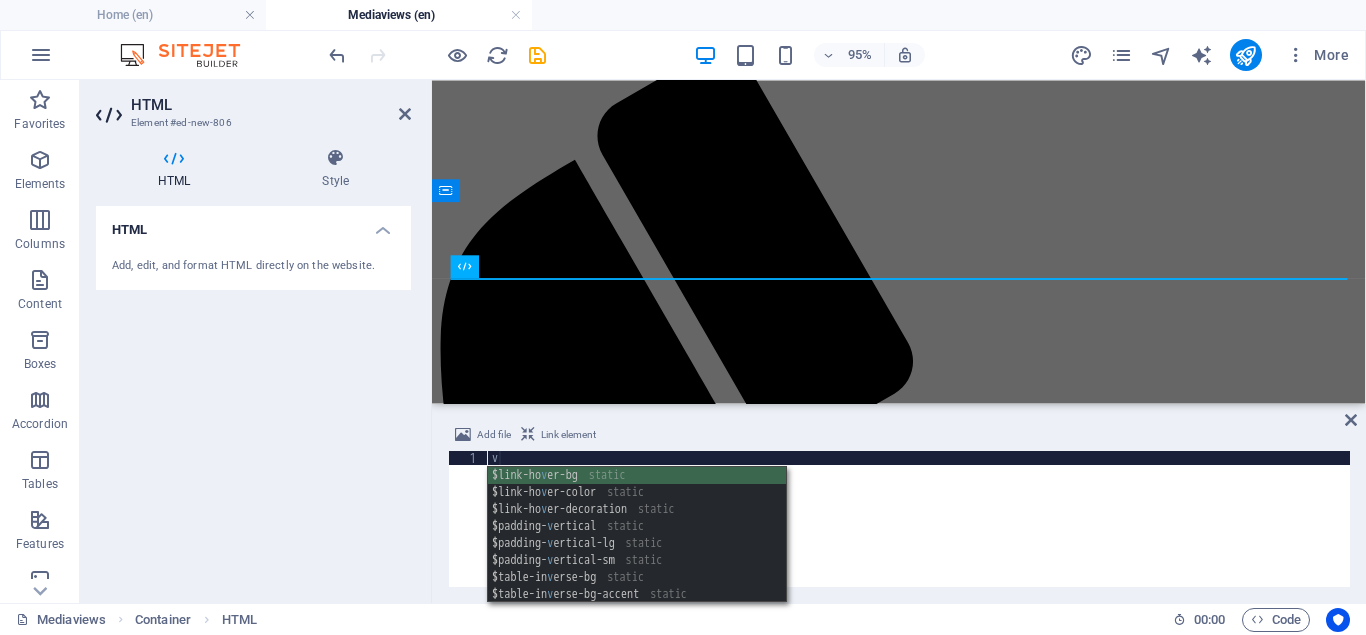 scroll, scrollTop: 0, scrollLeft: 0, axis: both 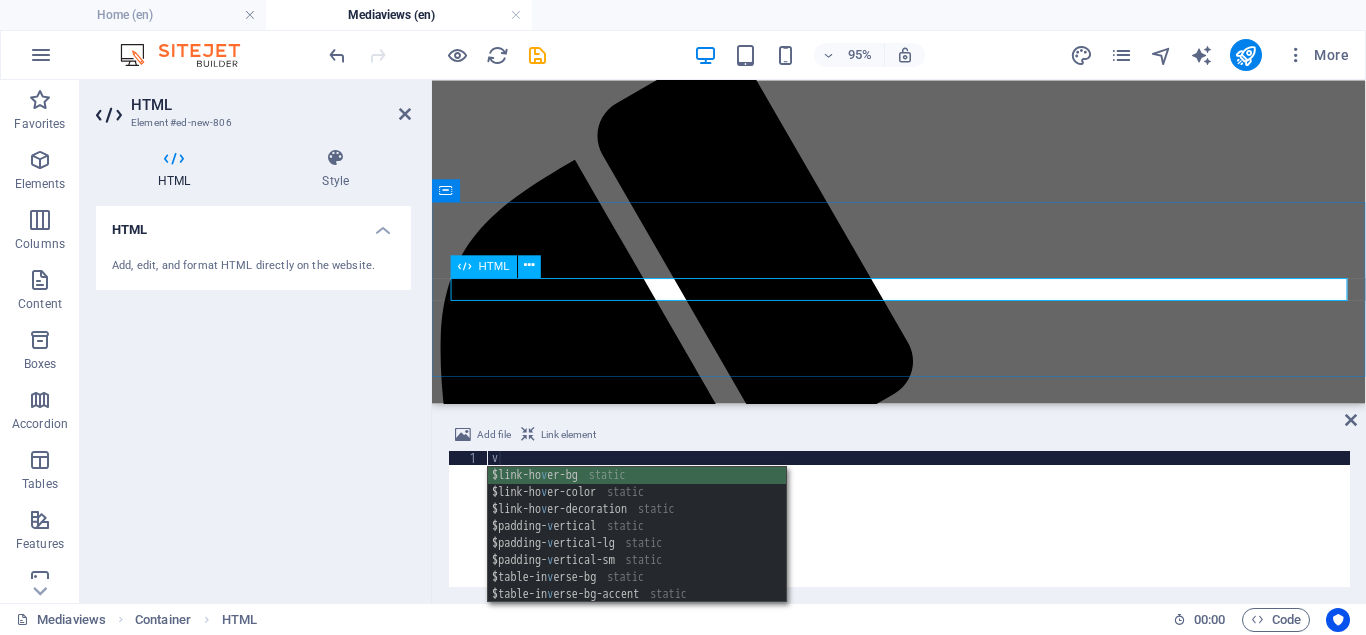 type on "v" 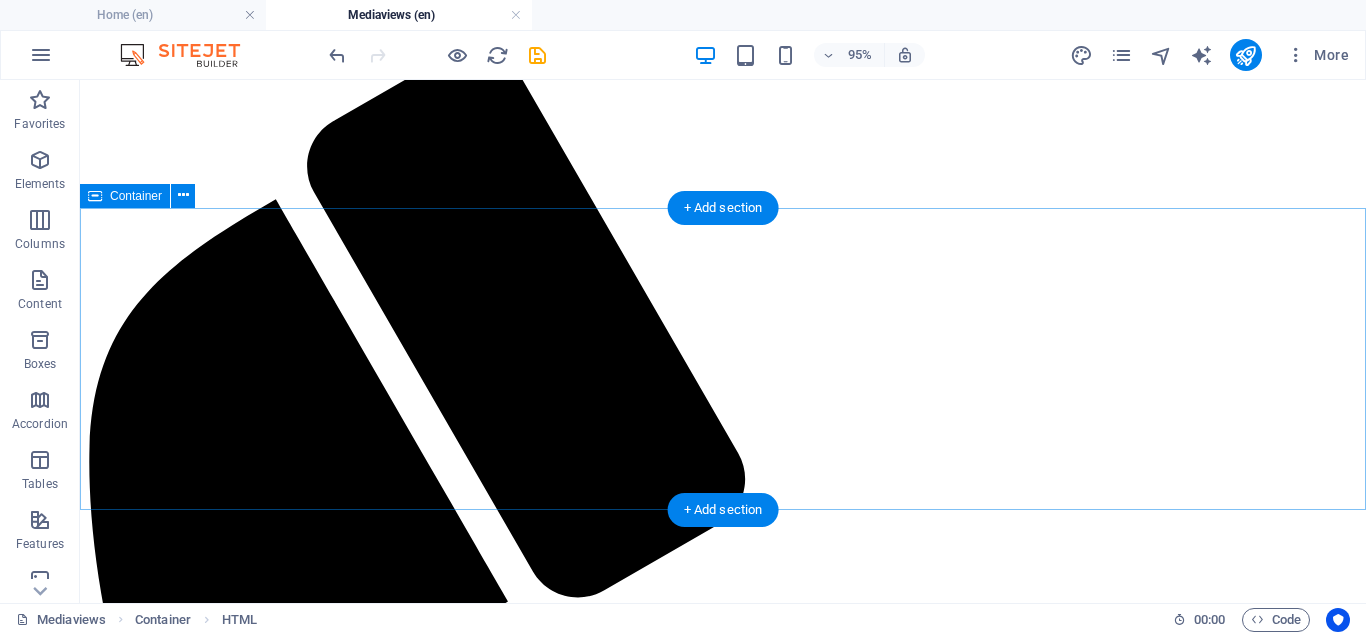 scroll, scrollTop: 61, scrollLeft: 0, axis: vertical 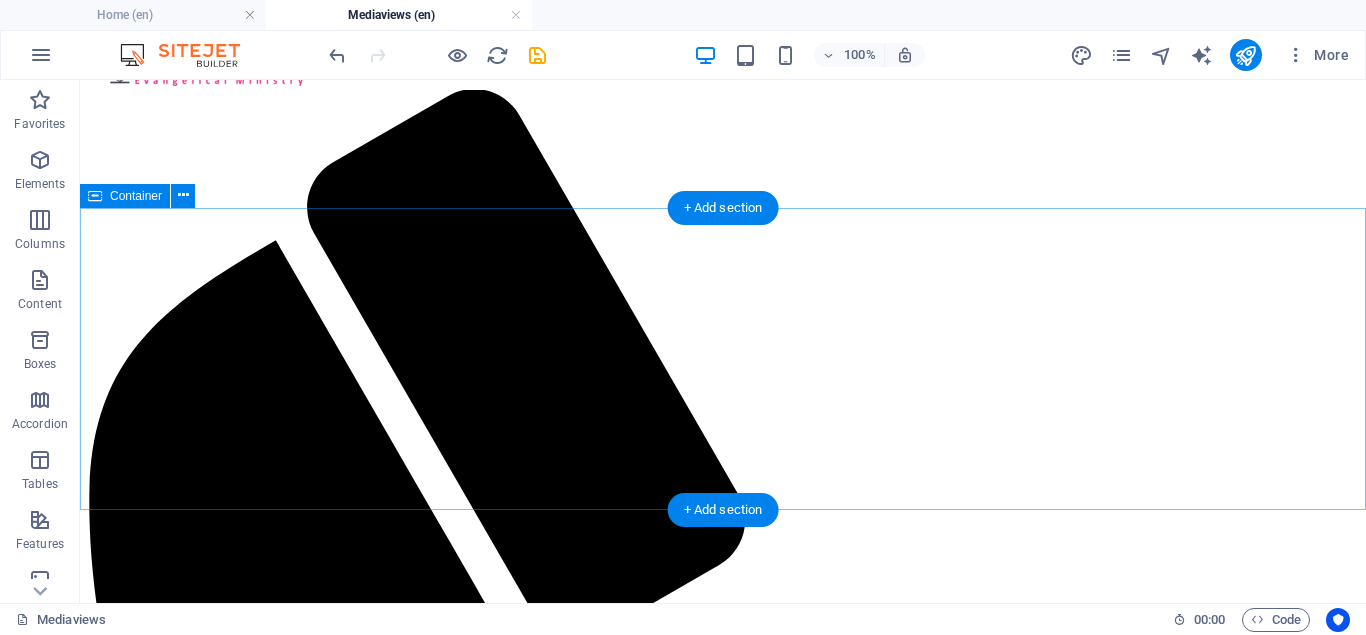click on "Paste clipboard" at bounding box center [777, 2300] 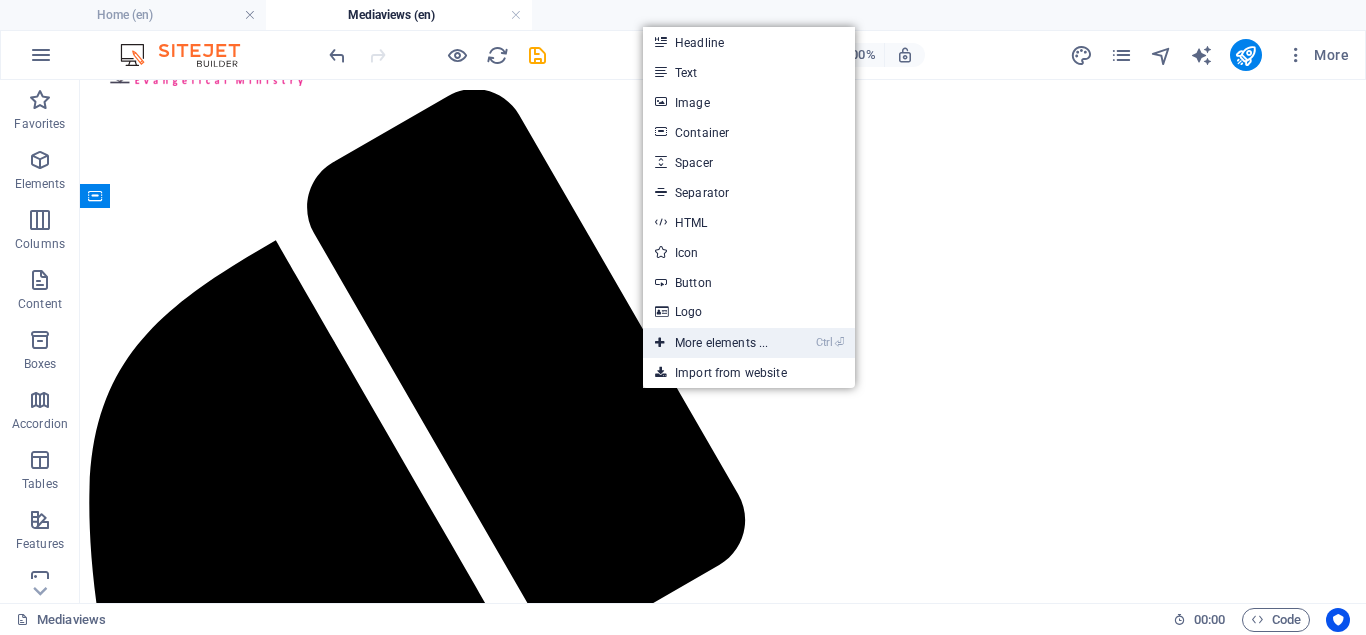 drag, startPoint x: 658, startPoint y: 341, endPoint x: 235, endPoint y: 260, distance: 430.6855 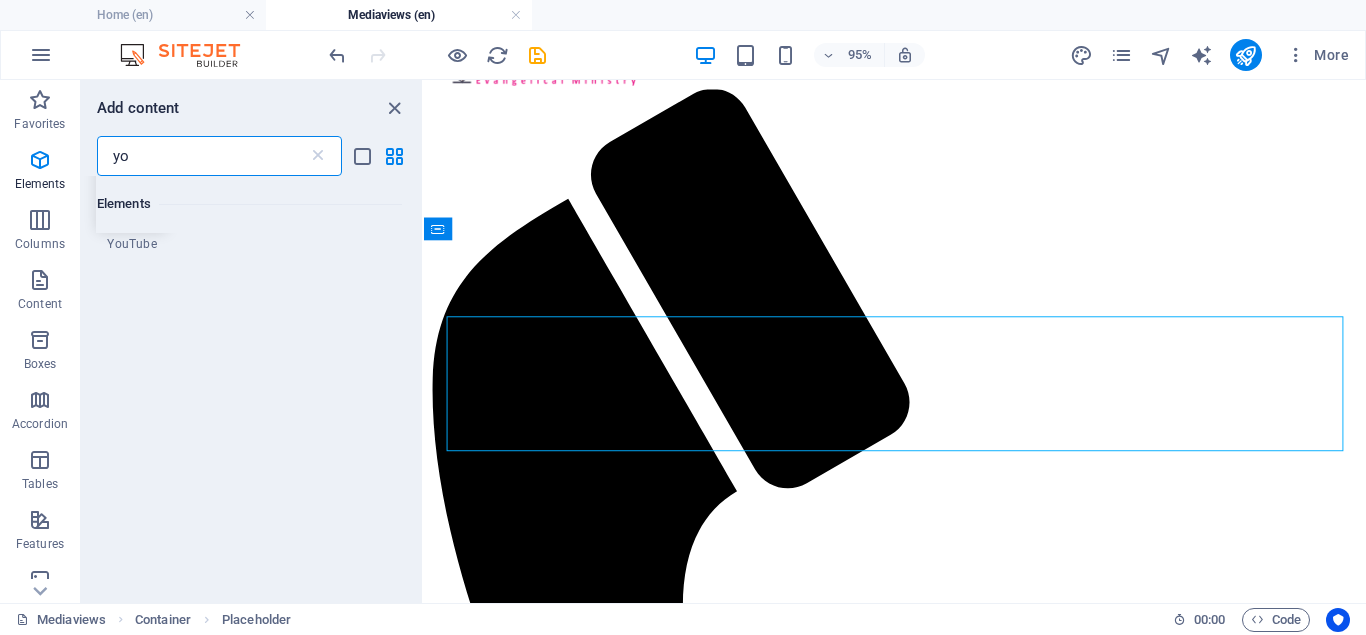 scroll, scrollTop: 0, scrollLeft: 0, axis: both 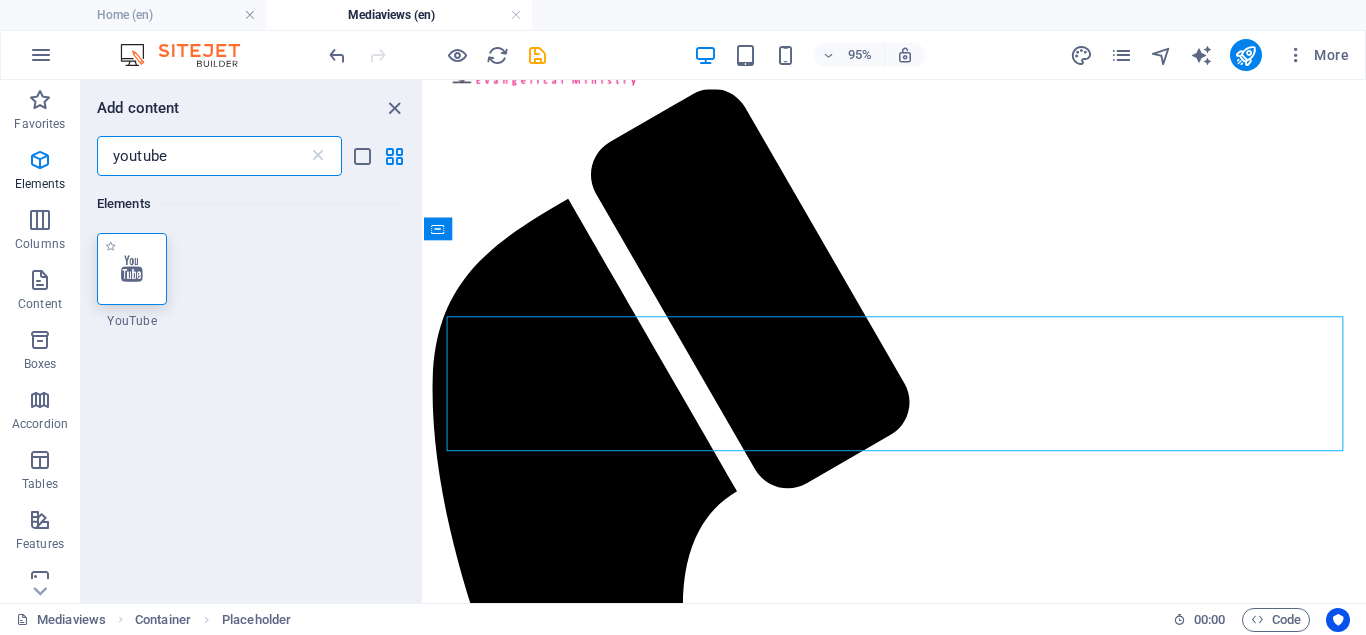 type on "youtube" 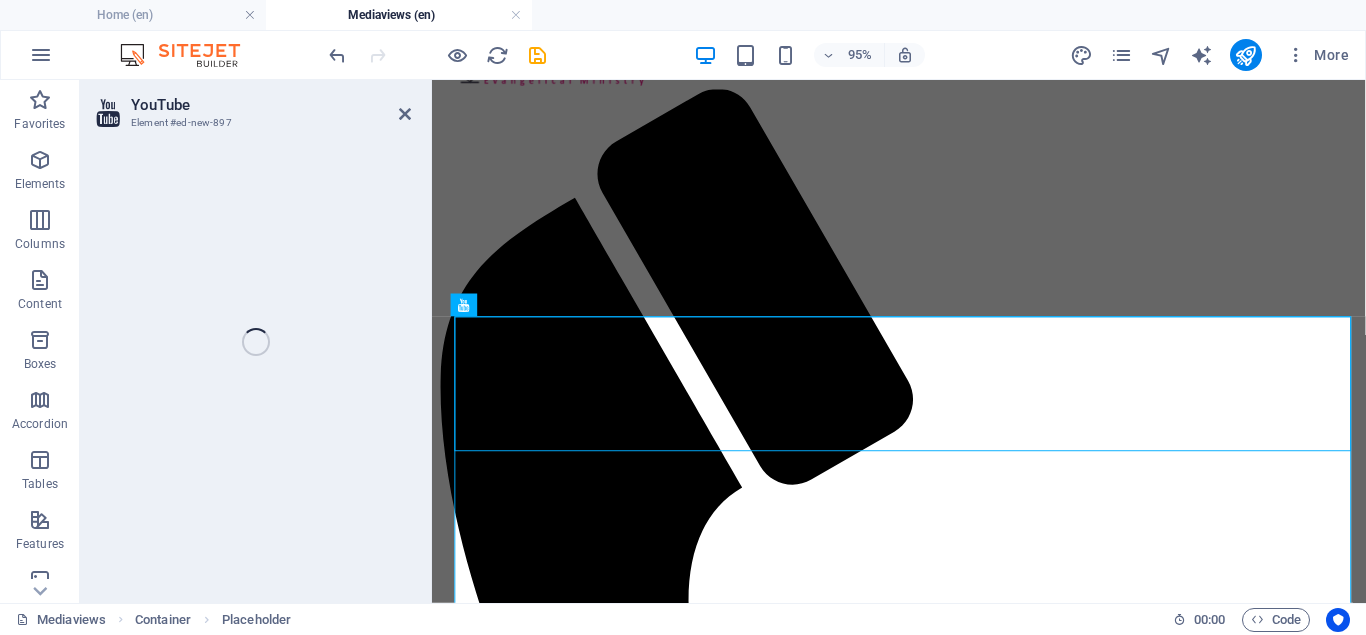 select on "ar16_9" 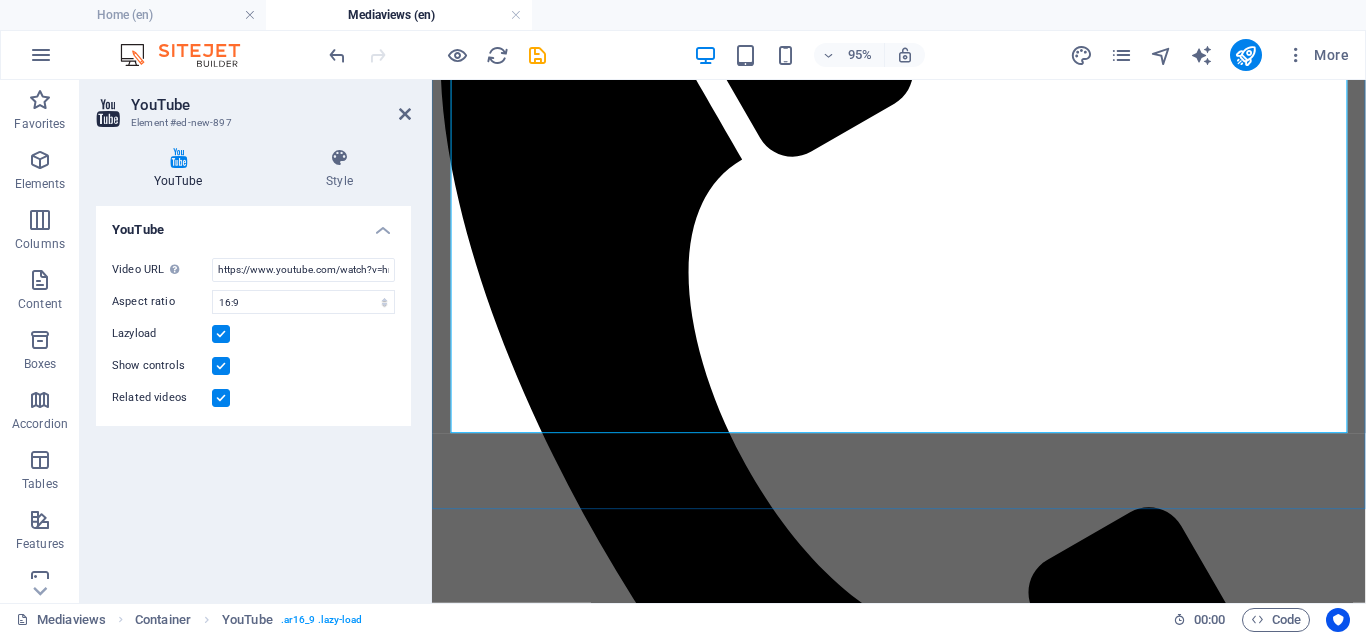 scroll, scrollTop: 469, scrollLeft: 0, axis: vertical 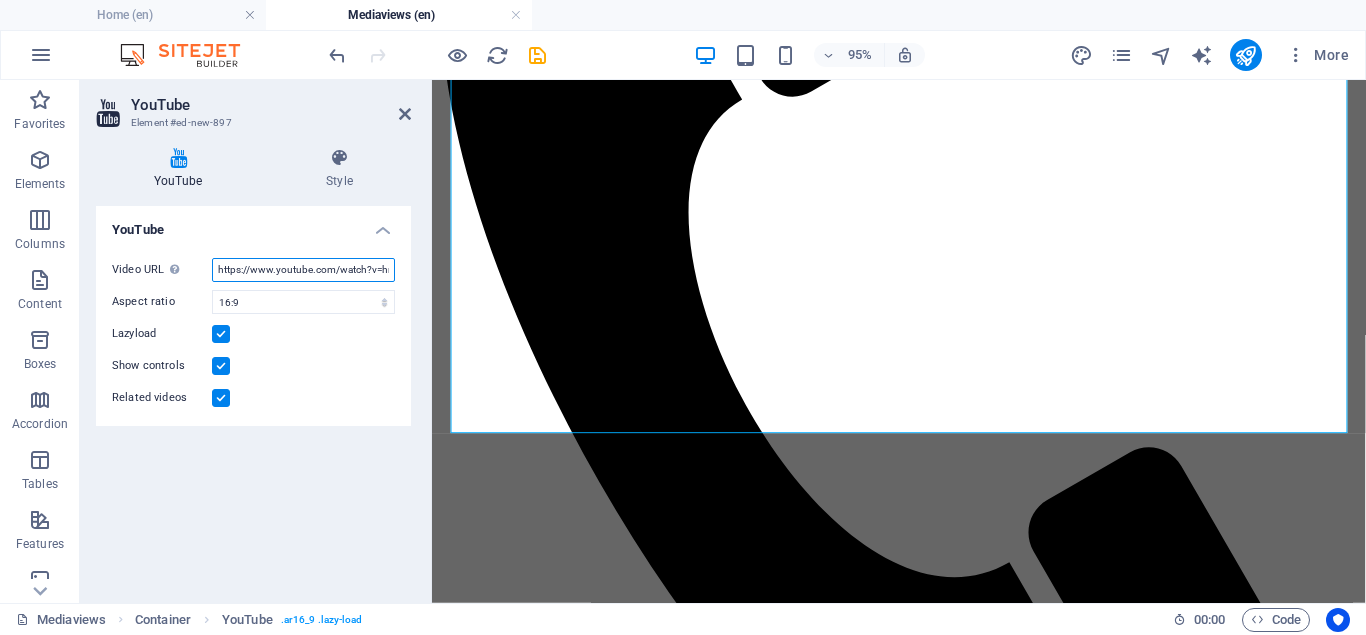 click on "https://www.youtube.com/watch?v=hnoviHgPHkY" at bounding box center [303, 270] 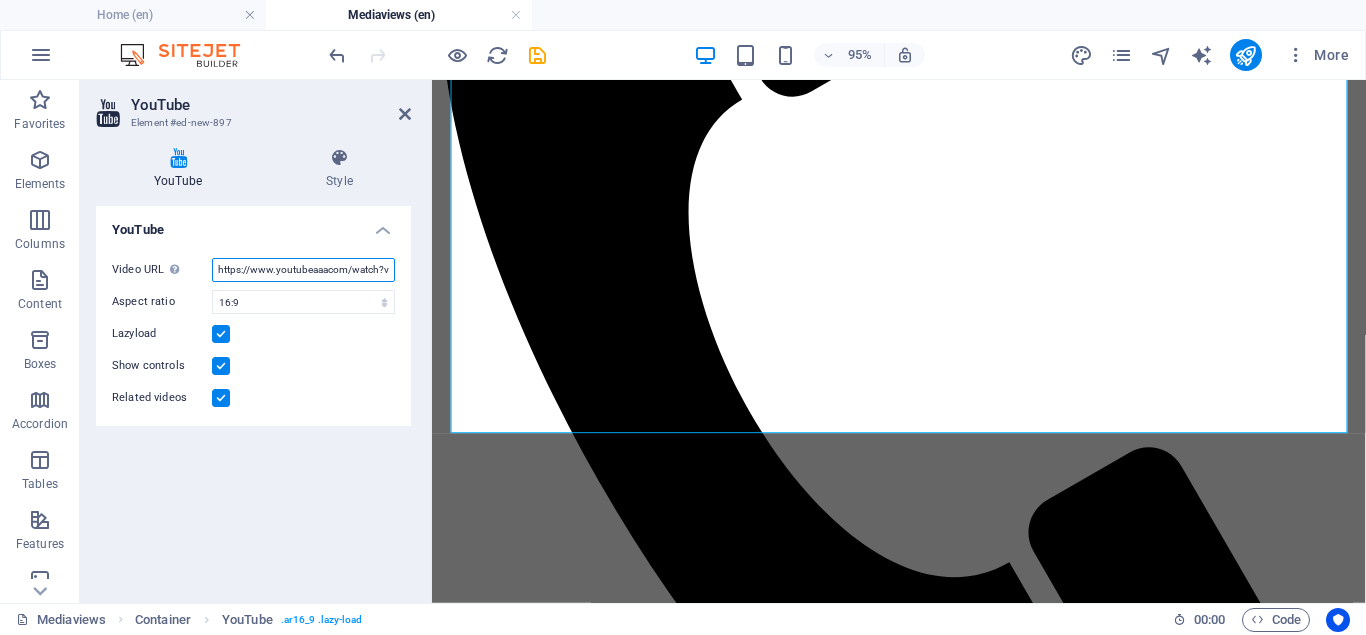 drag, startPoint x: 216, startPoint y: 271, endPoint x: 433, endPoint y: 267, distance: 217.03687 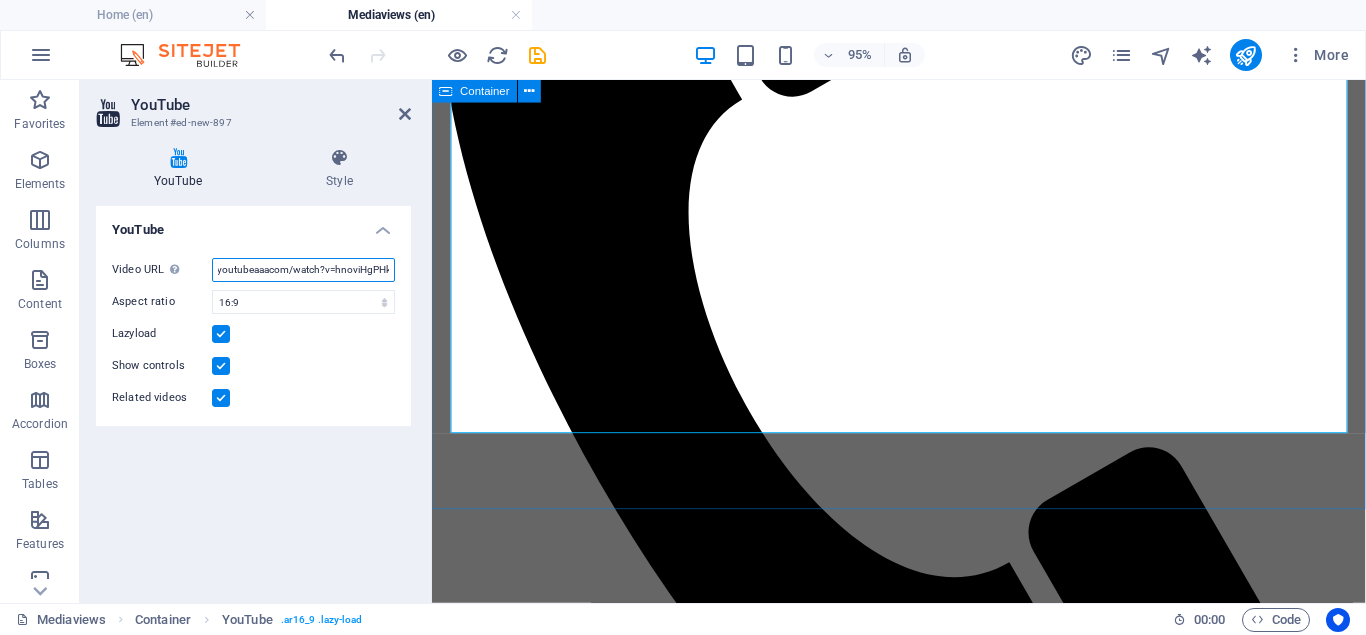 scroll, scrollTop: 0, scrollLeft: 65, axis: horizontal 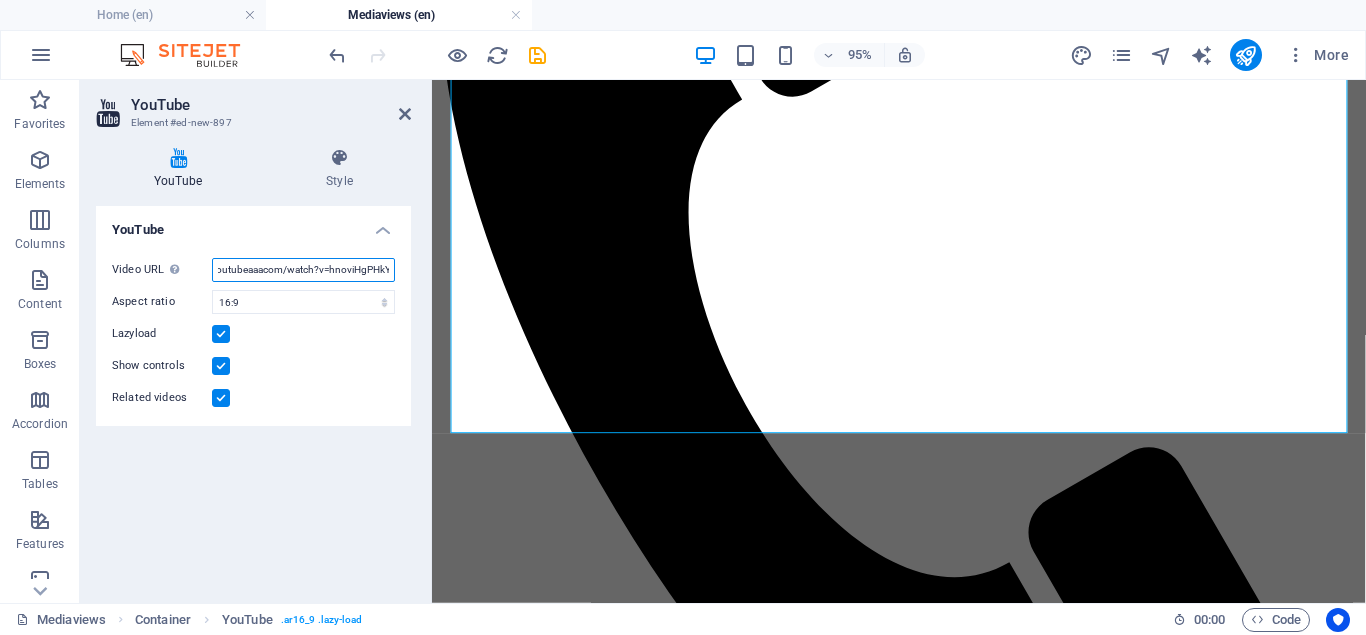 click on "https://www.youtubeaaacom/watch?v=hnoviHgPHkY" at bounding box center (303, 270) 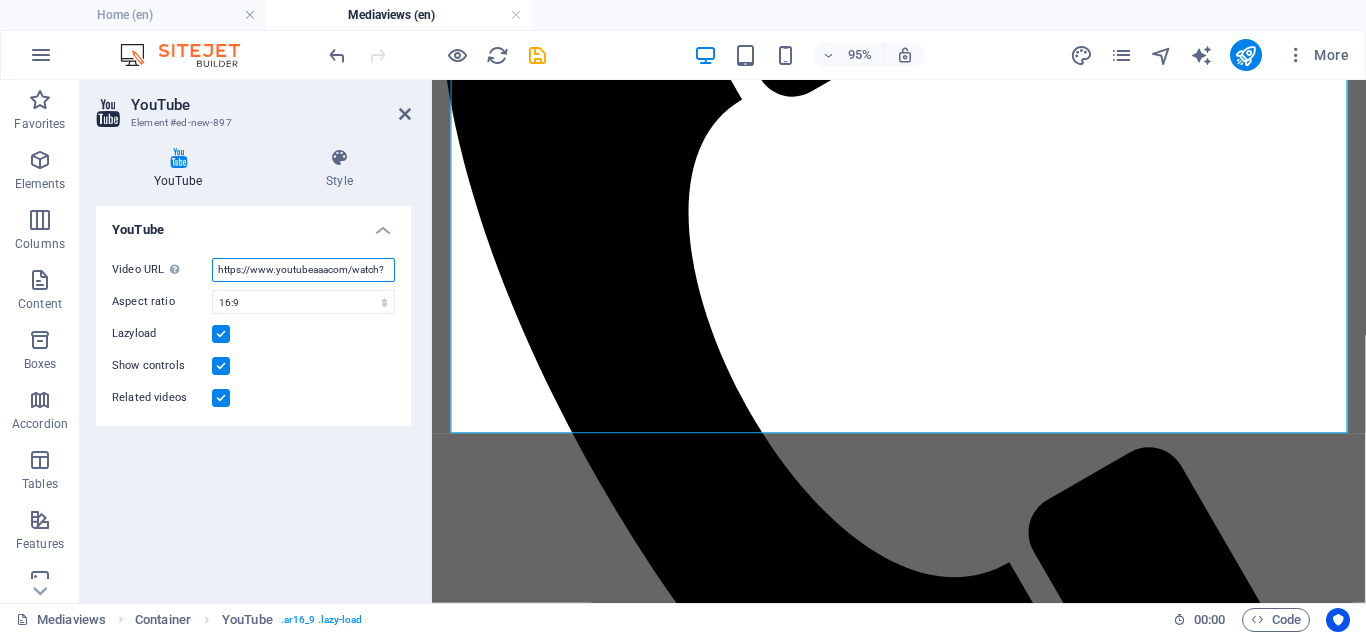 scroll, scrollTop: 0, scrollLeft: 0, axis: both 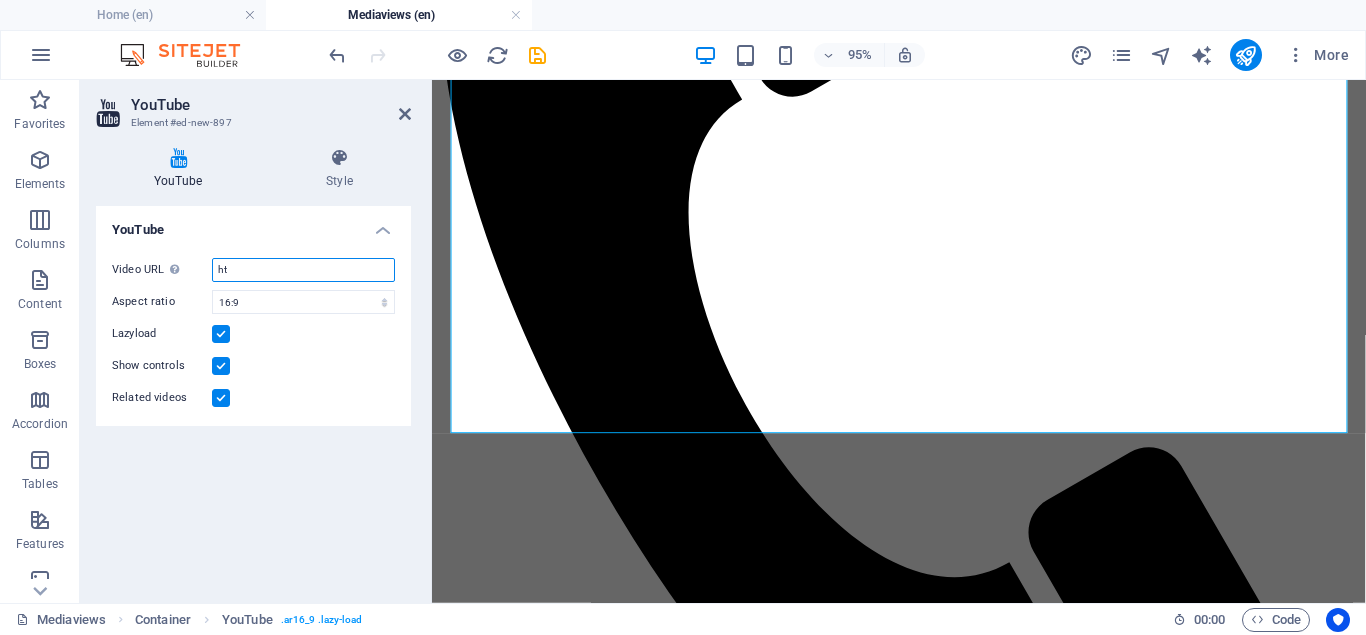 type on "h" 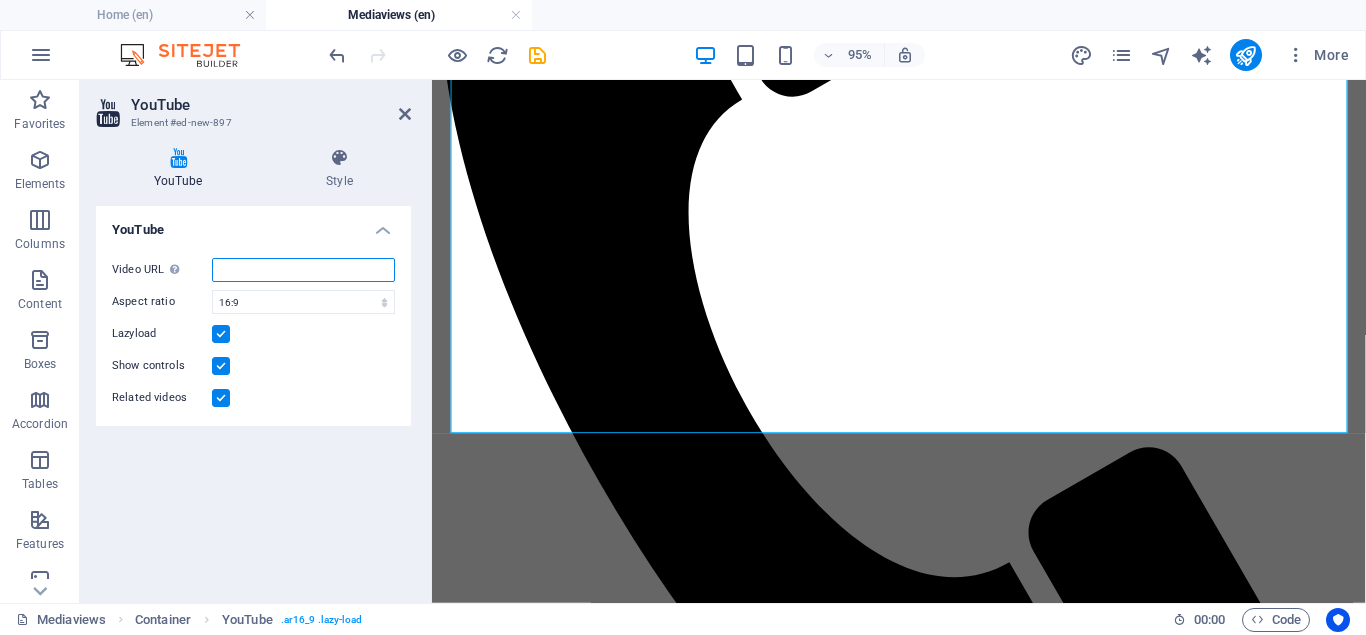 paste on "https://youtu.be/X76JKS-ft5s" 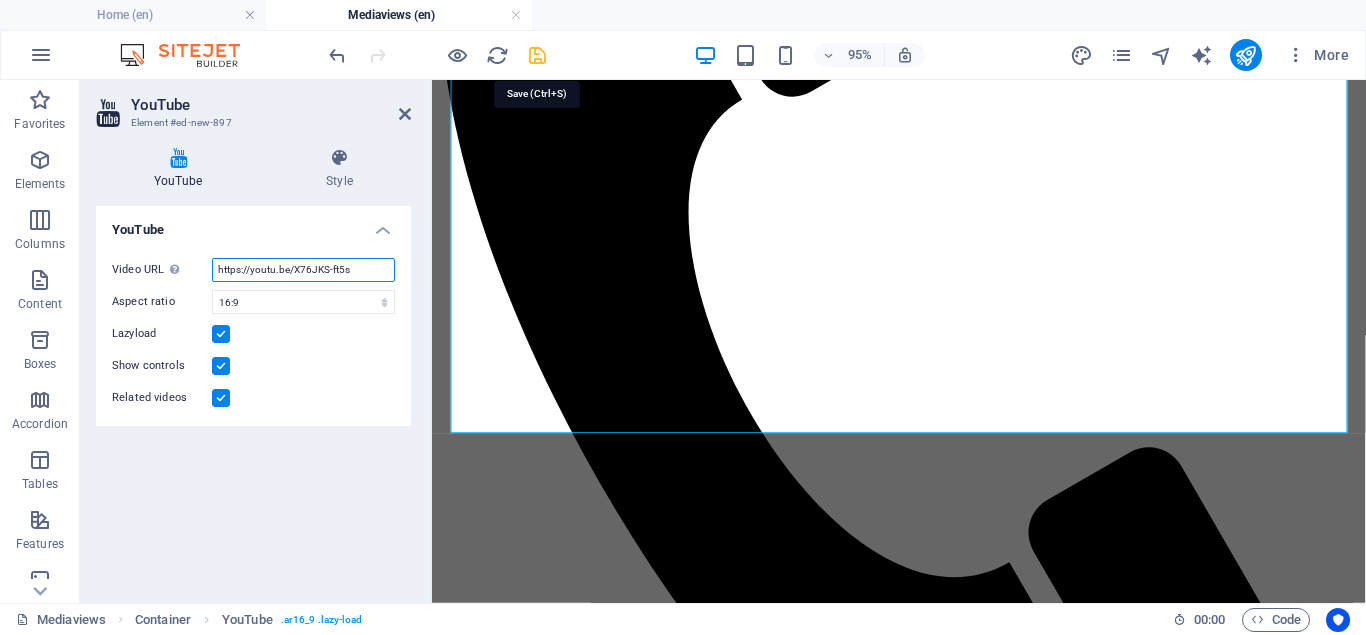 type on "https://youtu.be/X76JKS-ft5s" 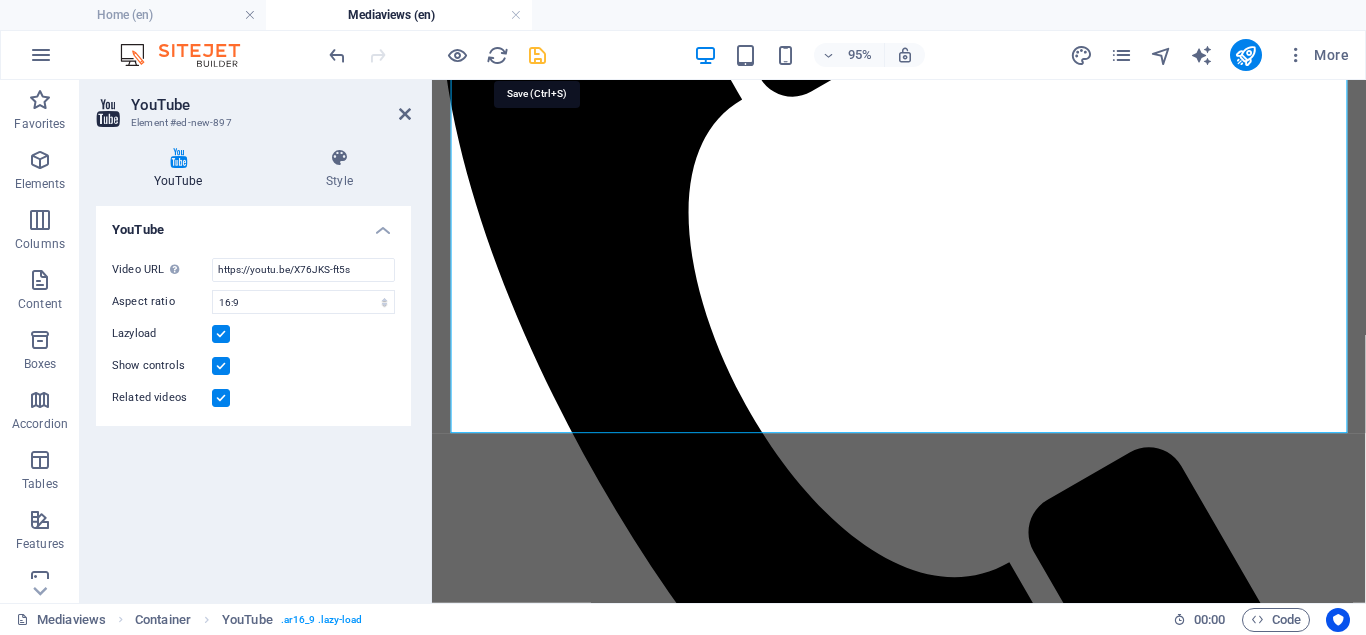 click at bounding box center (537, 55) 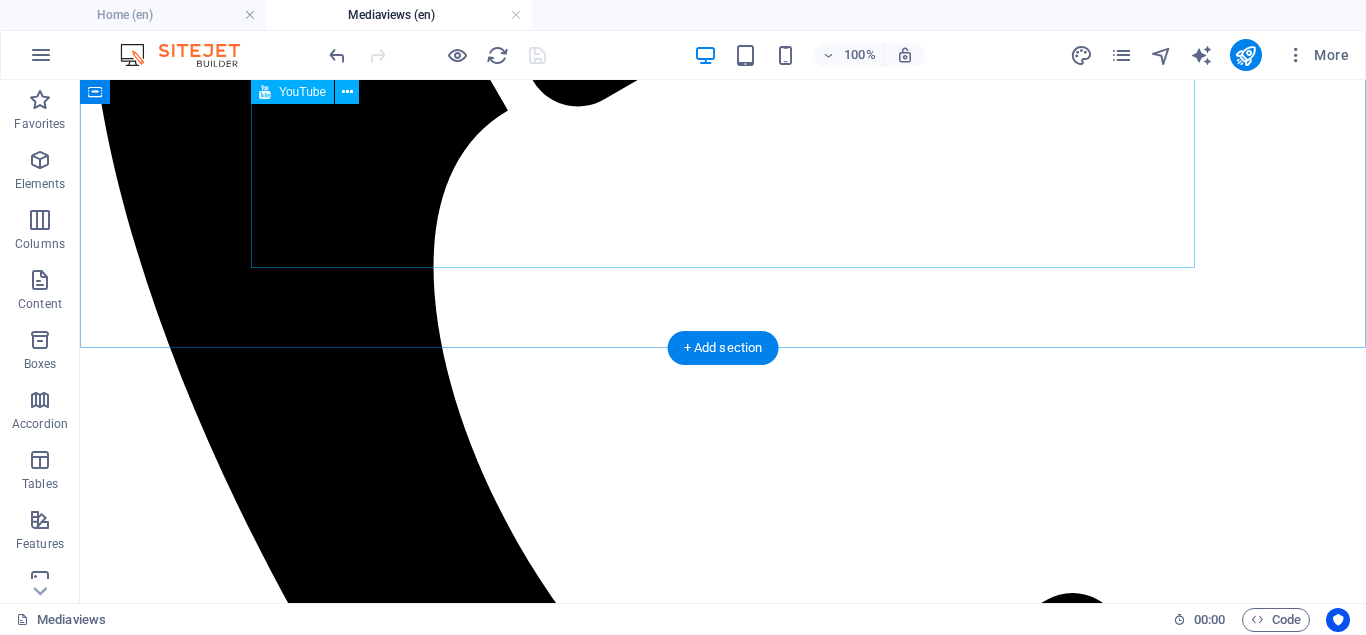scroll, scrollTop: 612, scrollLeft: 0, axis: vertical 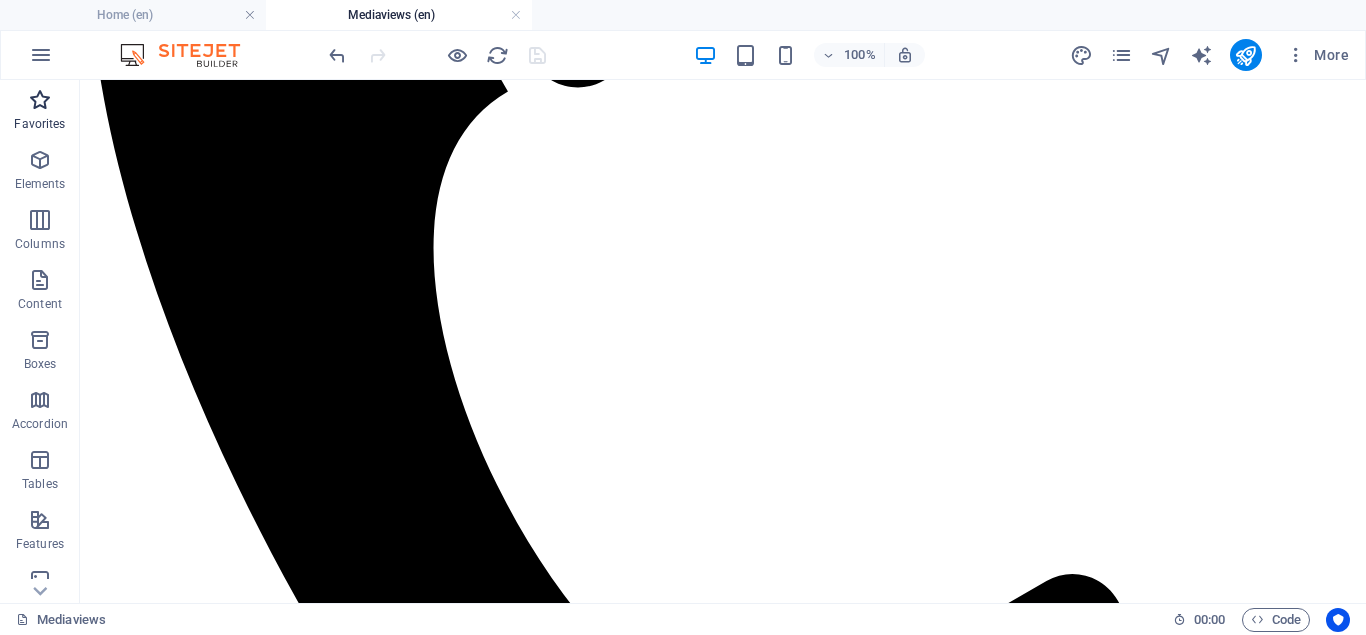 click at bounding box center (40, 100) 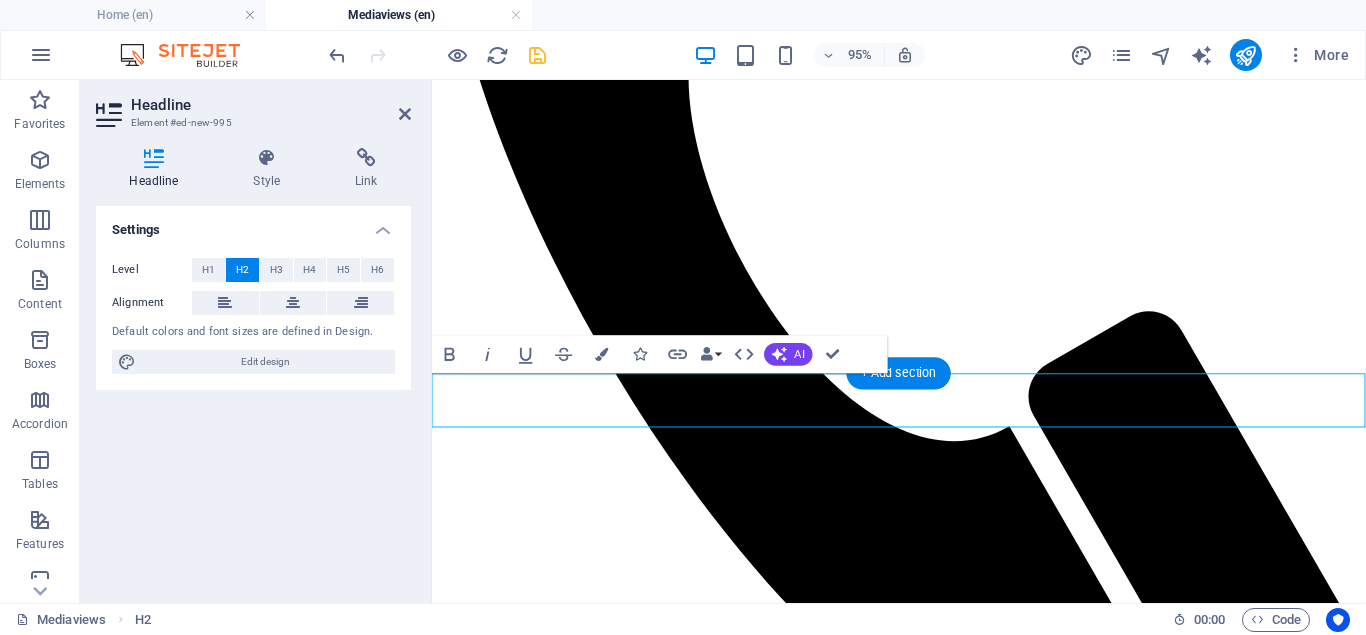 type 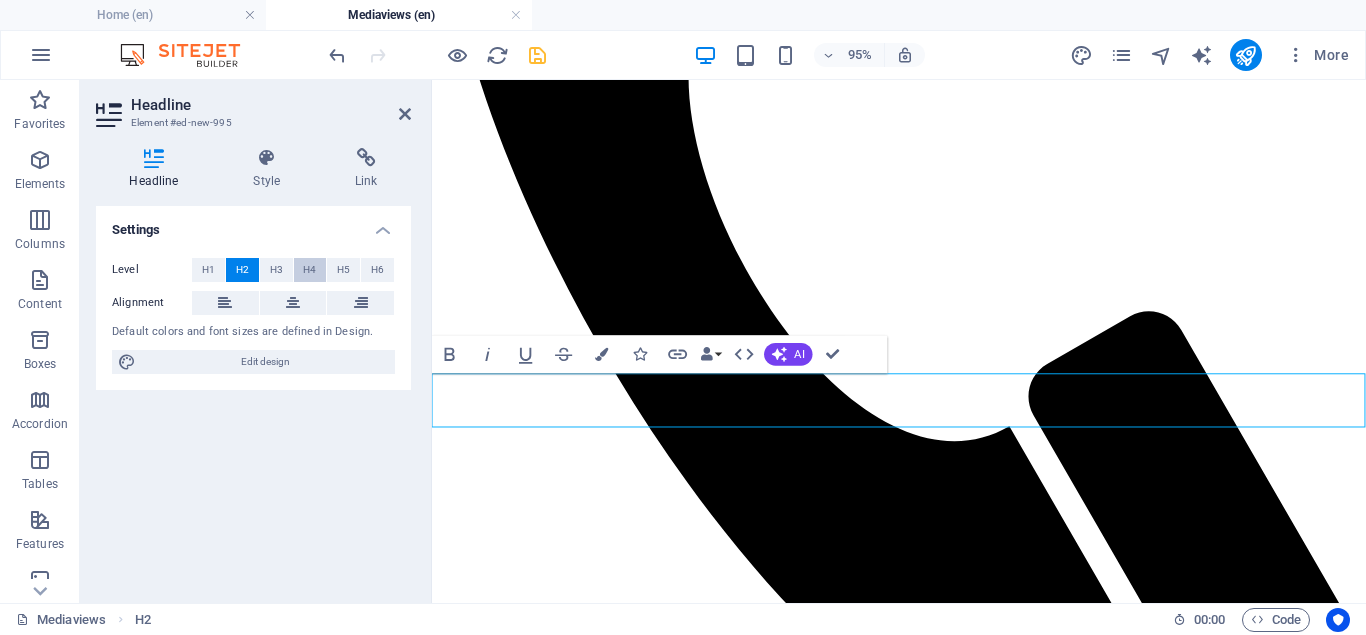 click on "H4" at bounding box center [309, 270] 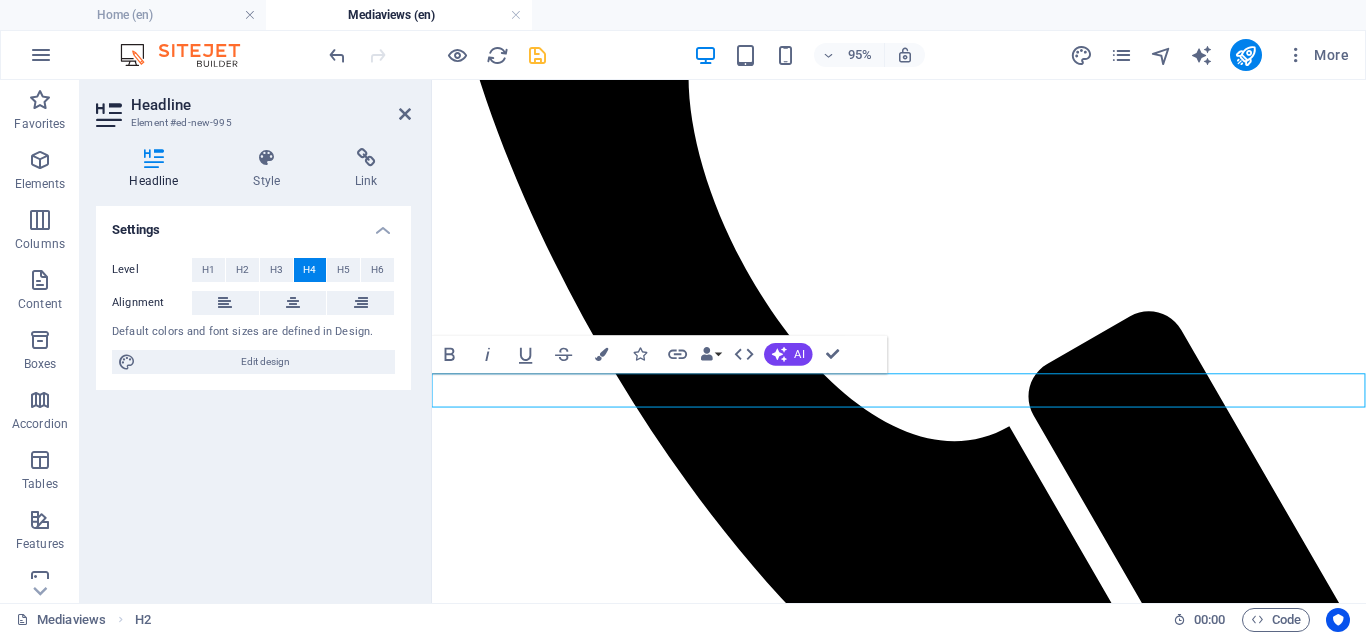 drag, startPoint x: 615, startPoint y: 406, endPoint x: 451, endPoint y: 394, distance: 164.43843 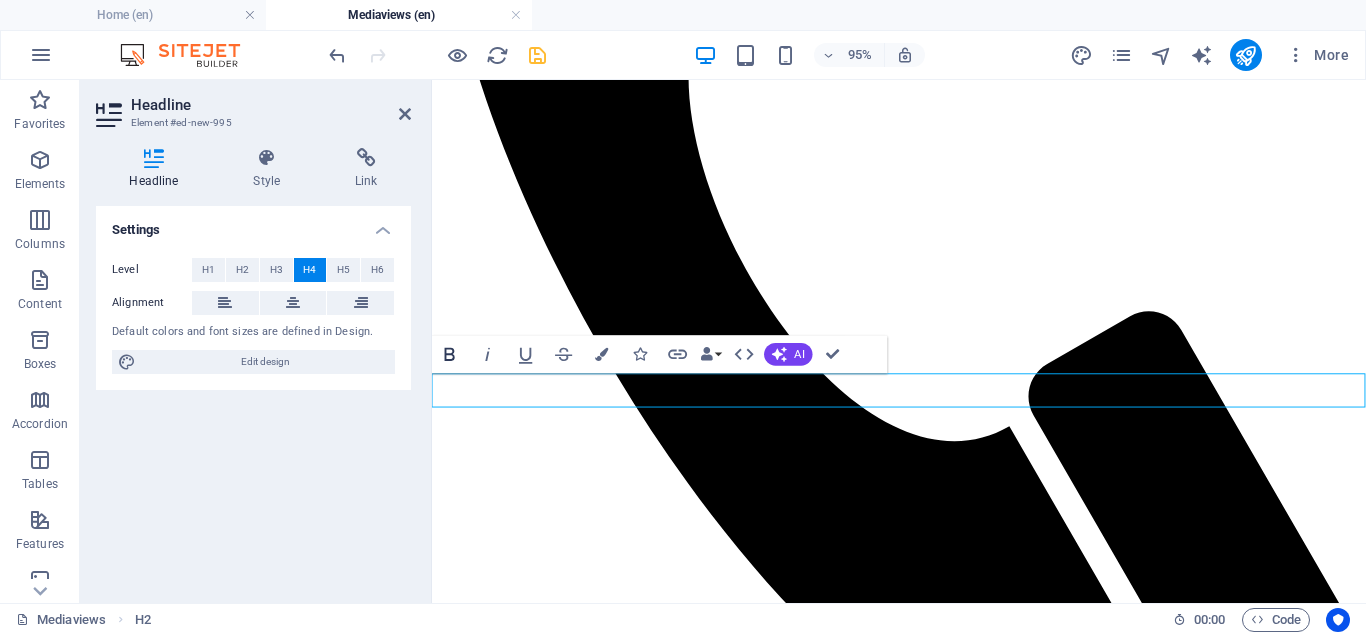 click 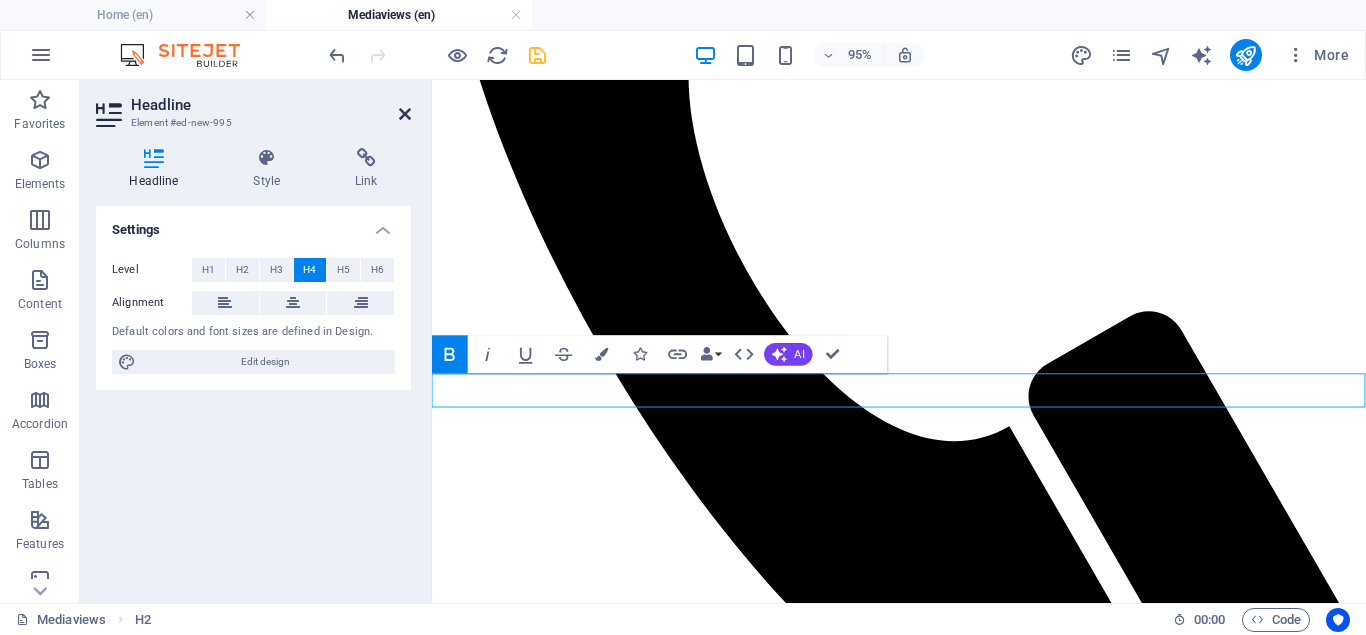click at bounding box center (405, 114) 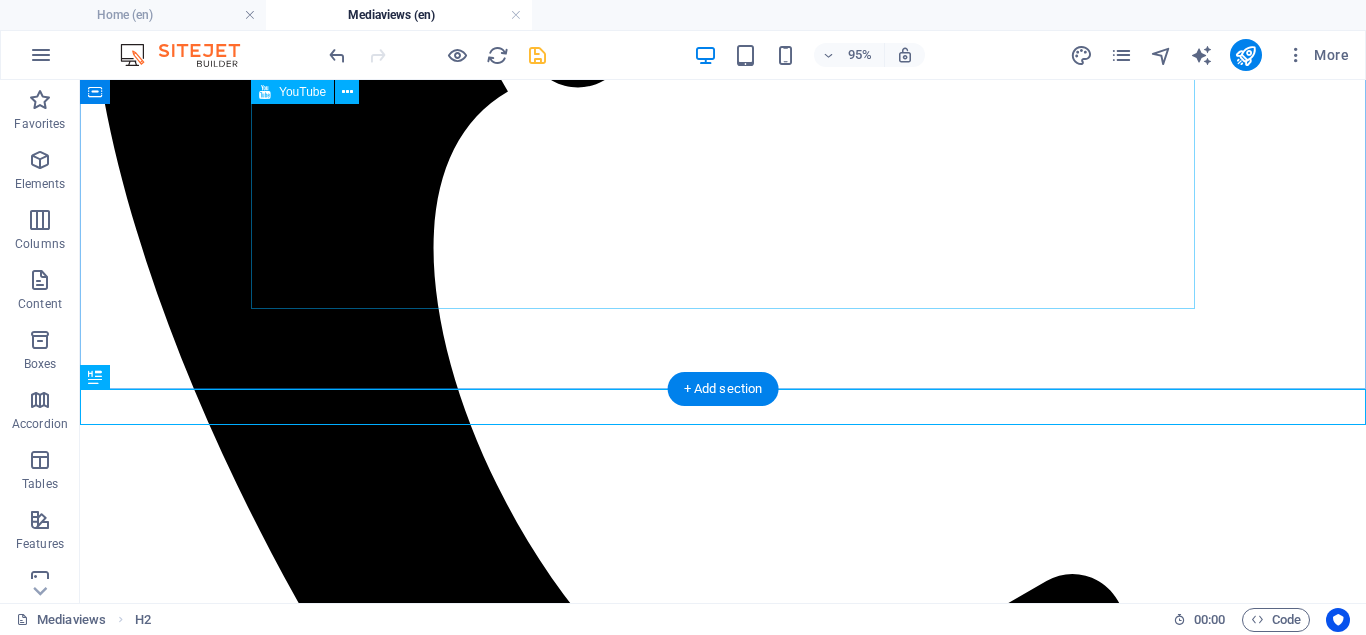 scroll, scrollTop: 571, scrollLeft: 0, axis: vertical 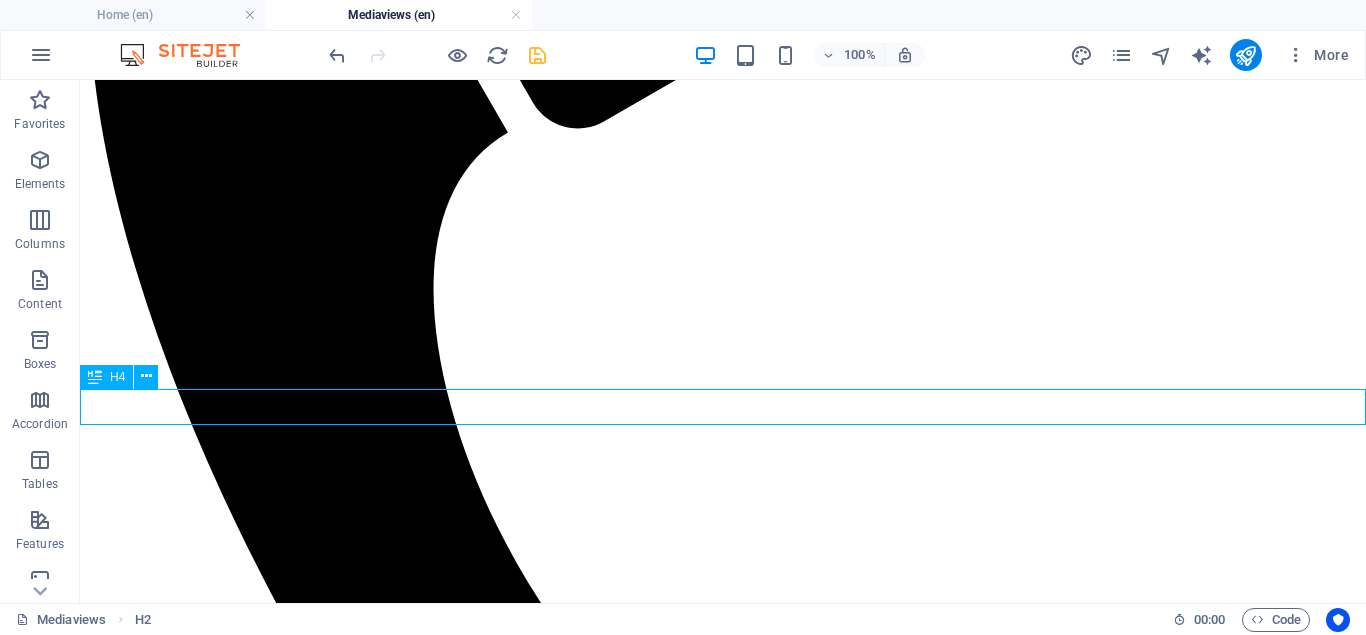 click on "Old Videos Here!" at bounding box center (723, 1873) 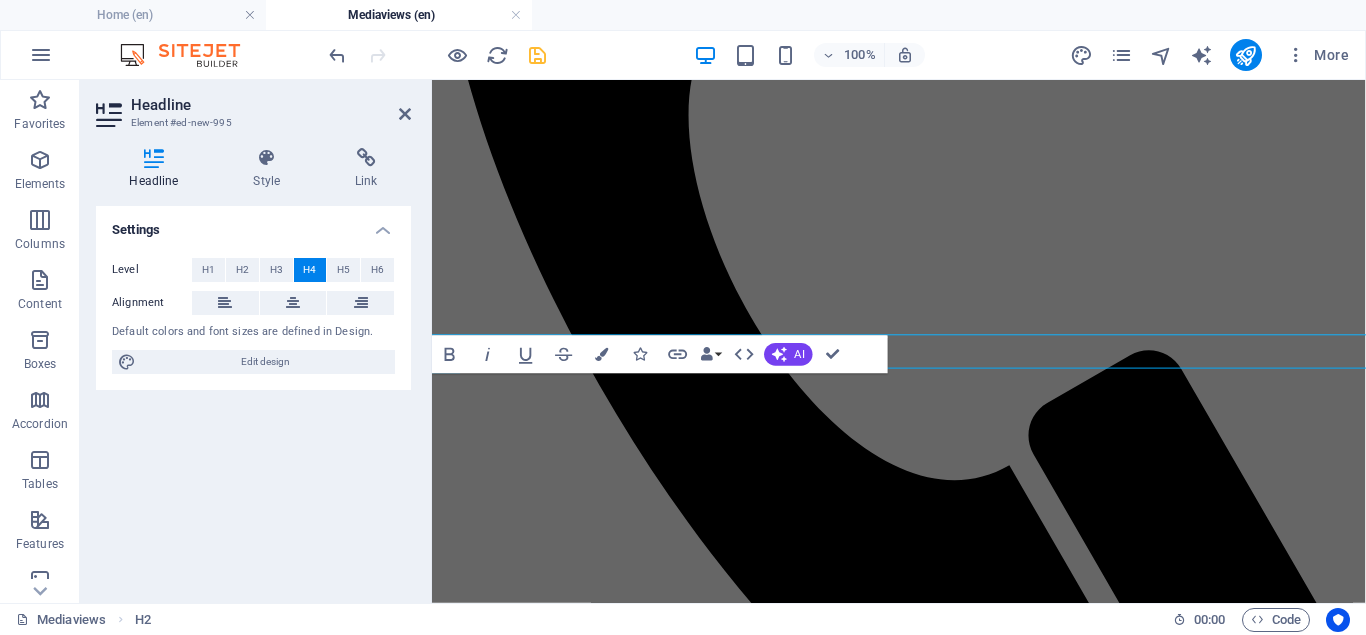 scroll, scrollTop: 612, scrollLeft: 0, axis: vertical 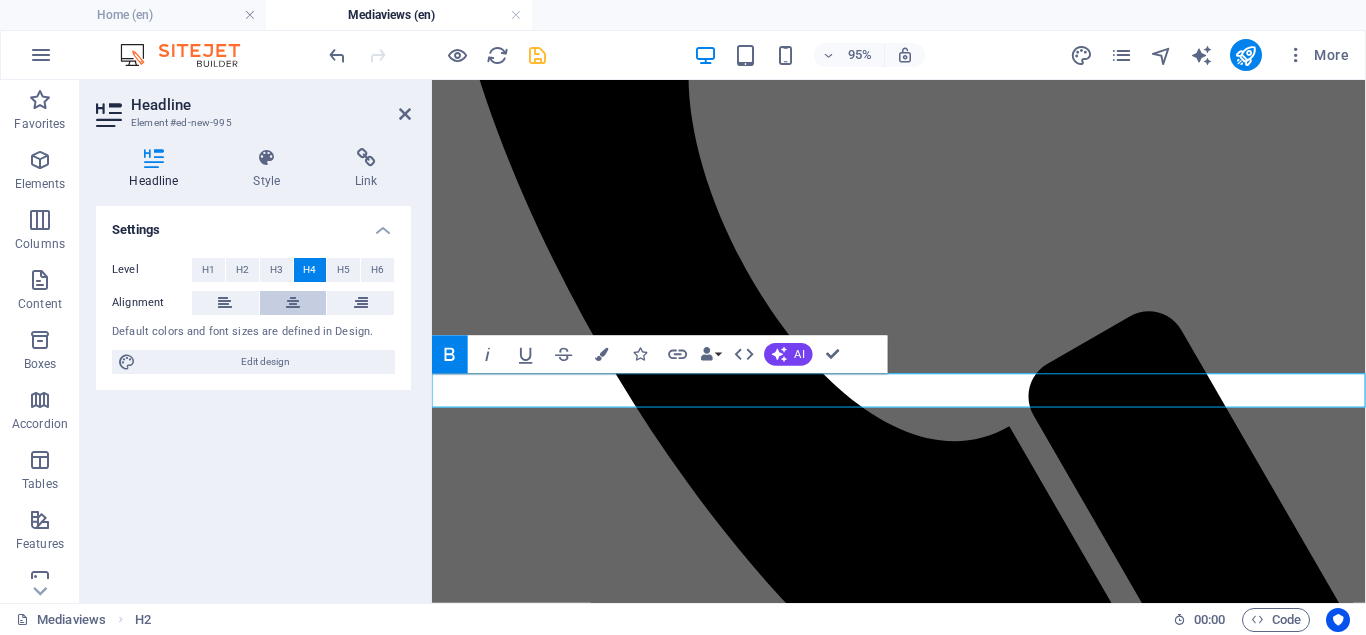 click at bounding box center (293, 303) 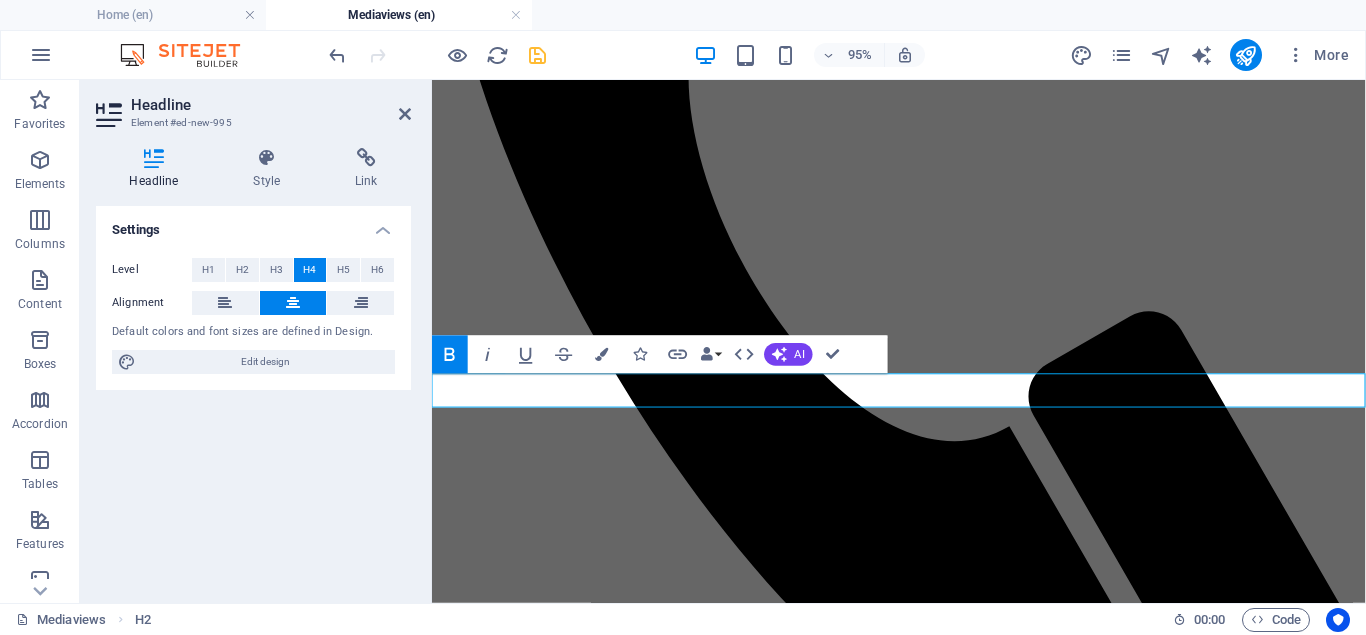 click on "Old Videos Here!" at bounding box center [924, 1429] 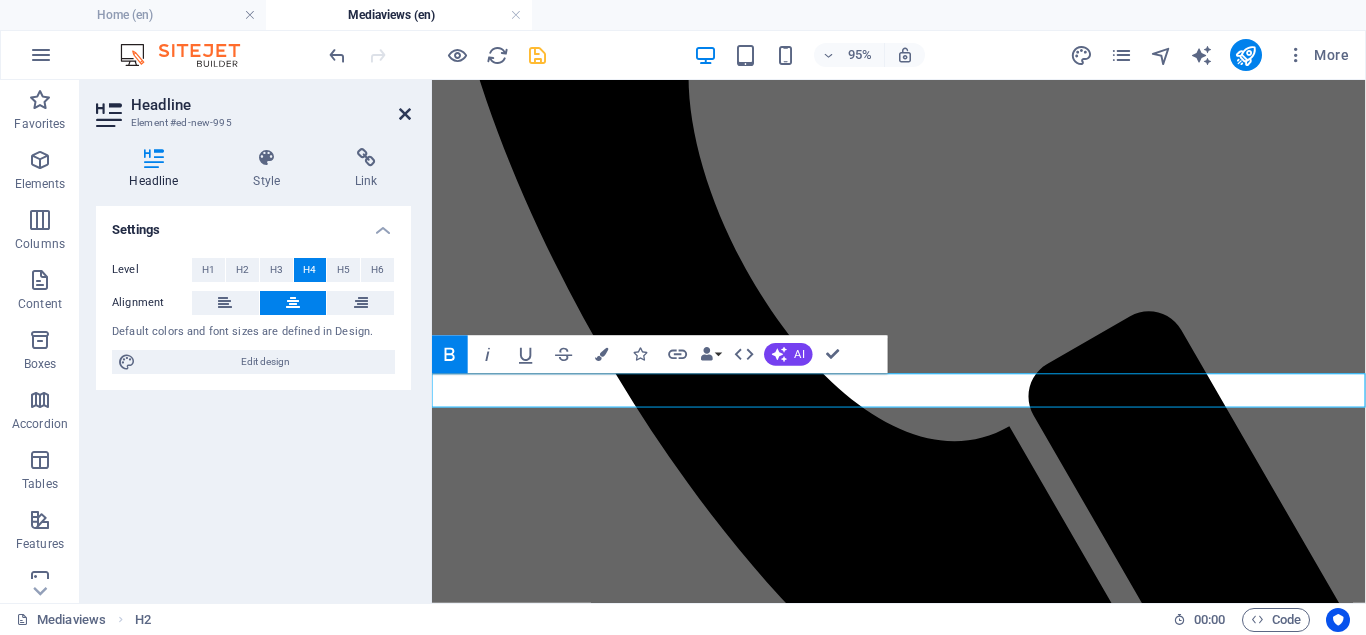 click at bounding box center [405, 114] 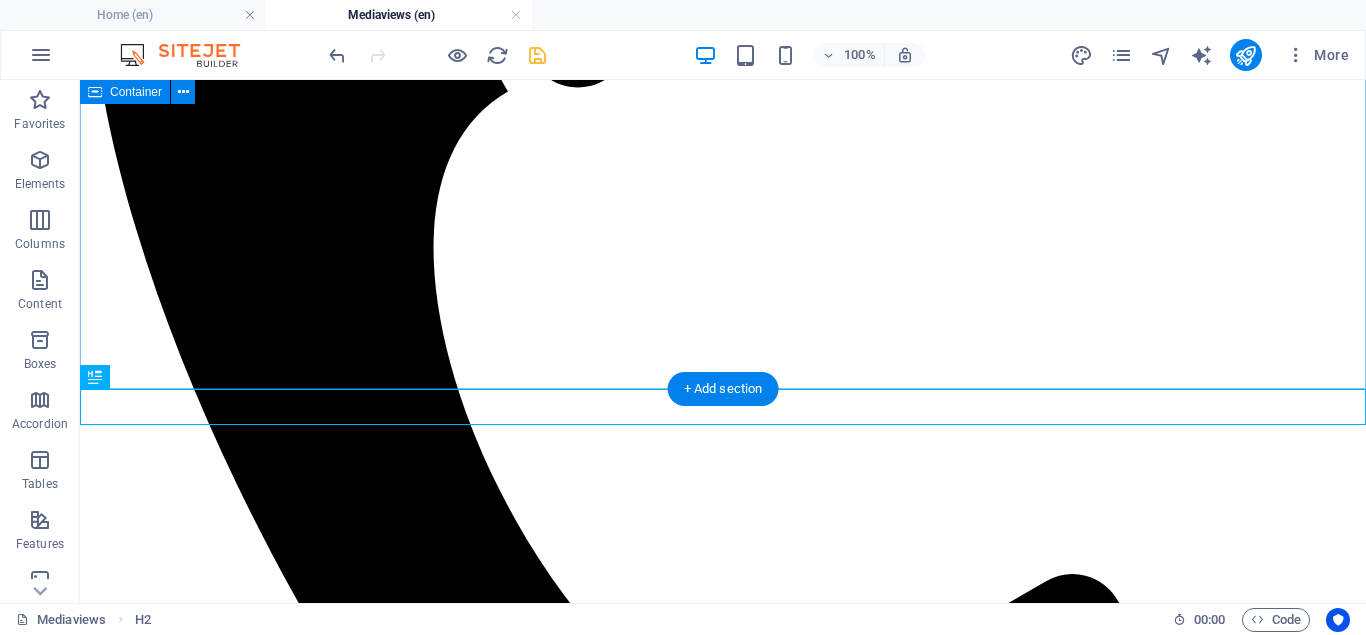 scroll, scrollTop: 571, scrollLeft: 0, axis: vertical 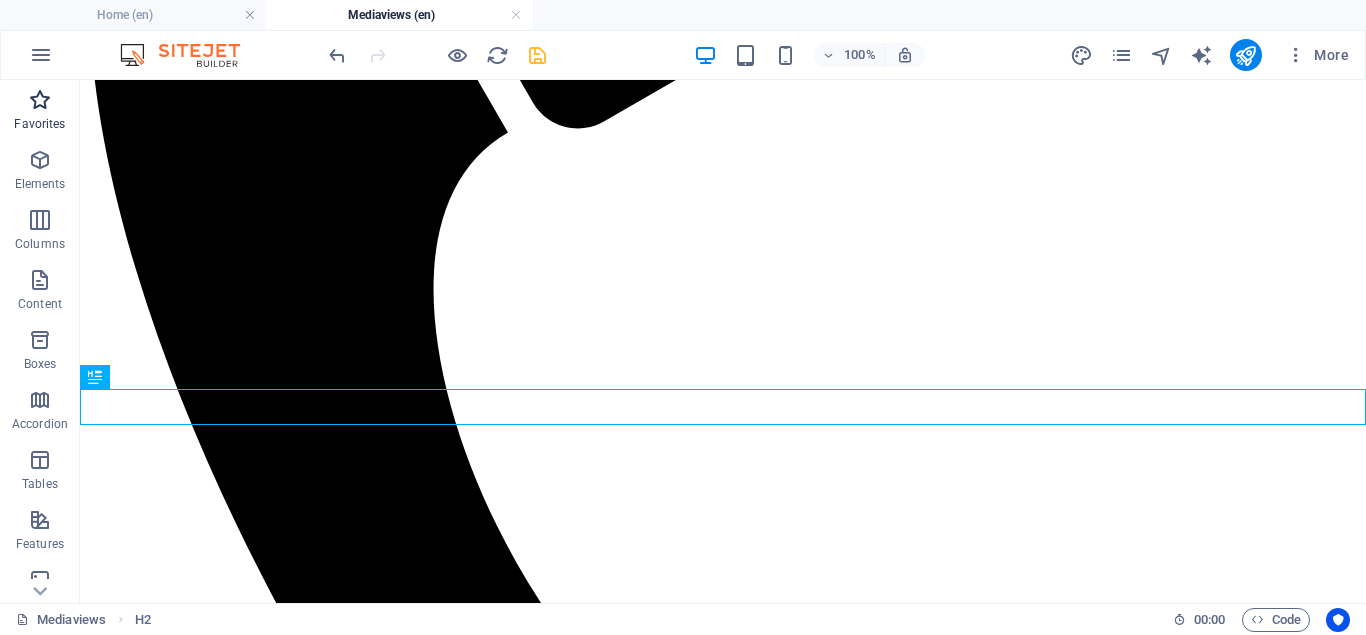 click on "Favorites" at bounding box center (39, 124) 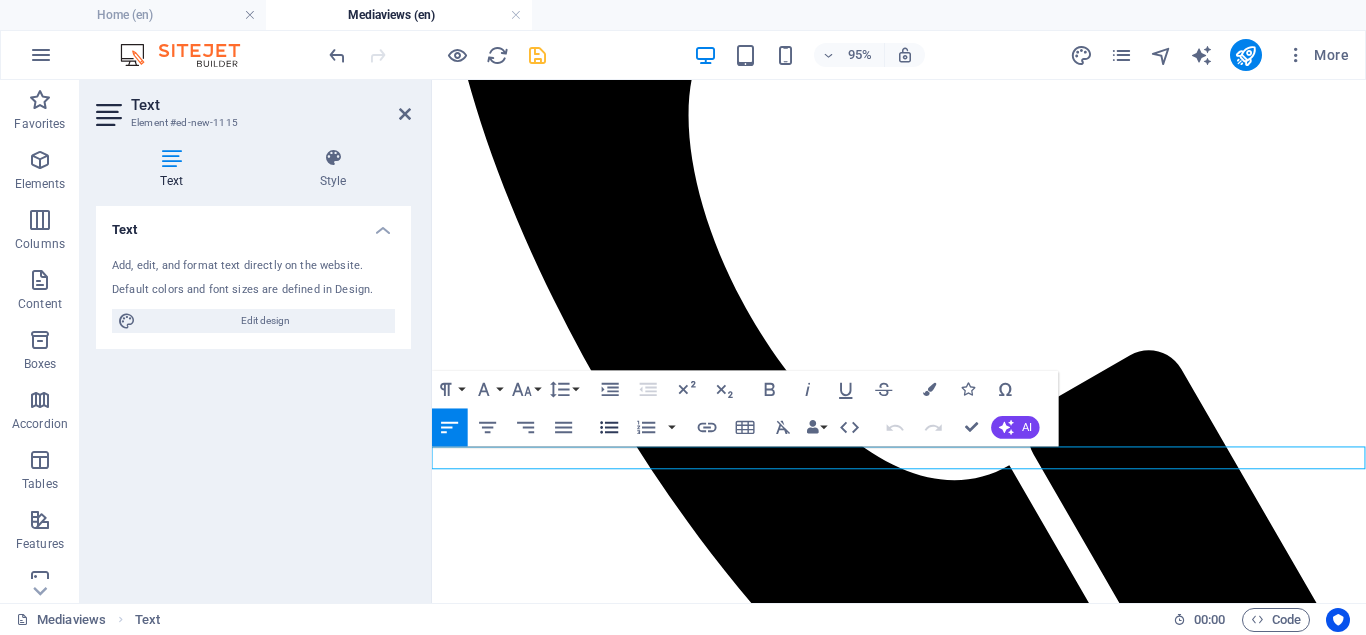 click 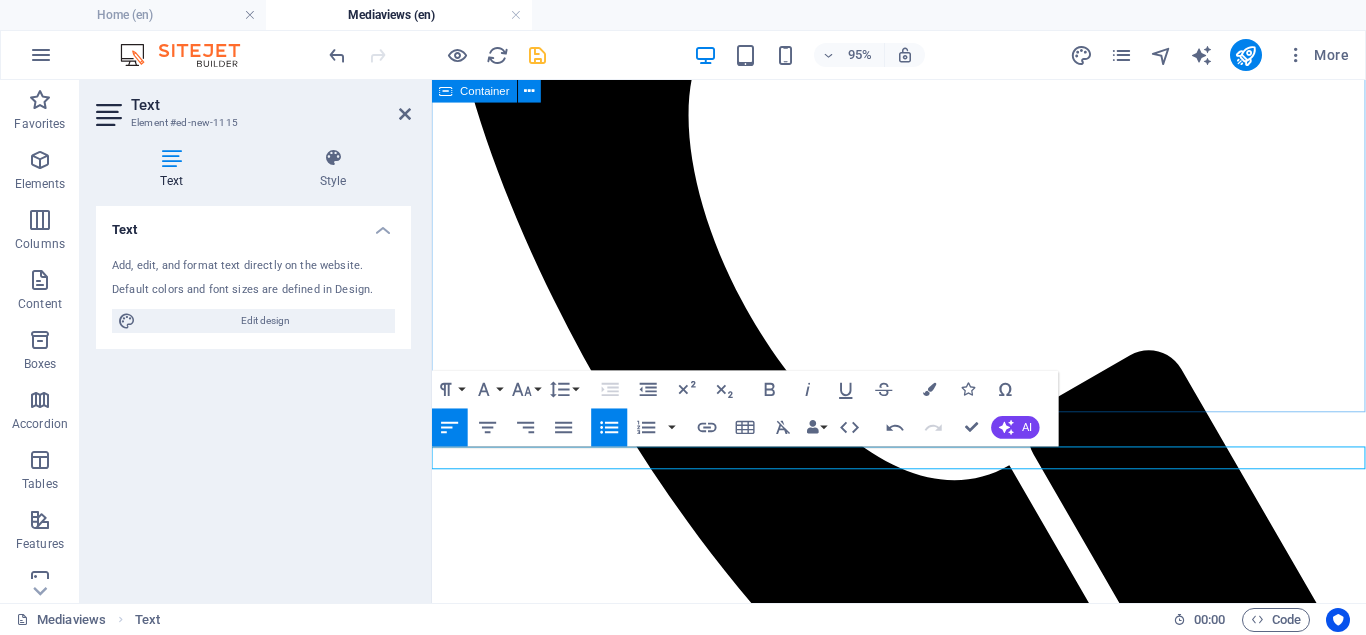click at bounding box center (923, 1364) 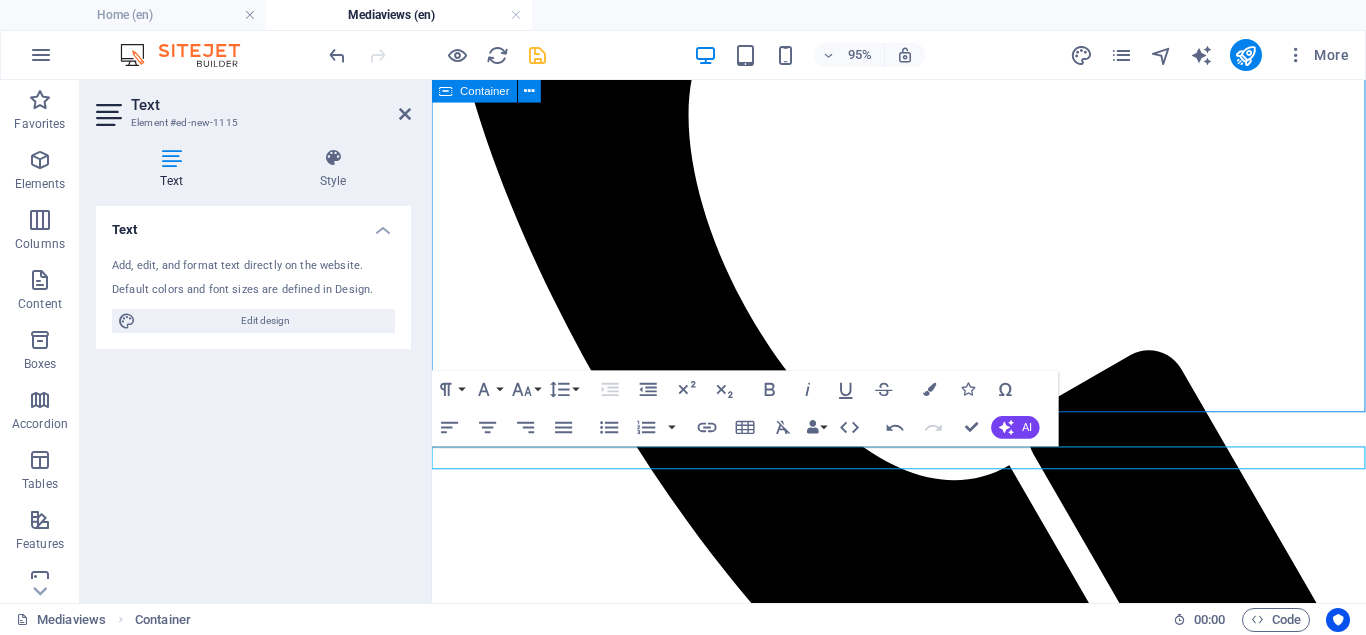 scroll, scrollTop: 530, scrollLeft: 0, axis: vertical 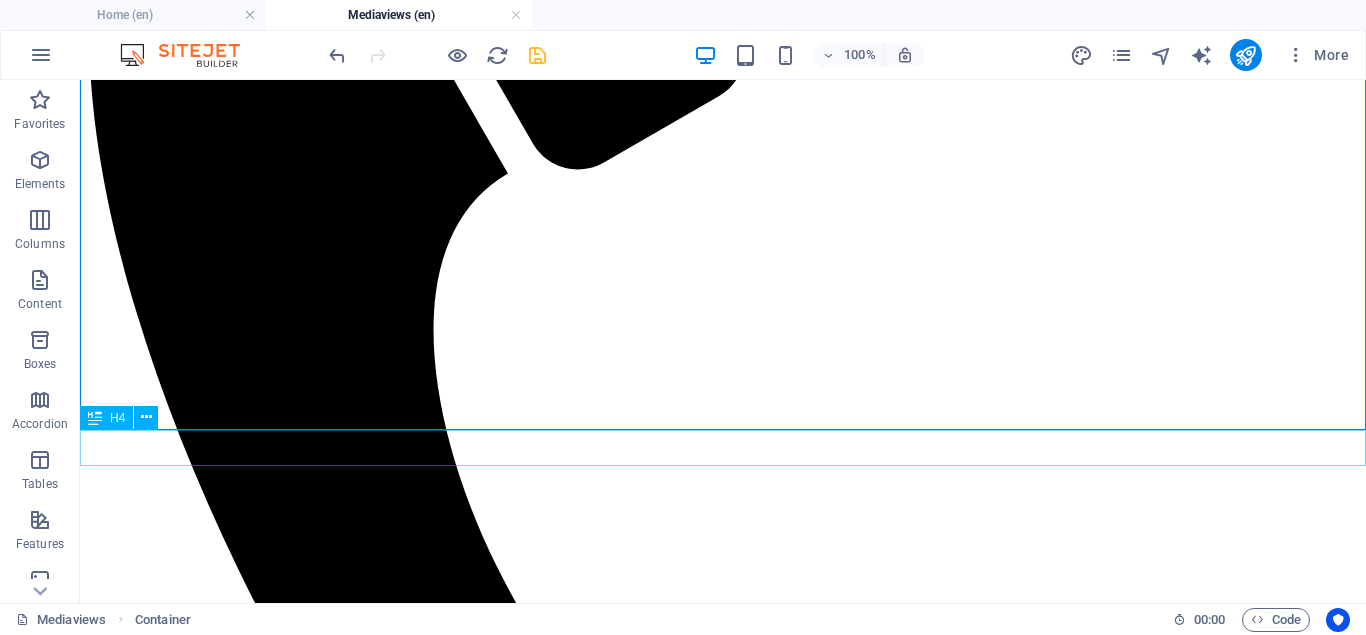 click on "H4" at bounding box center (117, 418) 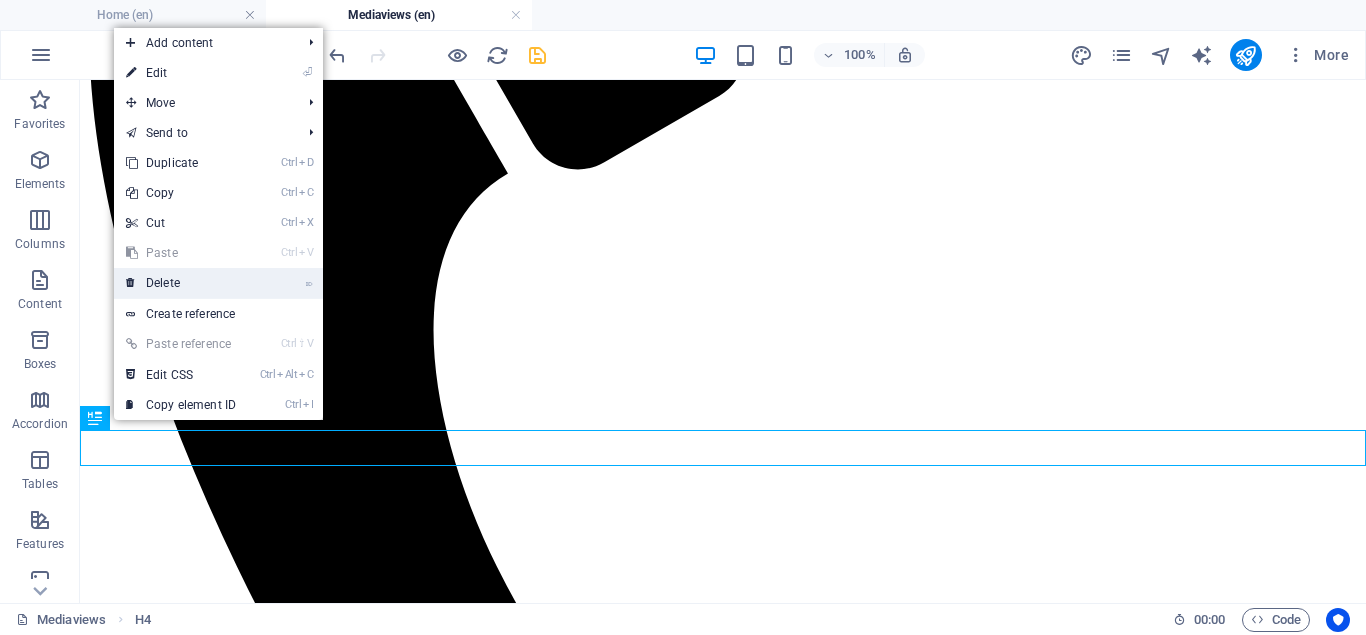 click on "⌦  Delete" at bounding box center (181, 283) 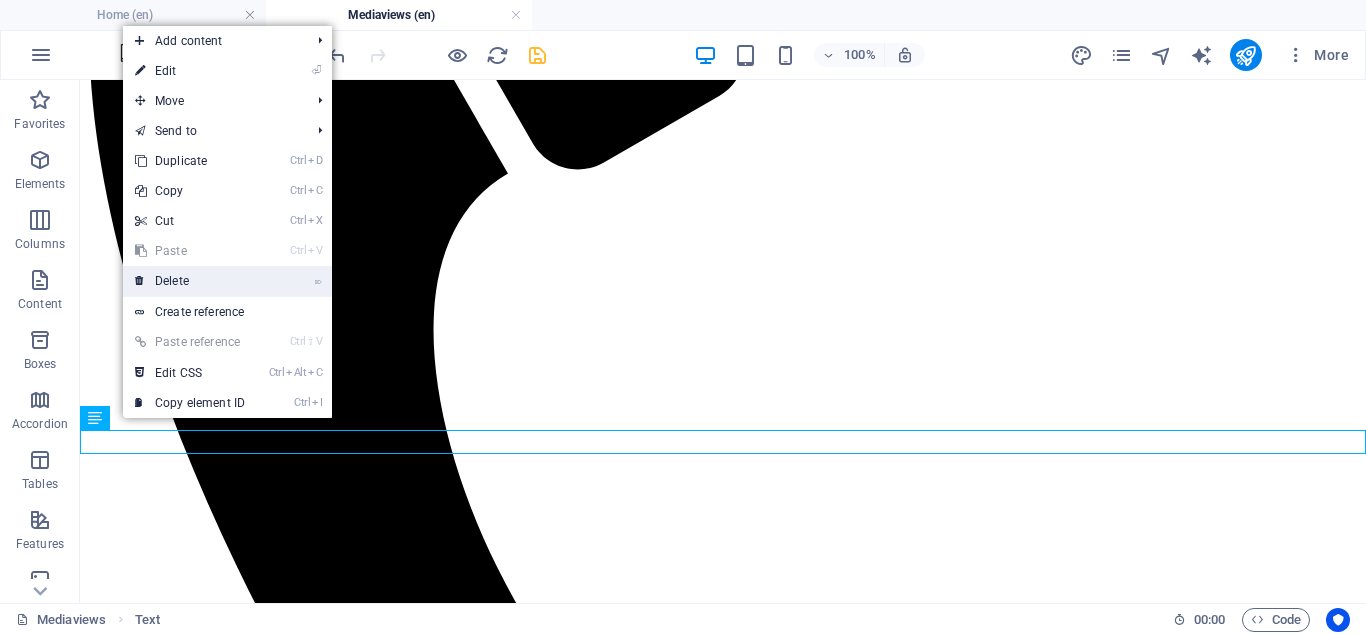 click on "⌦  Delete" at bounding box center [190, 281] 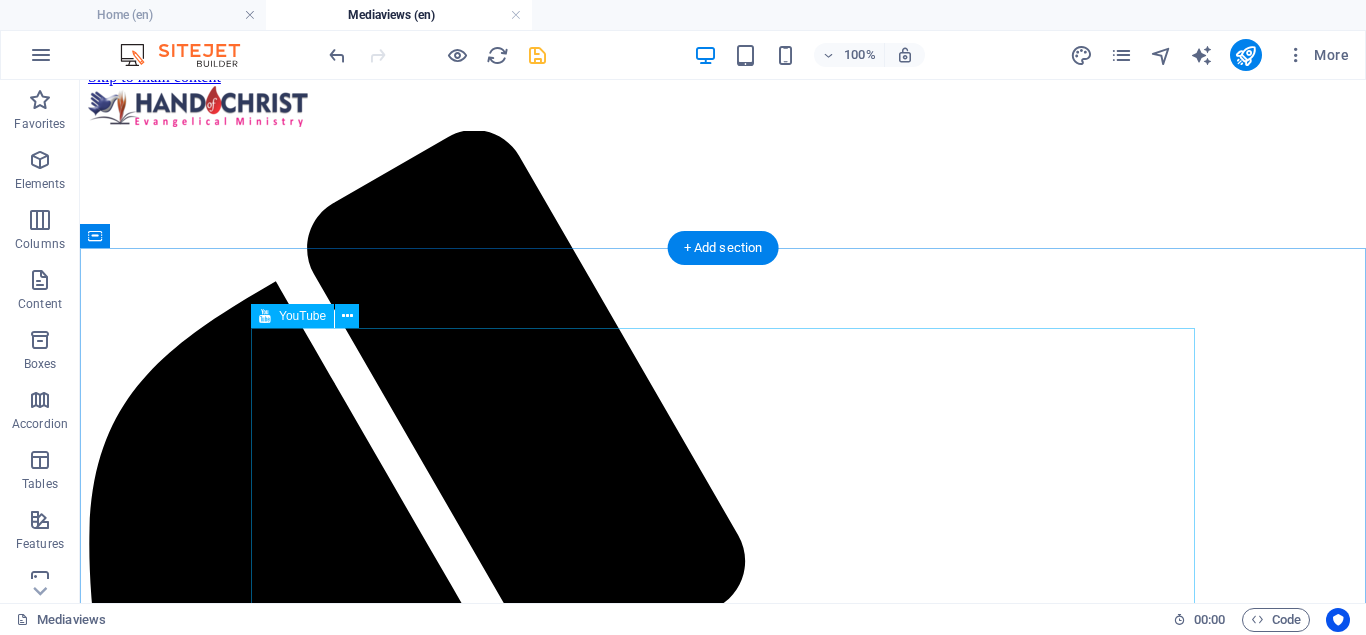 scroll, scrollTop: 0, scrollLeft: 0, axis: both 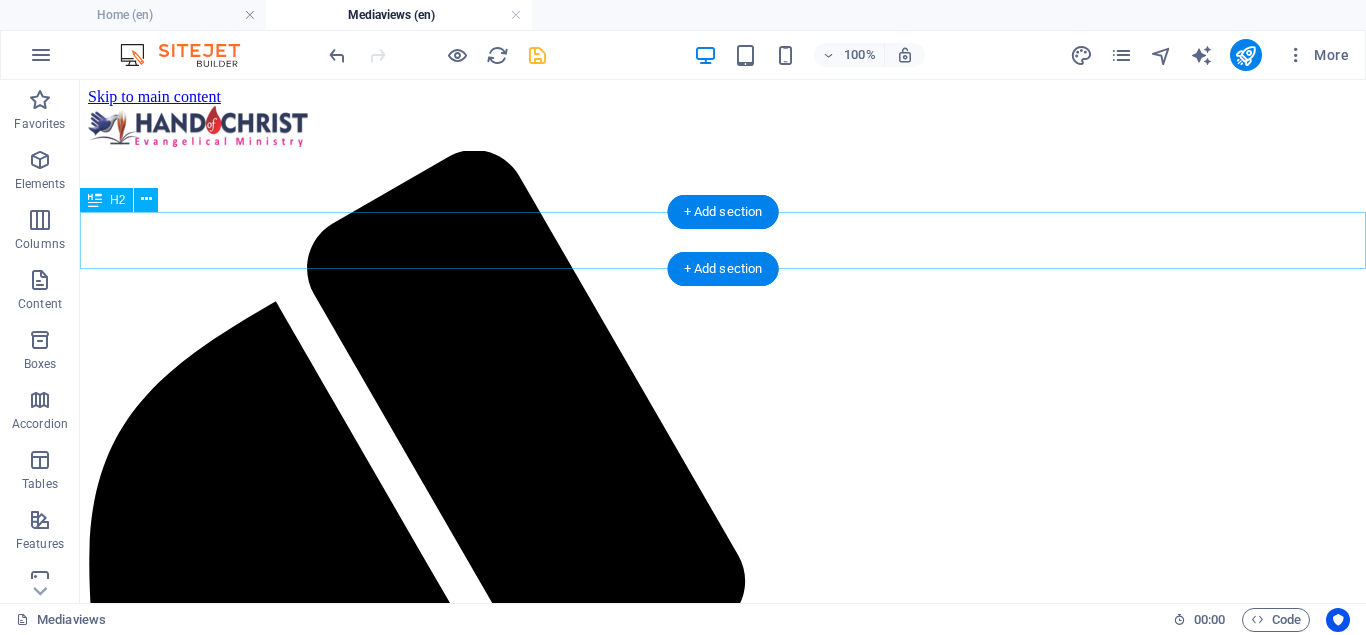 click on "We Are  LIVE!" at bounding box center [723, 2226] 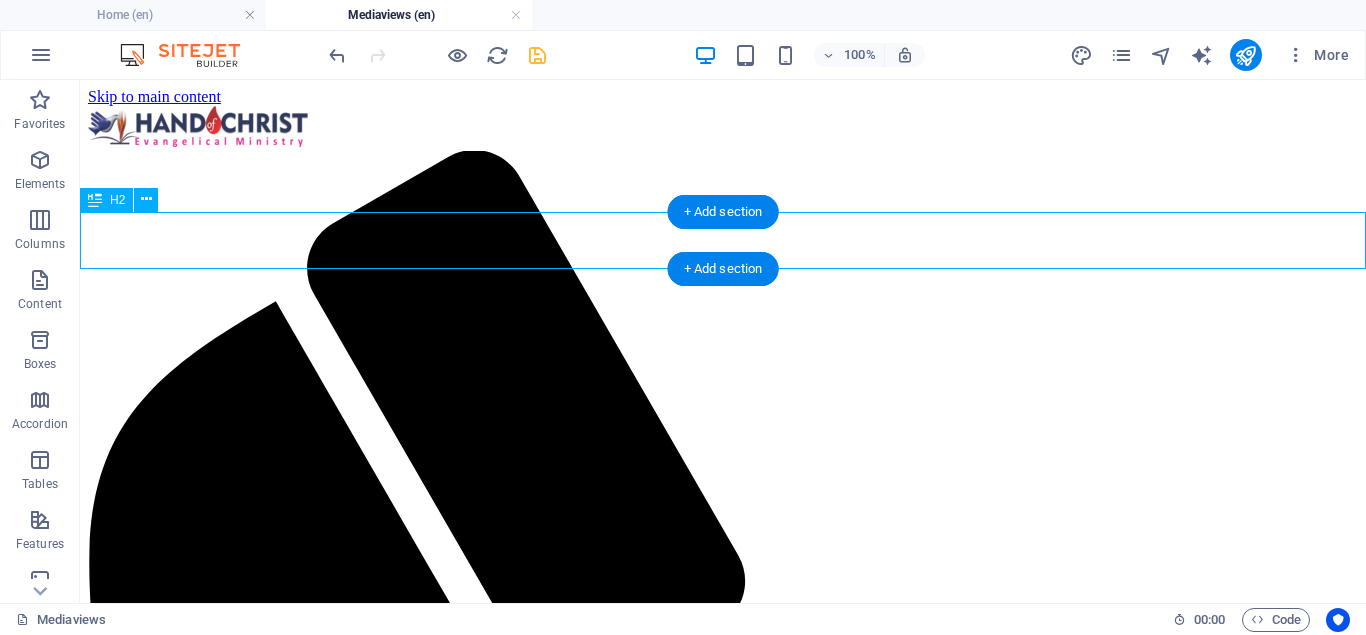 click on "We Are  LIVE!" at bounding box center [723, 2226] 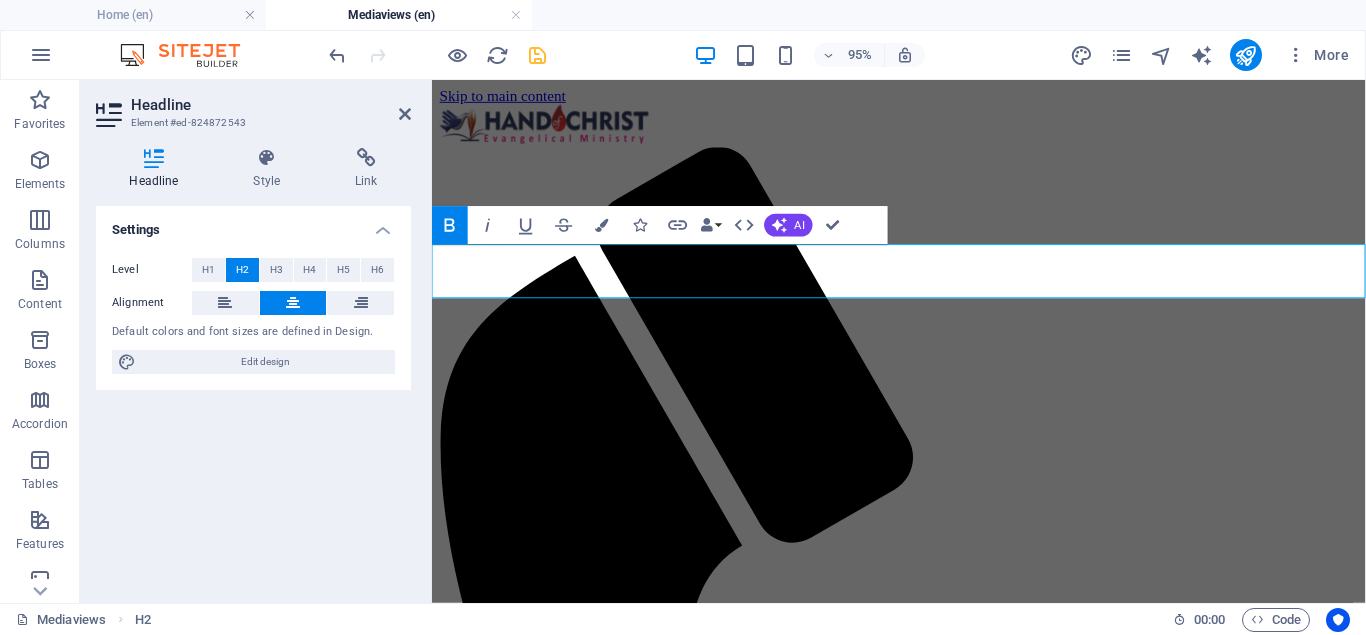 click on "We Are  LIVE!" at bounding box center [923, 1824] 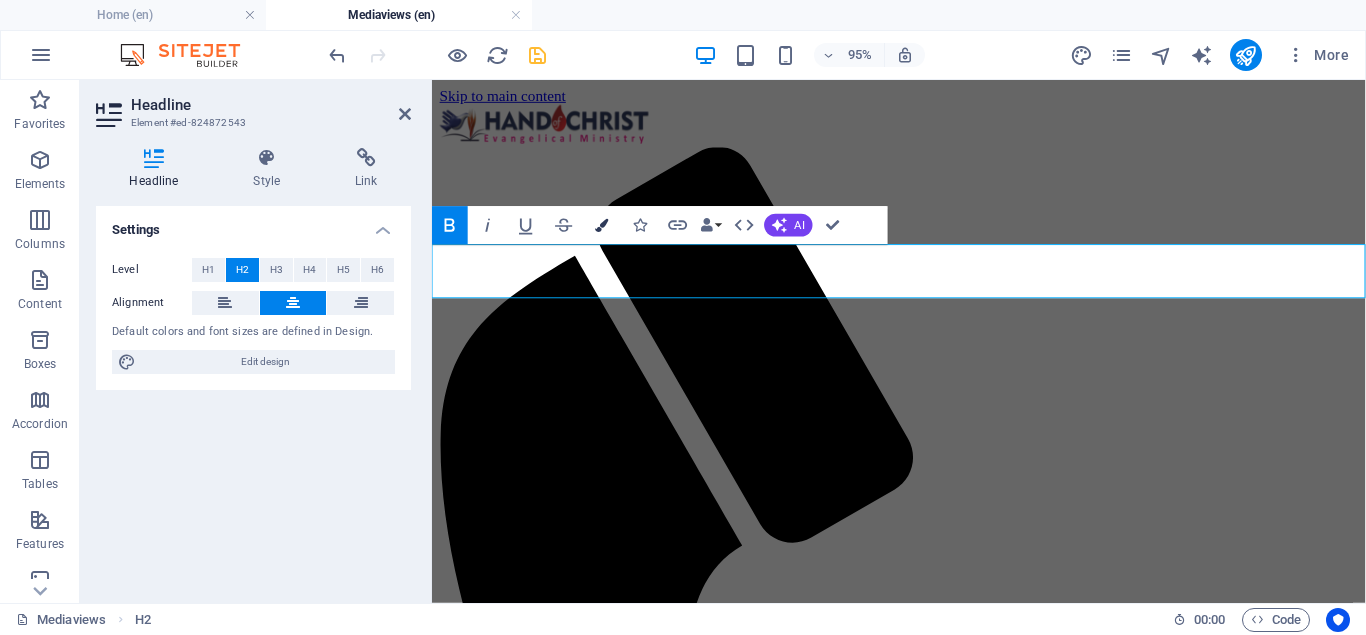 click at bounding box center (601, 224) 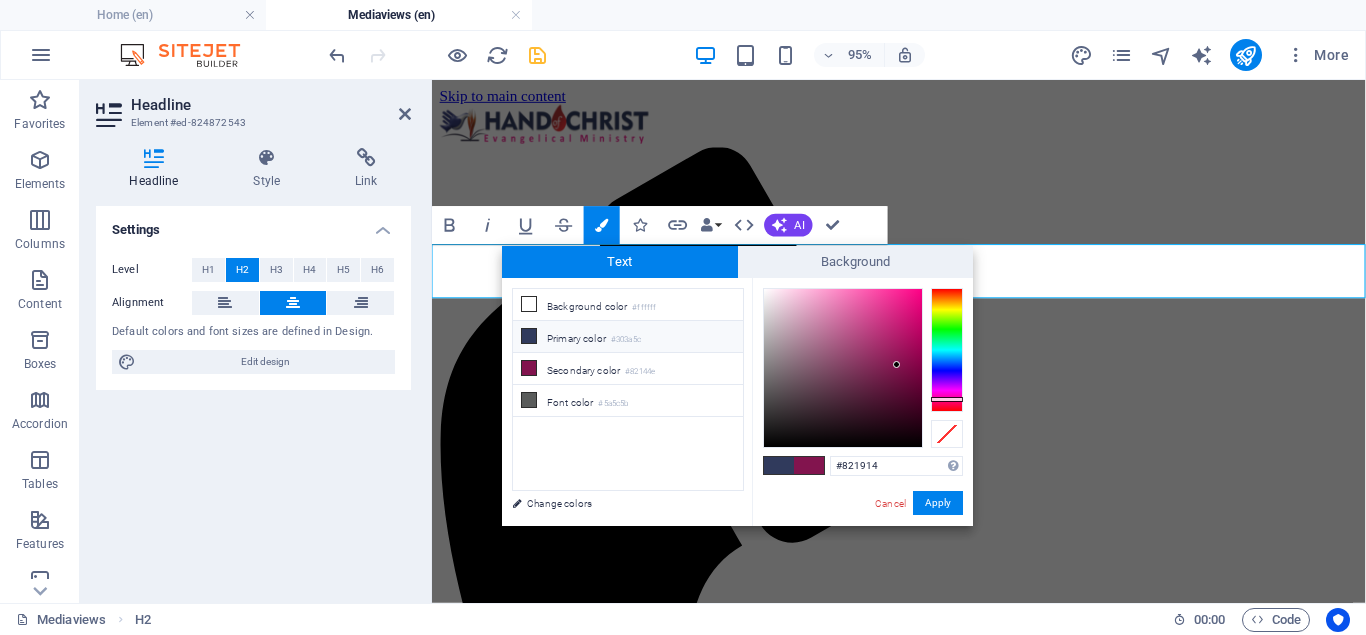 click at bounding box center [947, 350] 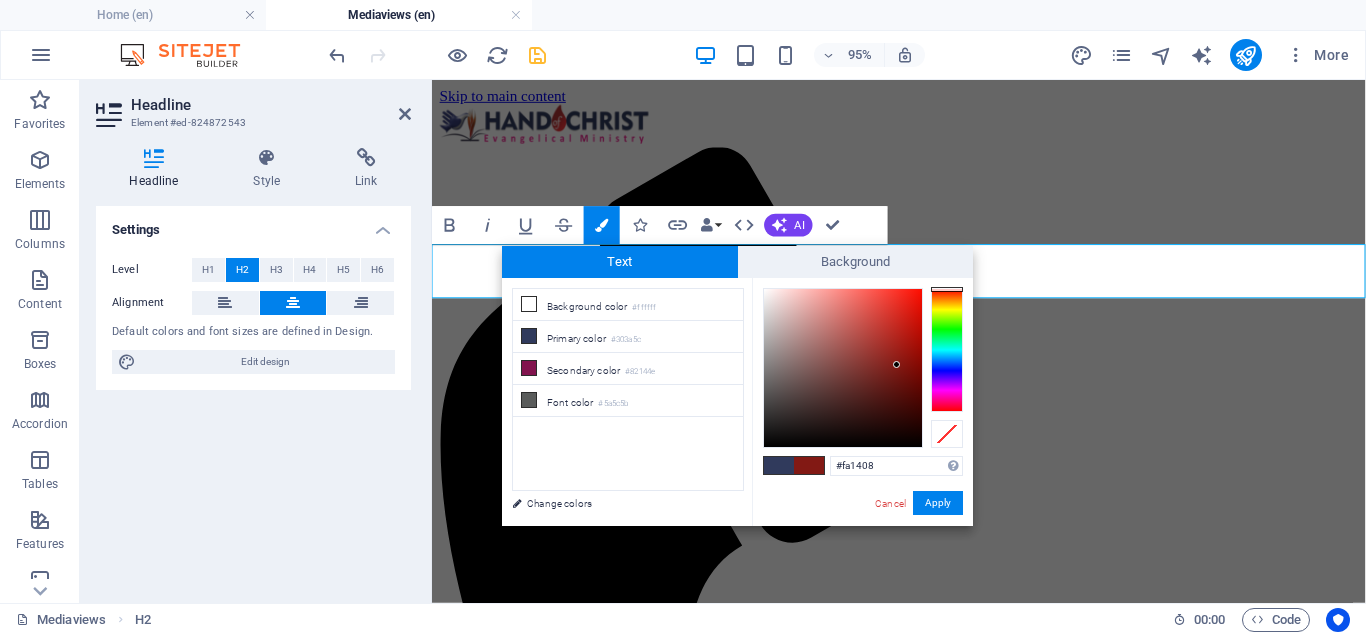 type on "#fa1306" 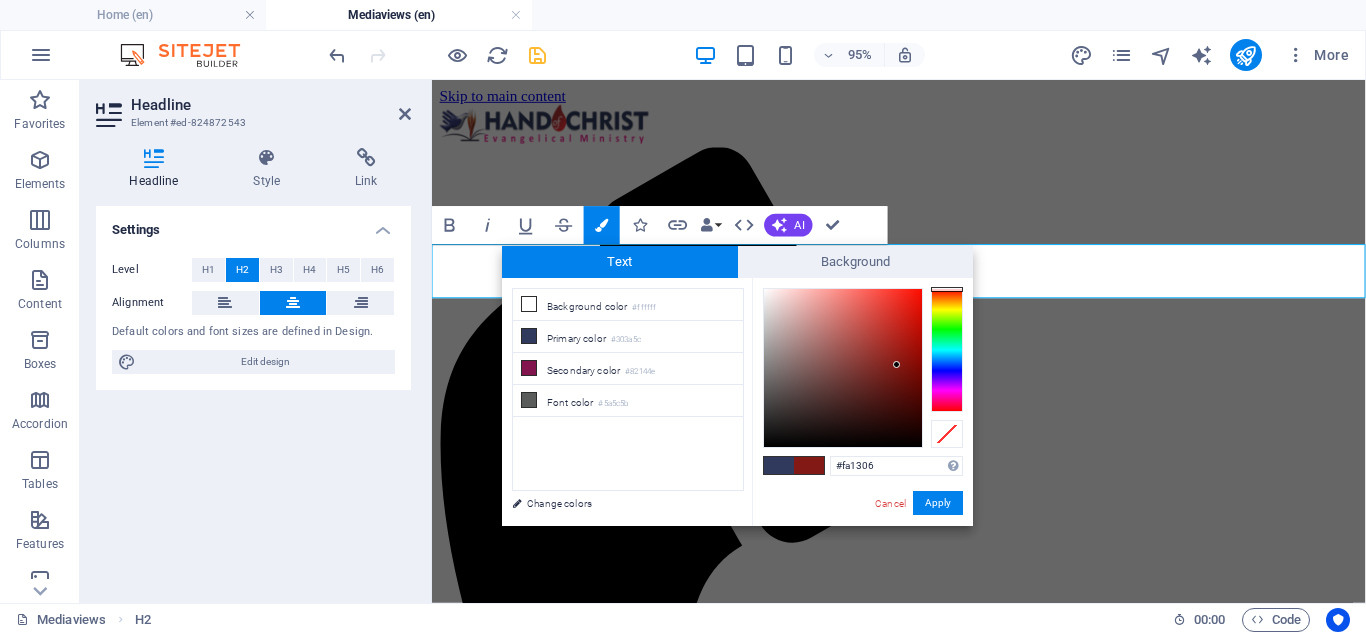 click at bounding box center (843, 368) 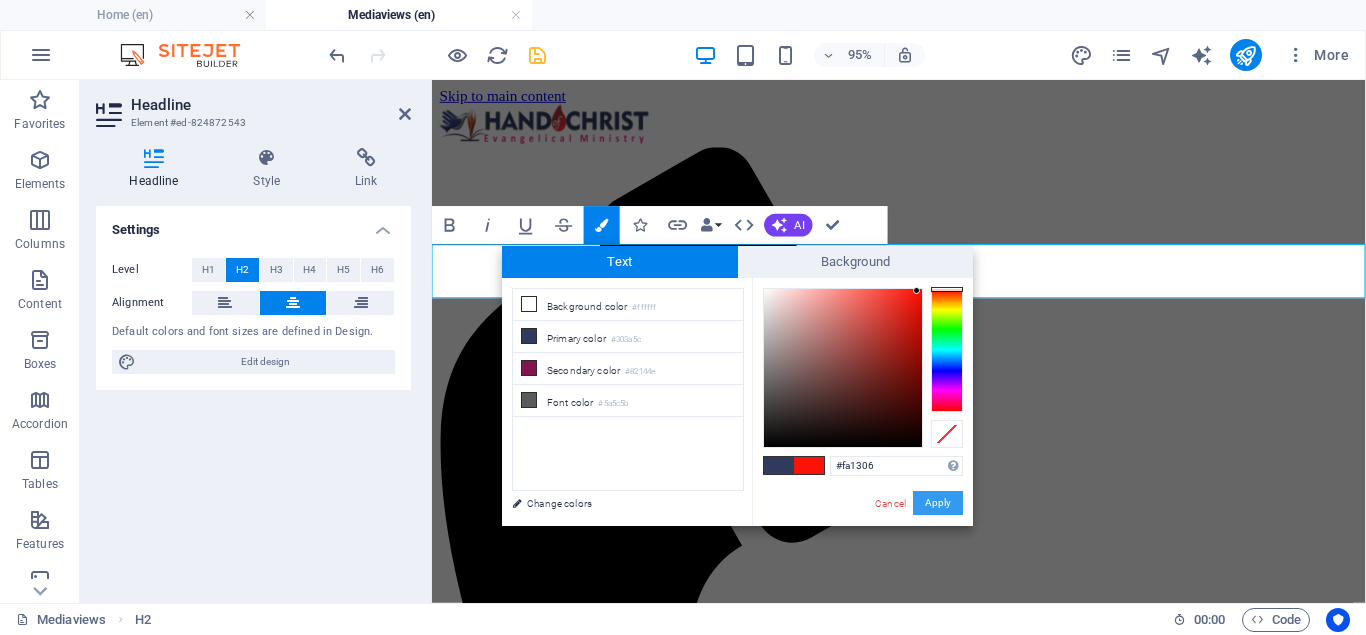 click on "Apply" at bounding box center (938, 503) 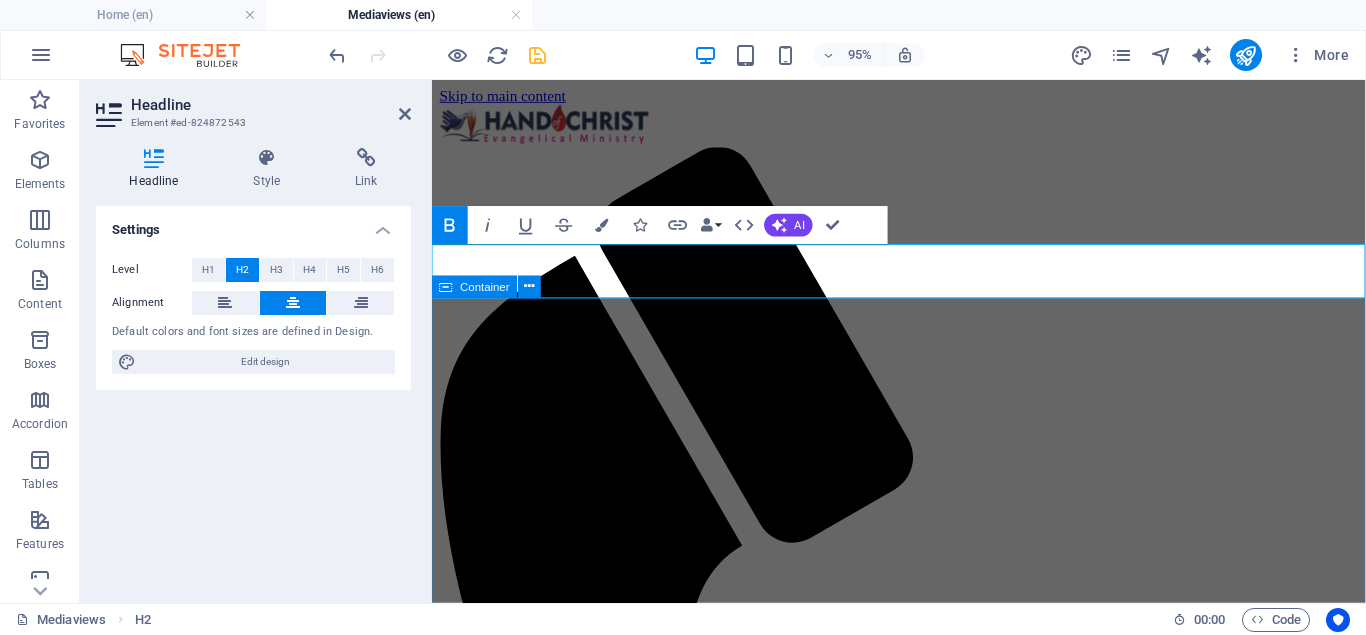 click at bounding box center [923, 1935] 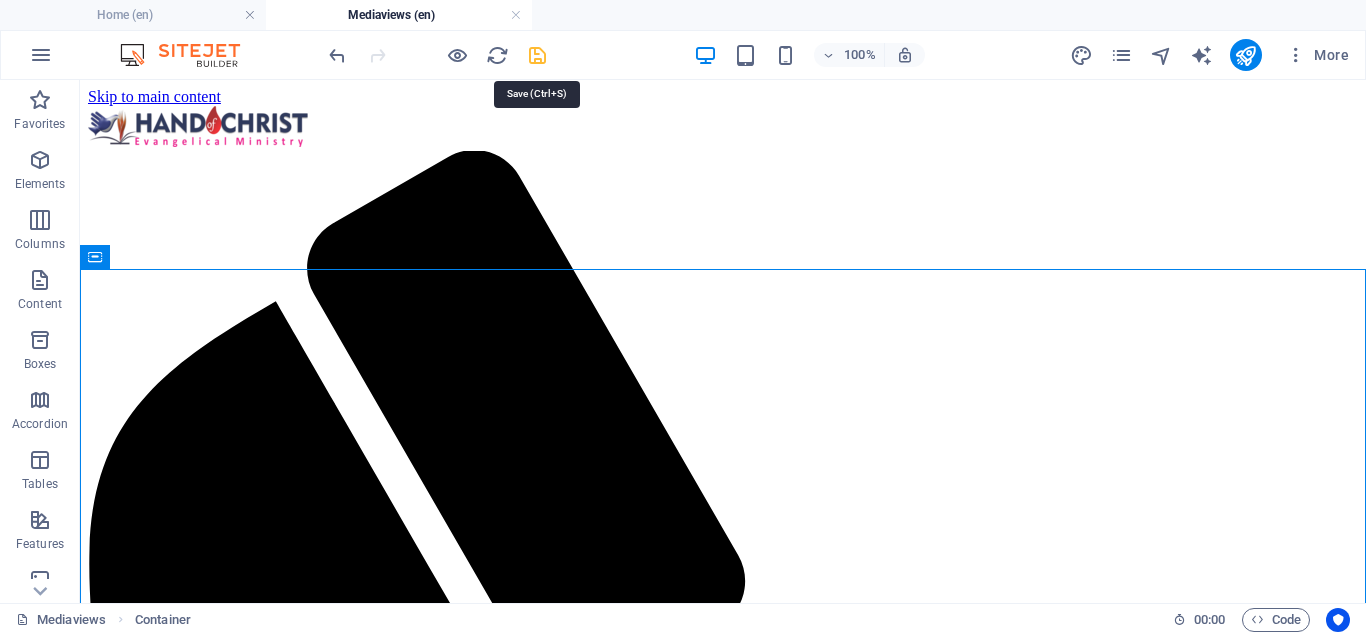 click at bounding box center (537, 55) 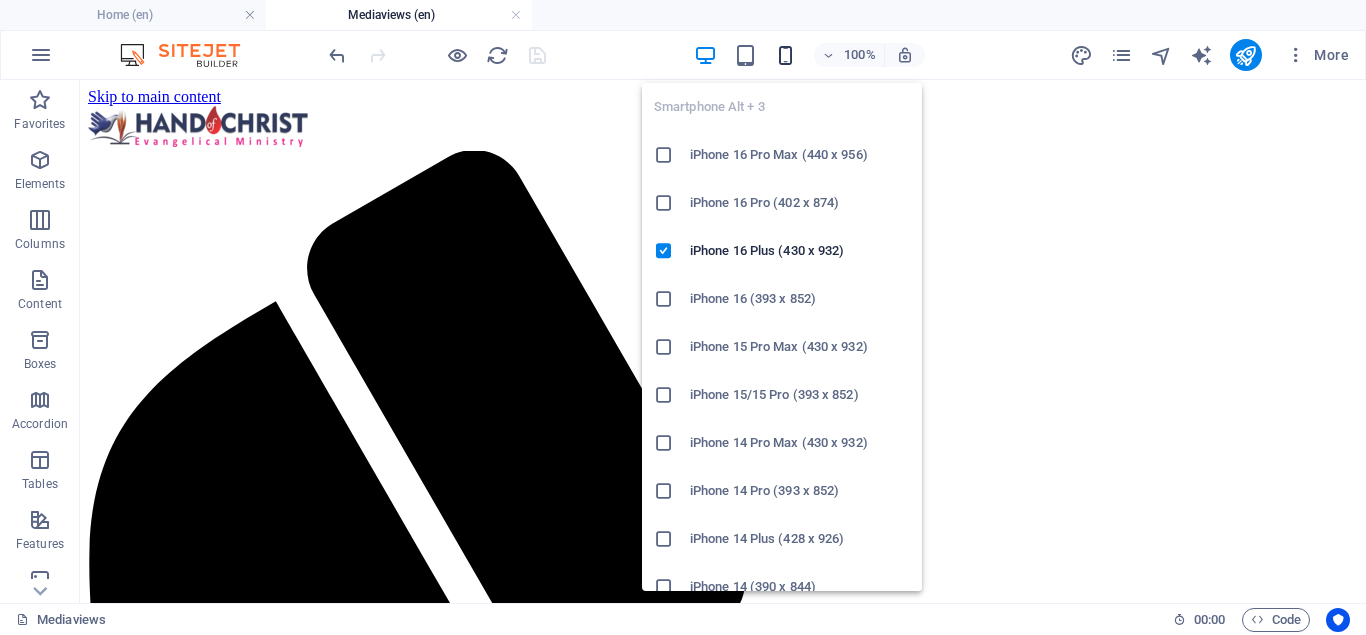 click at bounding box center (785, 55) 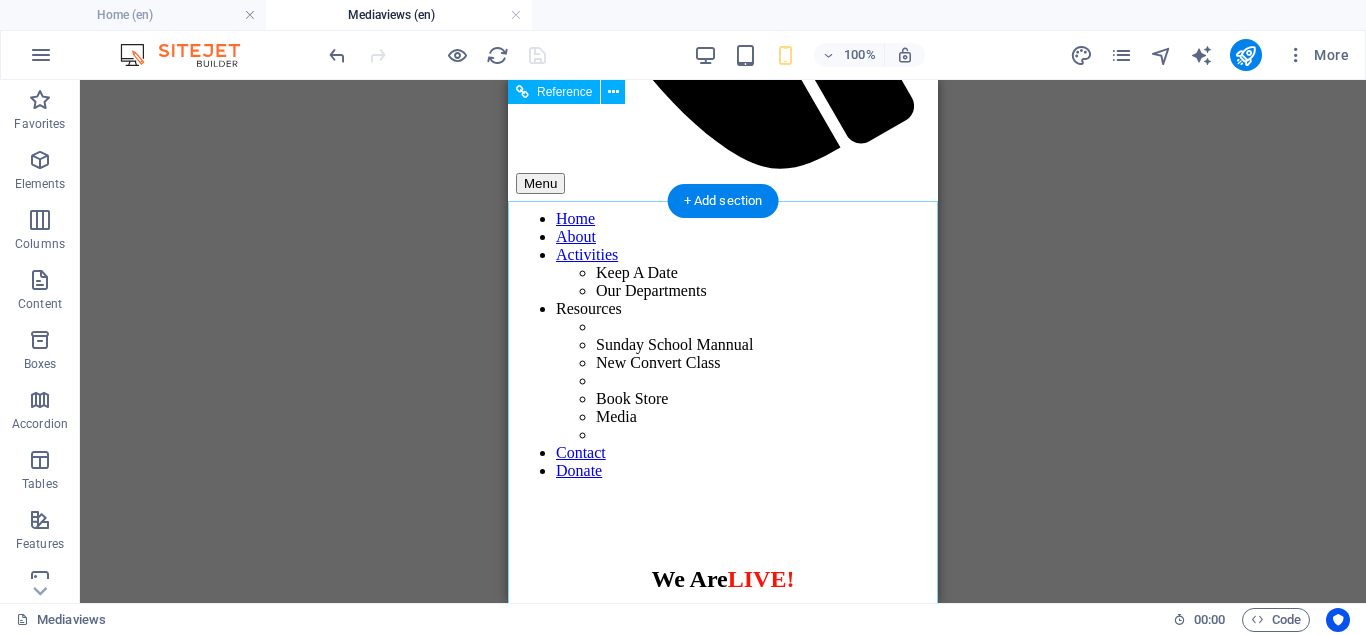 scroll, scrollTop: 0, scrollLeft: 0, axis: both 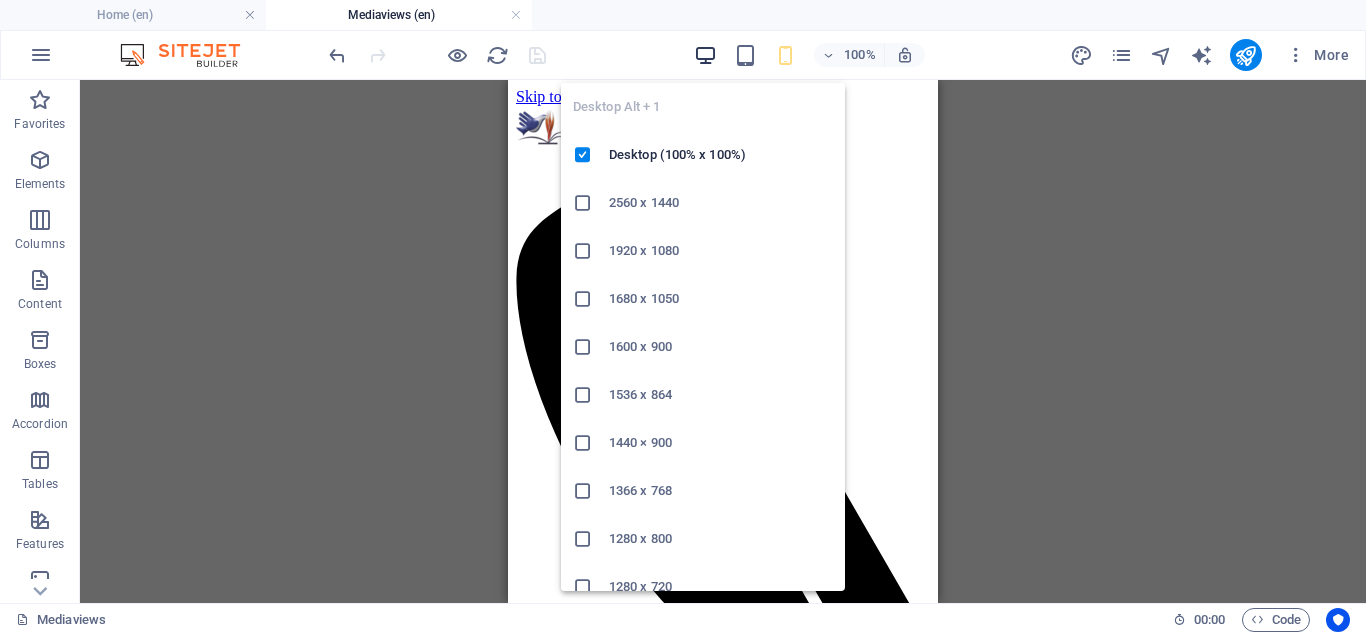 click at bounding box center (705, 55) 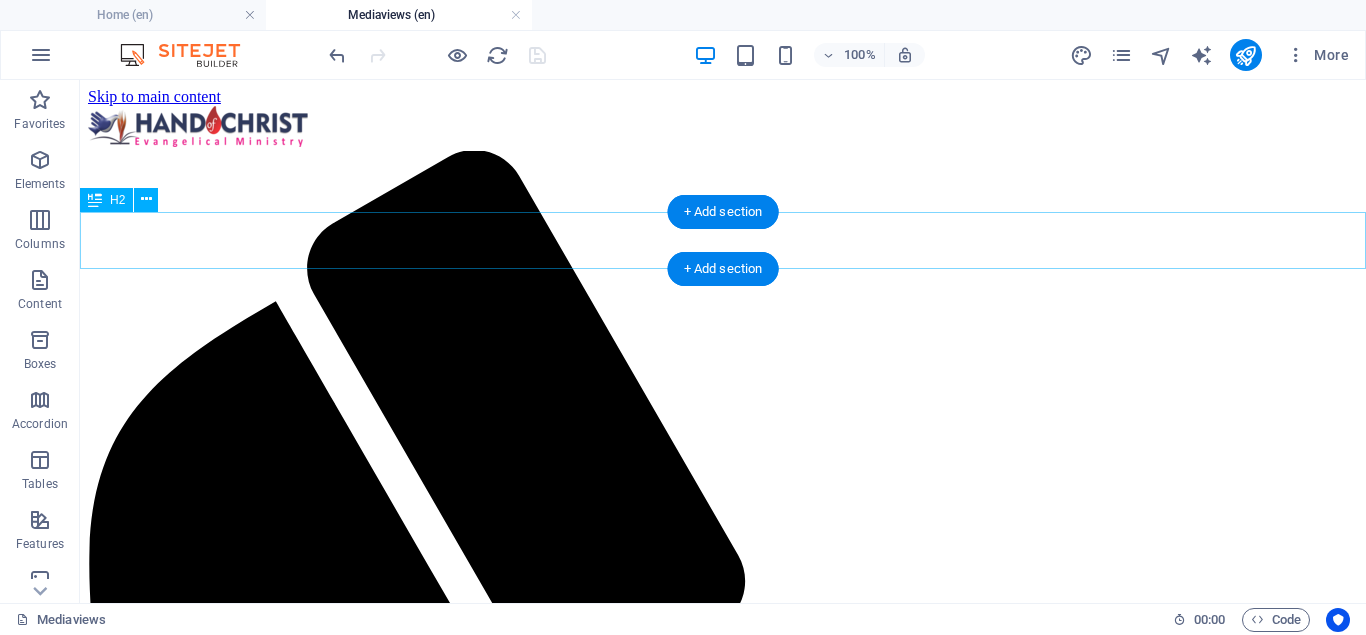 click on "We Are  LIVE!" at bounding box center [723, 2226] 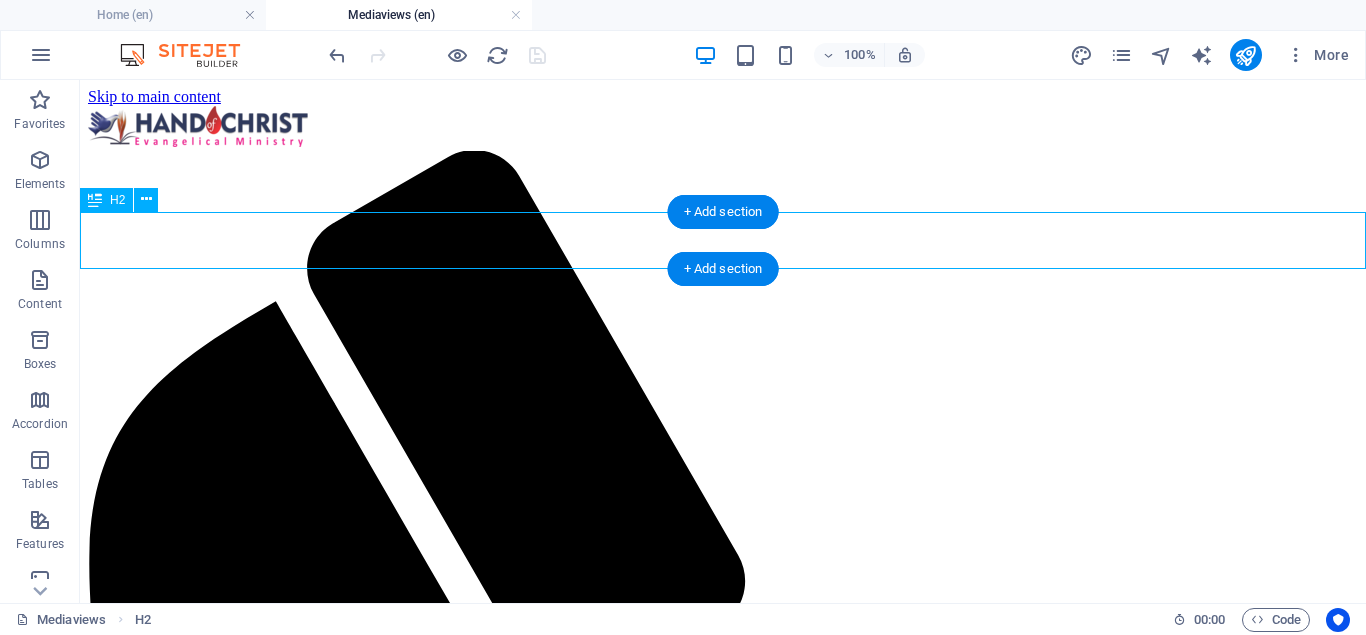 click on "We Are  LIVE!" at bounding box center (723, 2226) 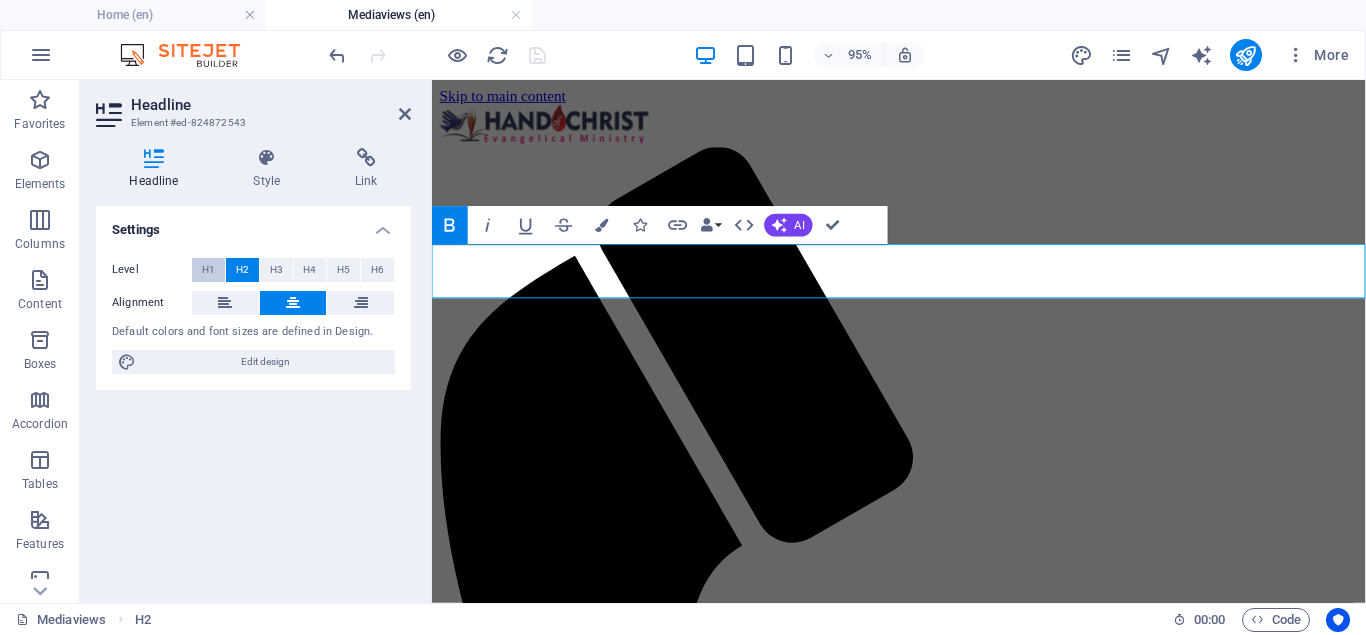 click on "H1" at bounding box center [208, 270] 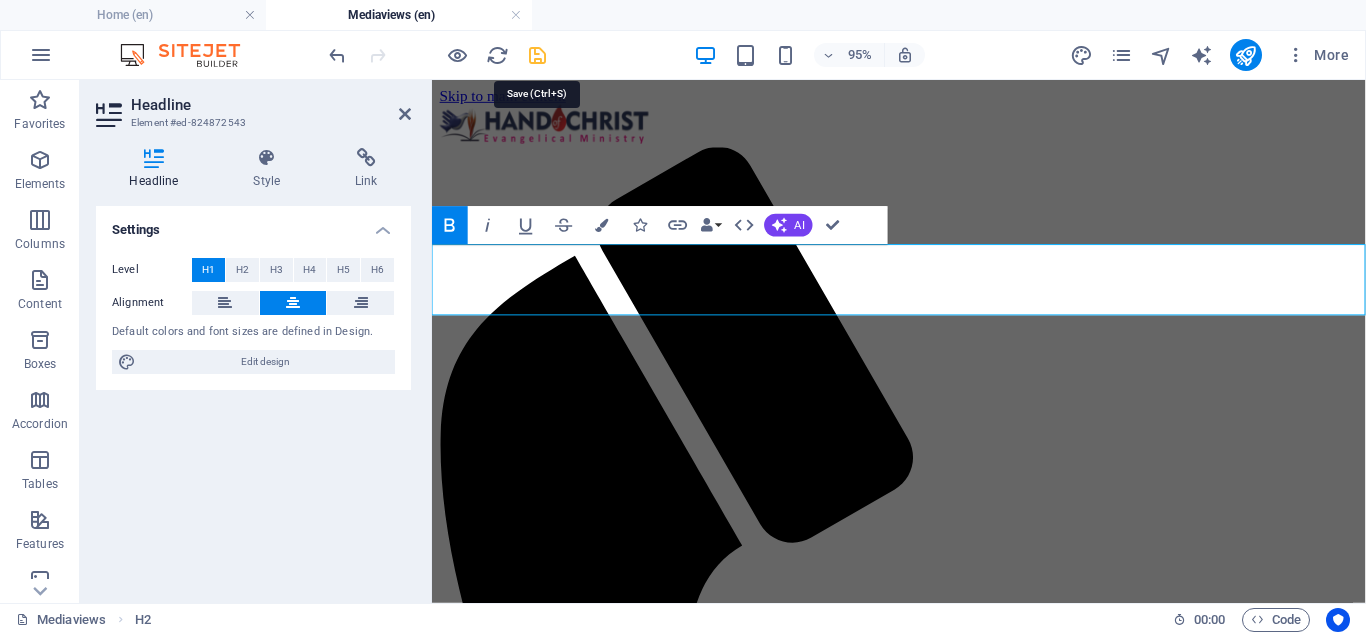 click at bounding box center [537, 55] 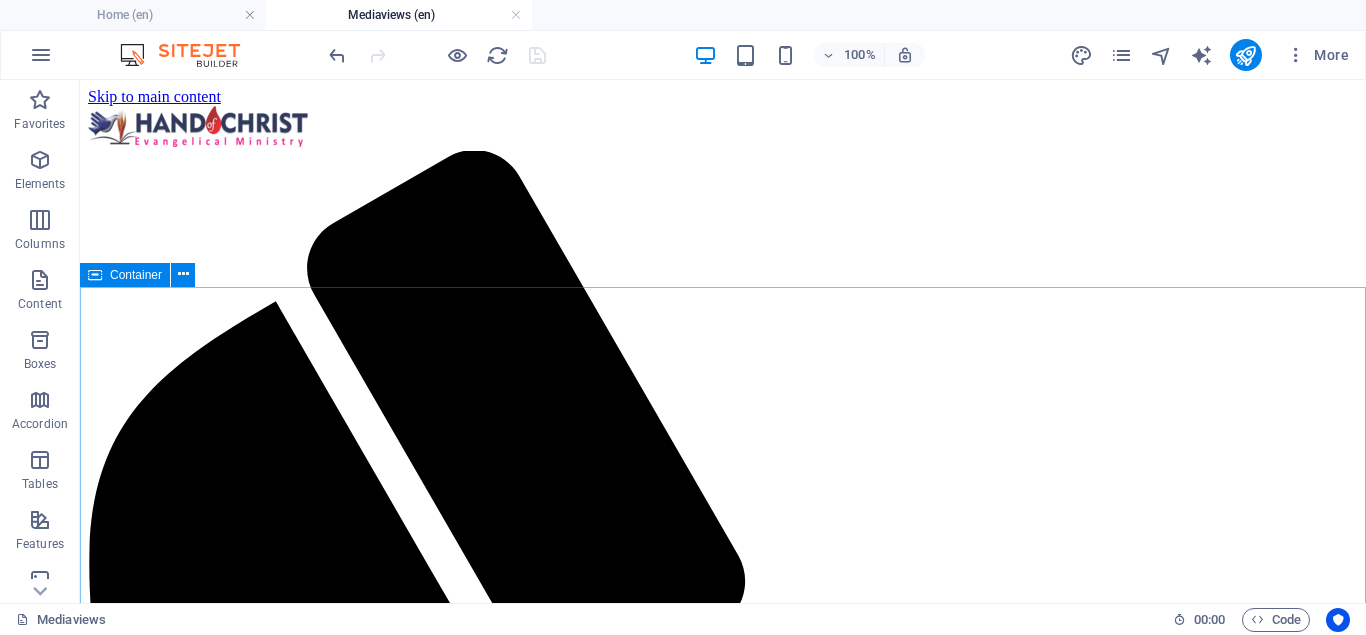 click on "Container" at bounding box center [136, 275] 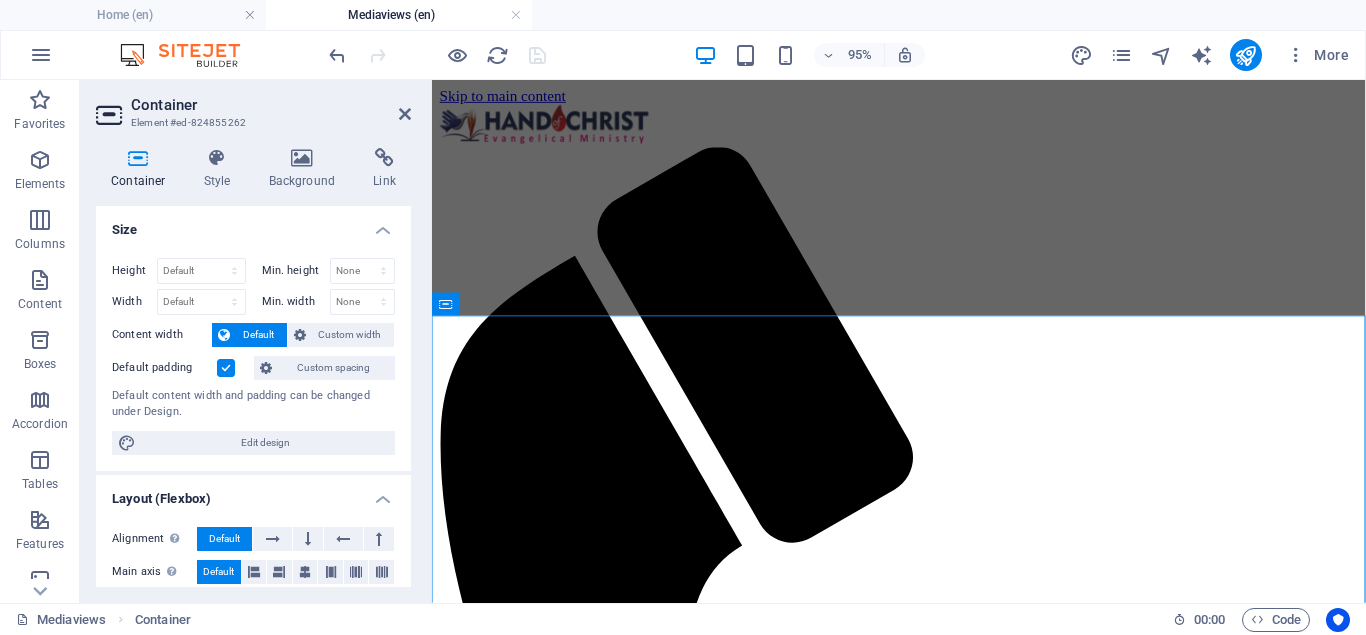 click at bounding box center (226, 368) 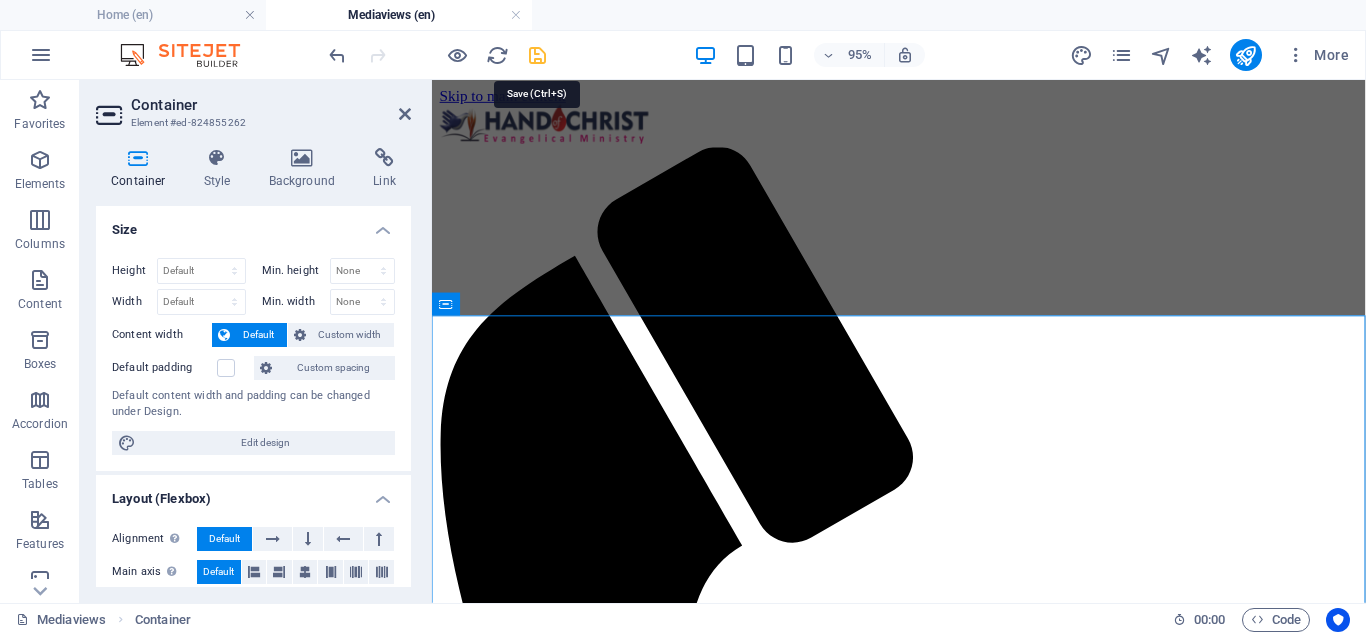 click at bounding box center [537, 55] 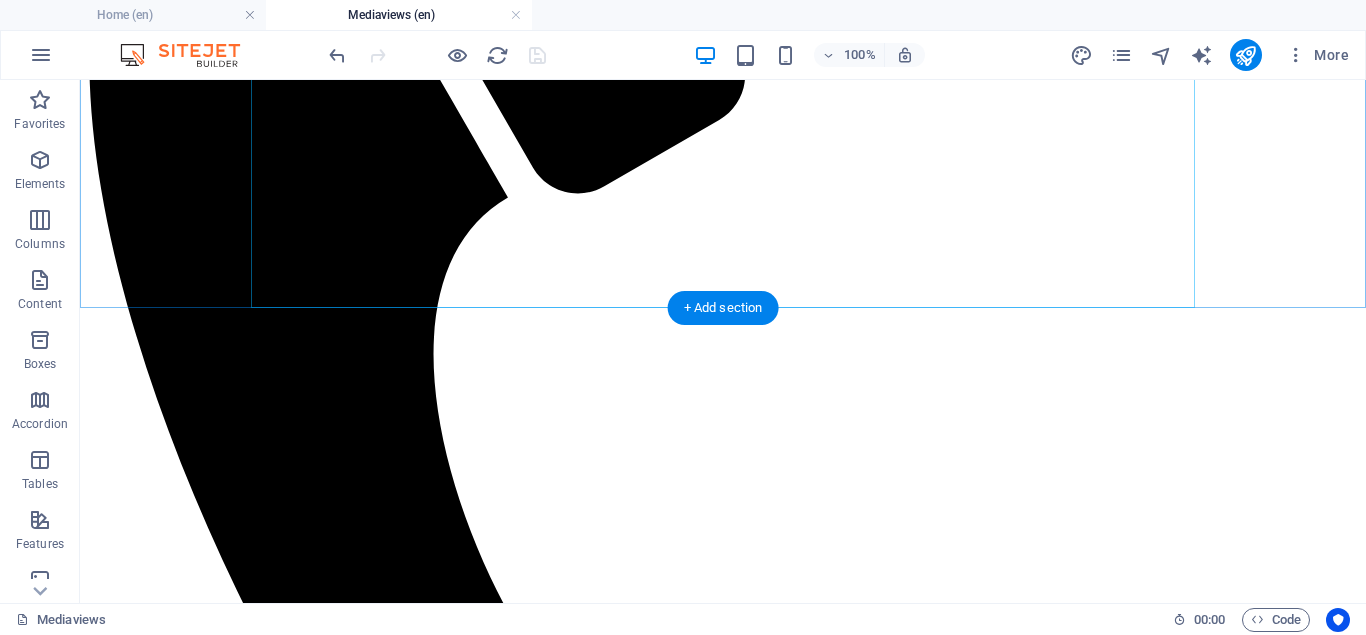 scroll, scrollTop: 510, scrollLeft: 0, axis: vertical 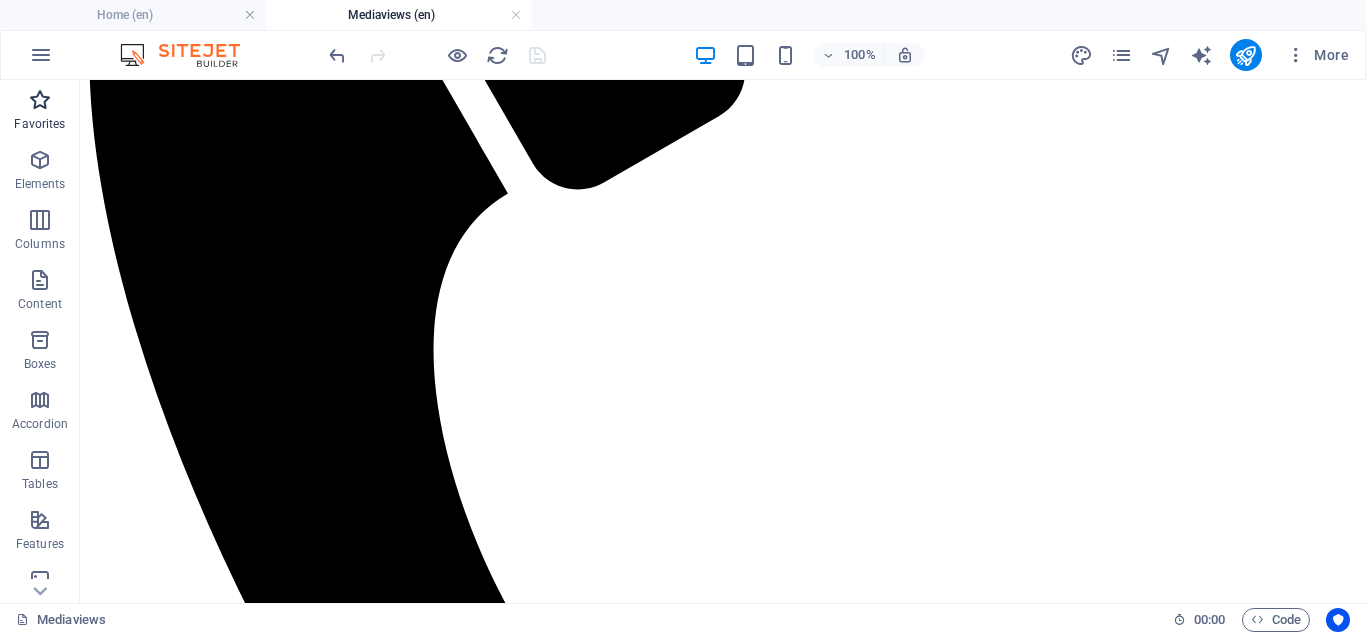 click at bounding box center [40, 100] 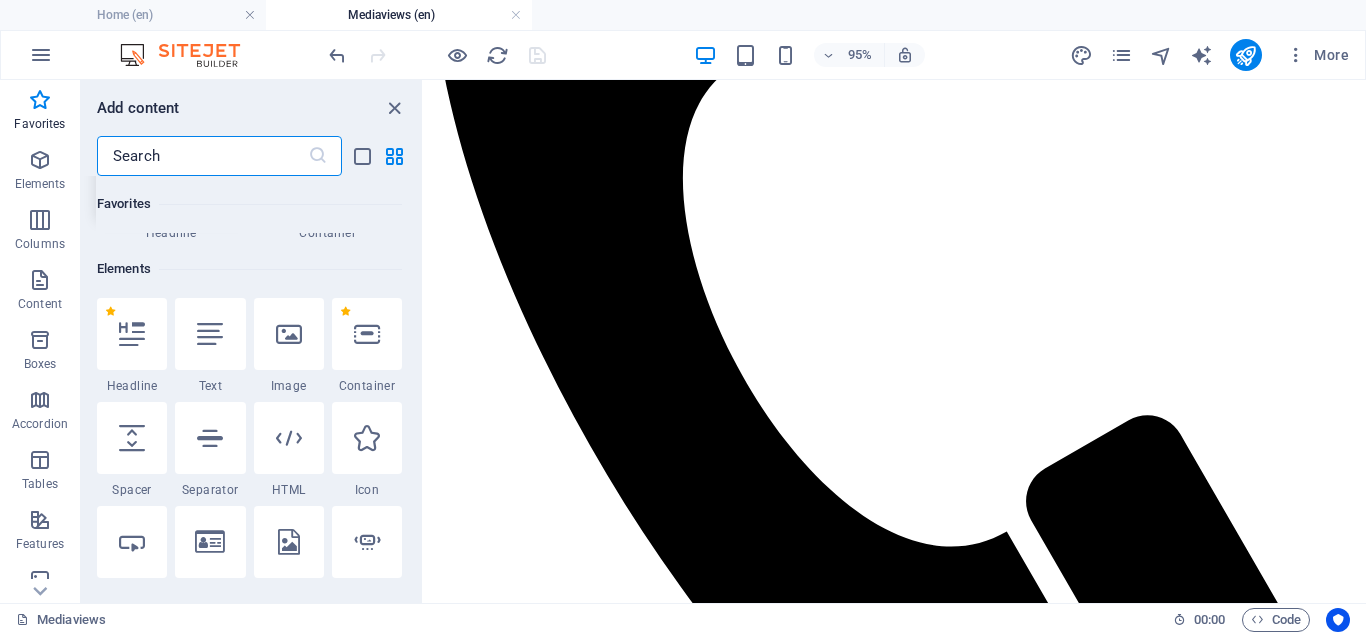 scroll, scrollTop: 180, scrollLeft: 0, axis: vertical 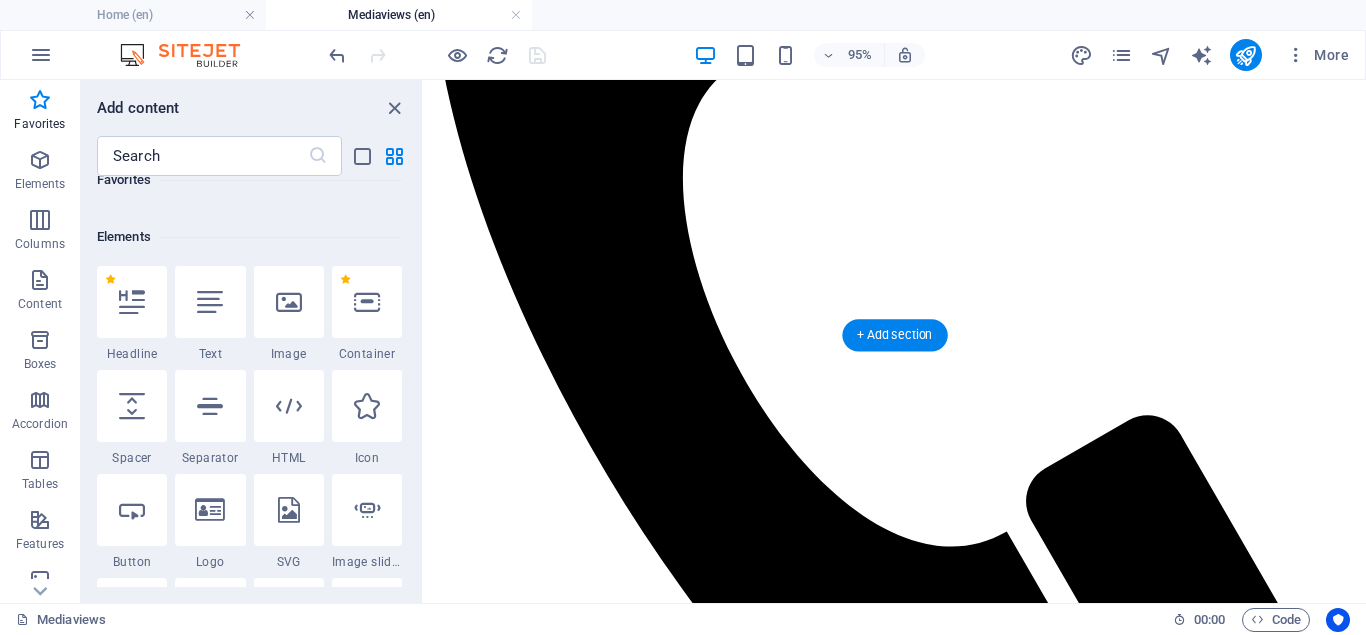 select on "px" 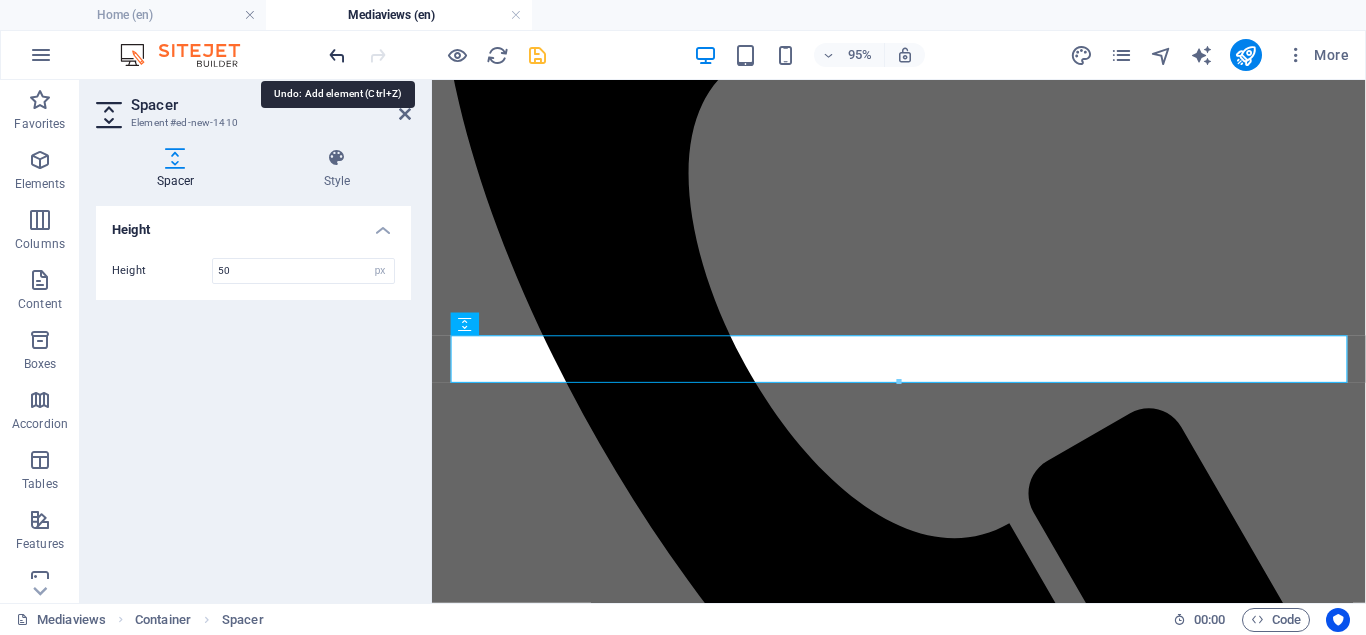 click at bounding box center [337, 55] 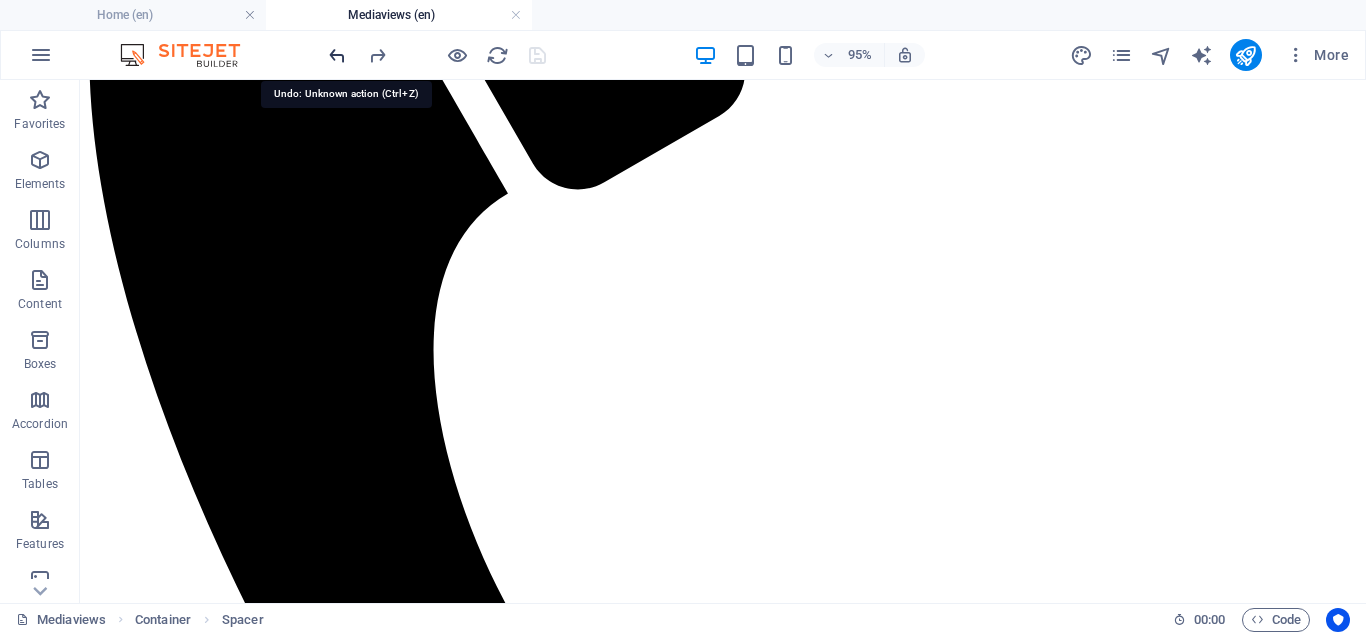 scroll, scrollTop: 469, scrollLeft: 0, axis: vertical 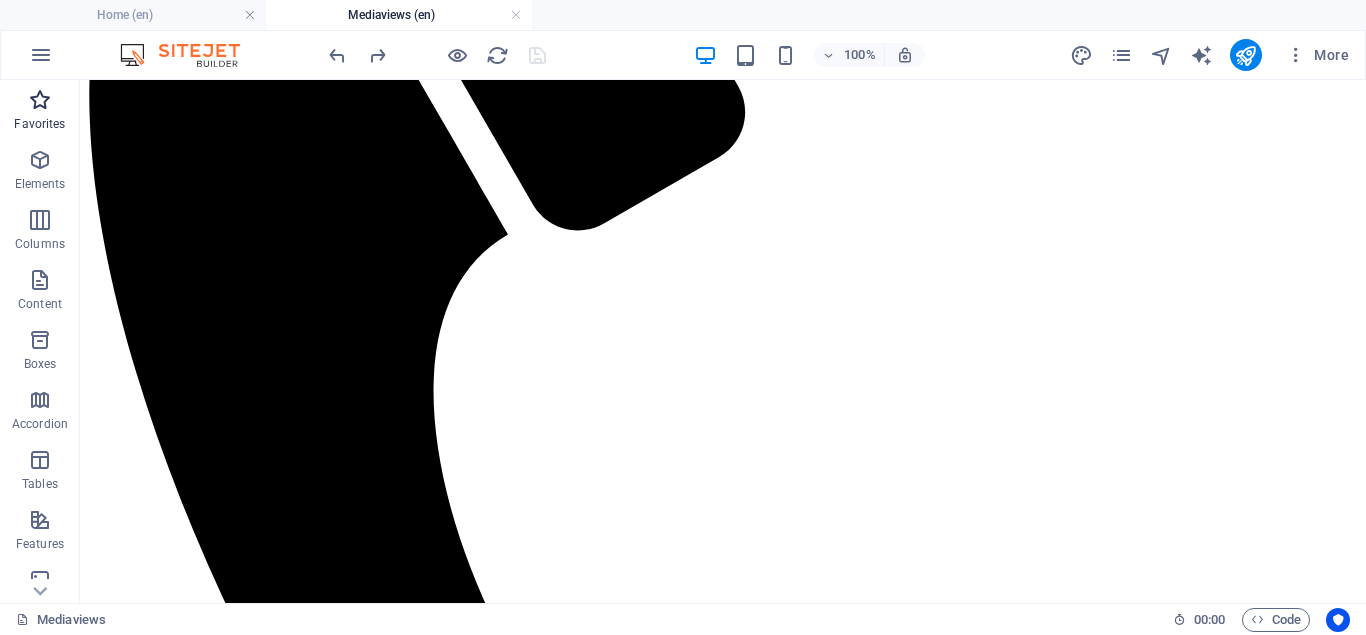 click on "Favorites" at bounding box center (40, 110) 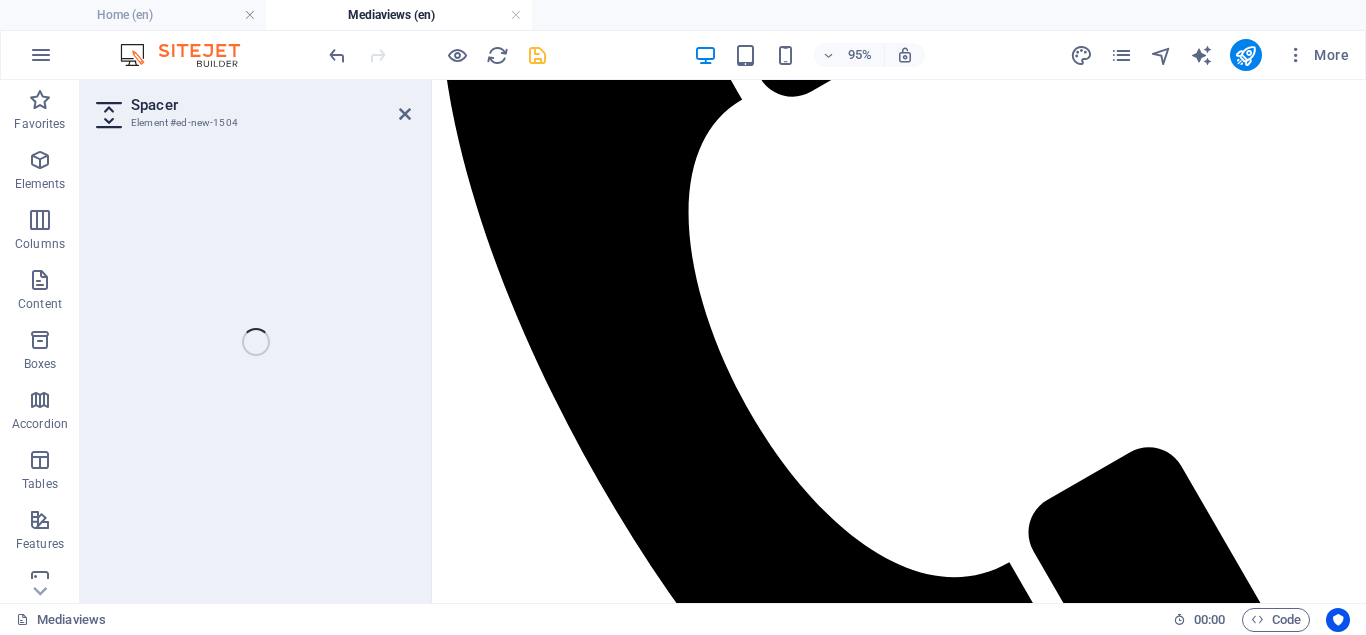 select on "px" 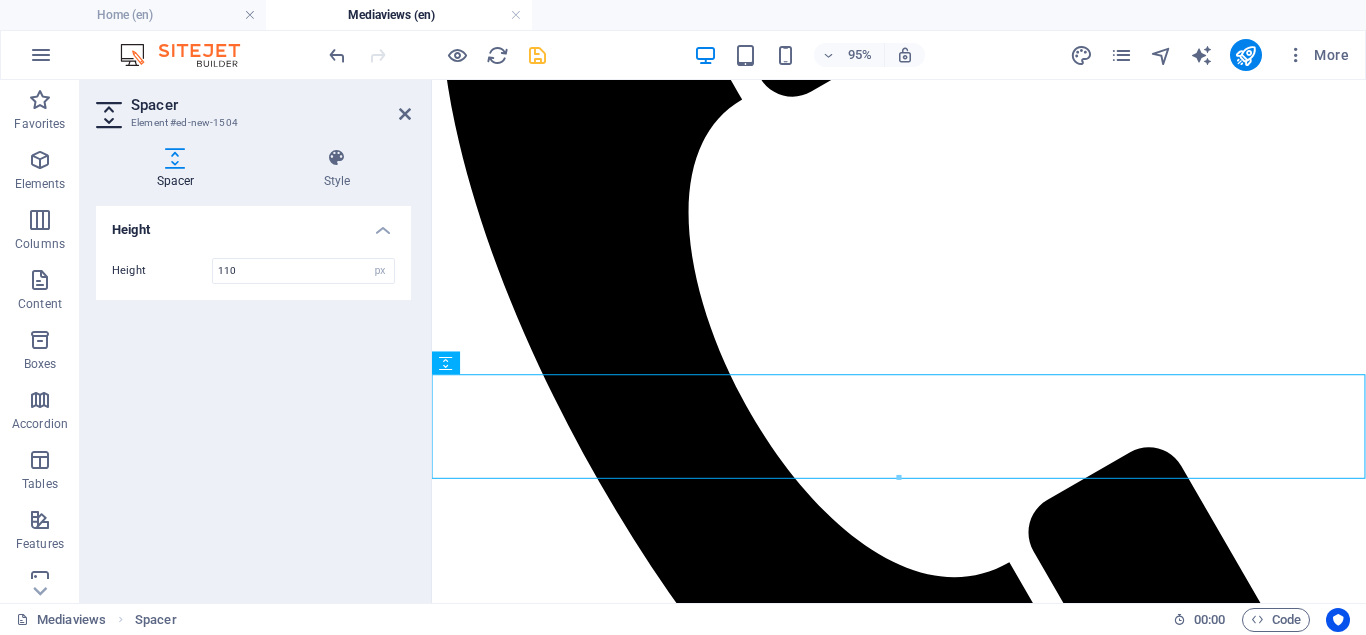 type on "110" 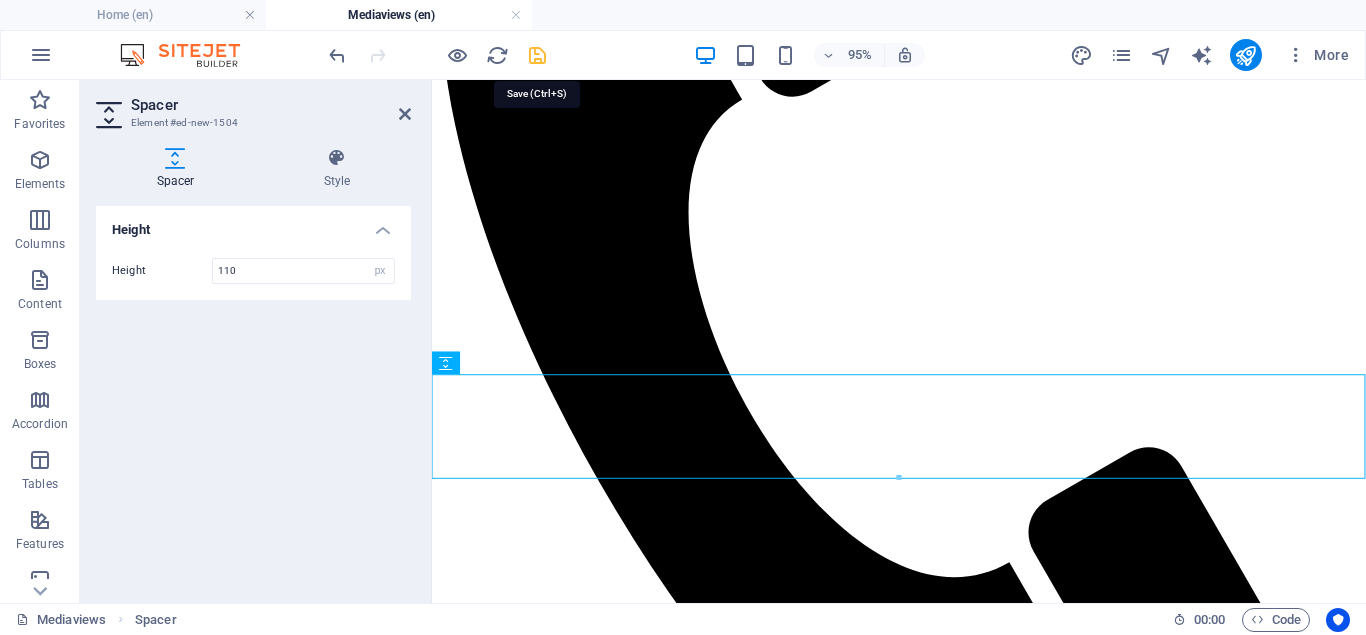 click at bounding box center [537, 55] 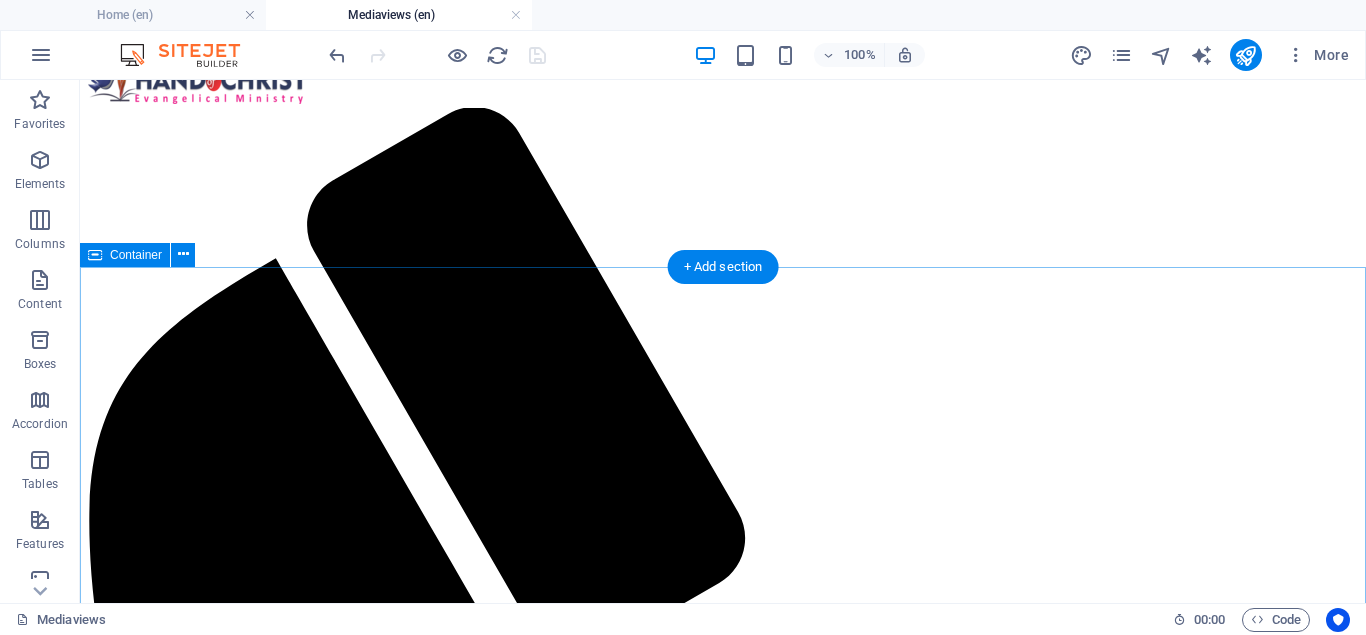 scroll, scrollTop: 20, scrollLeft: 0, axis: vertical 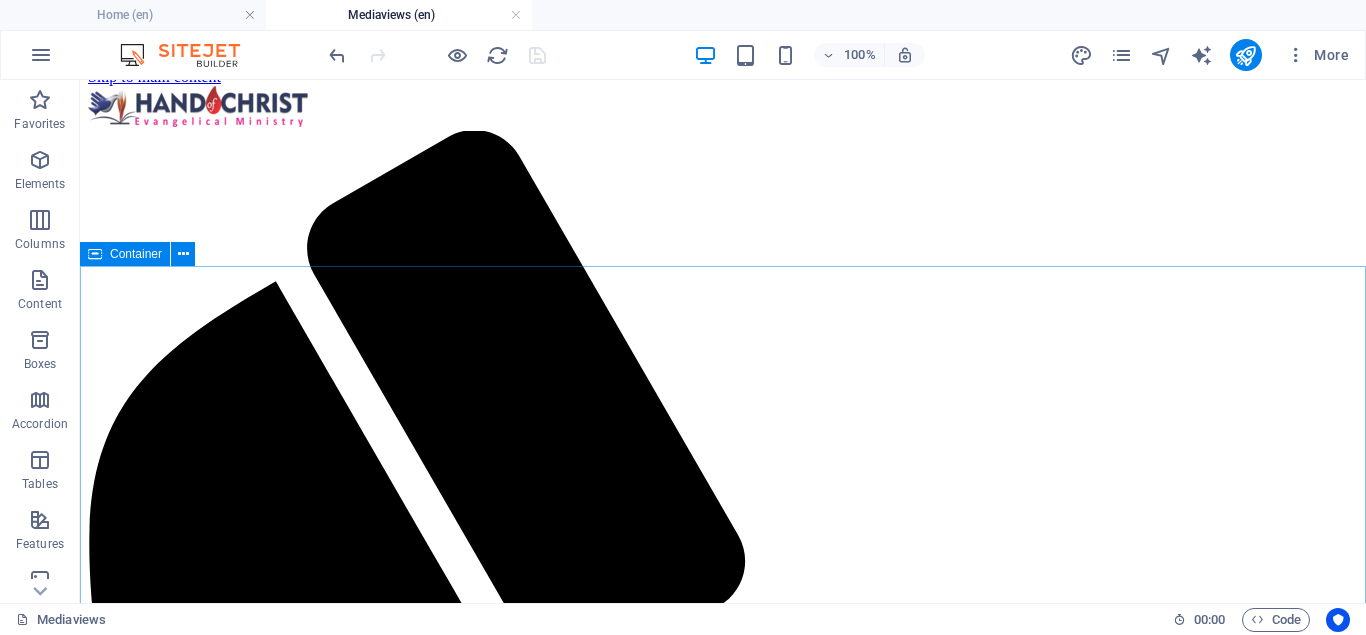 click on "Container" at bounding box center [136, 254] 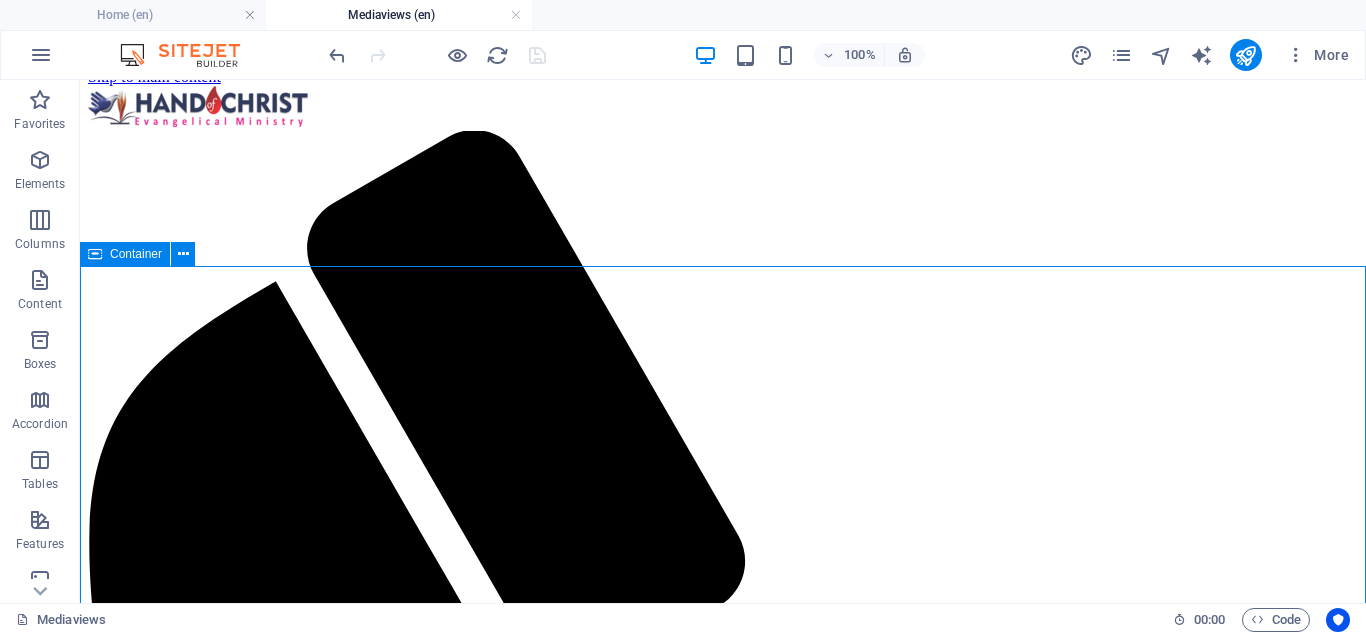click on "Container" at bounding box center (136, 254) 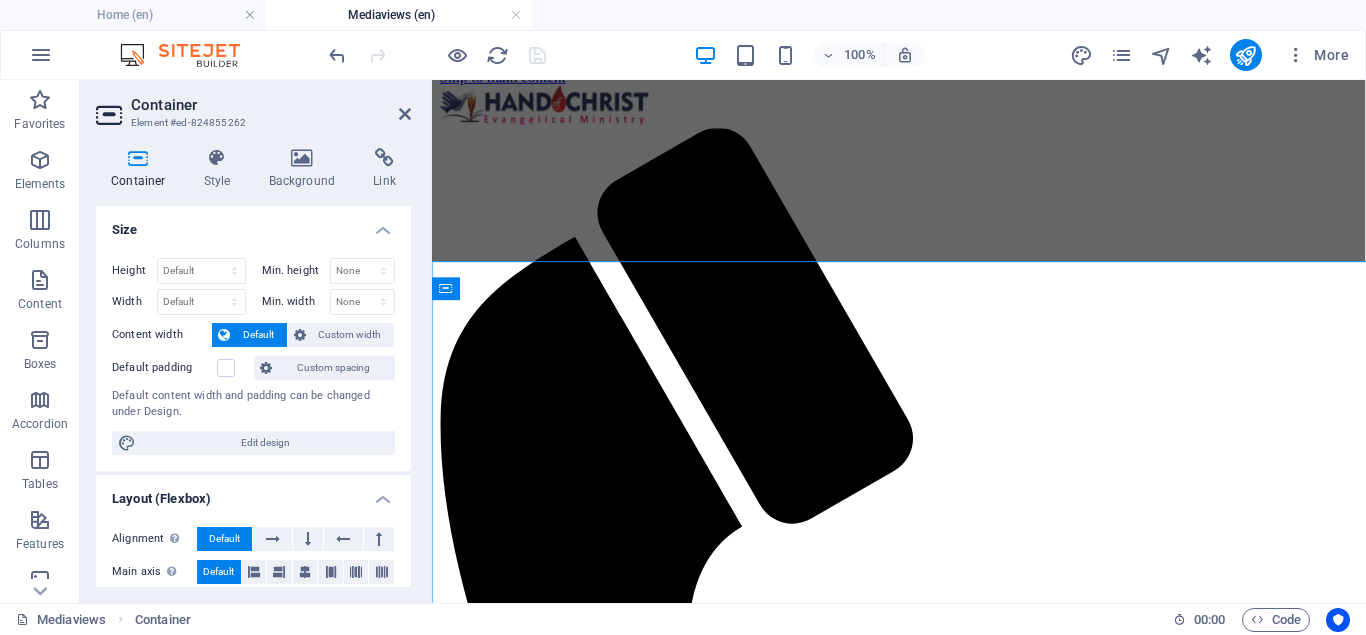 scroll, scrollTop: 15, scrollLeft: 0, axis: vertical 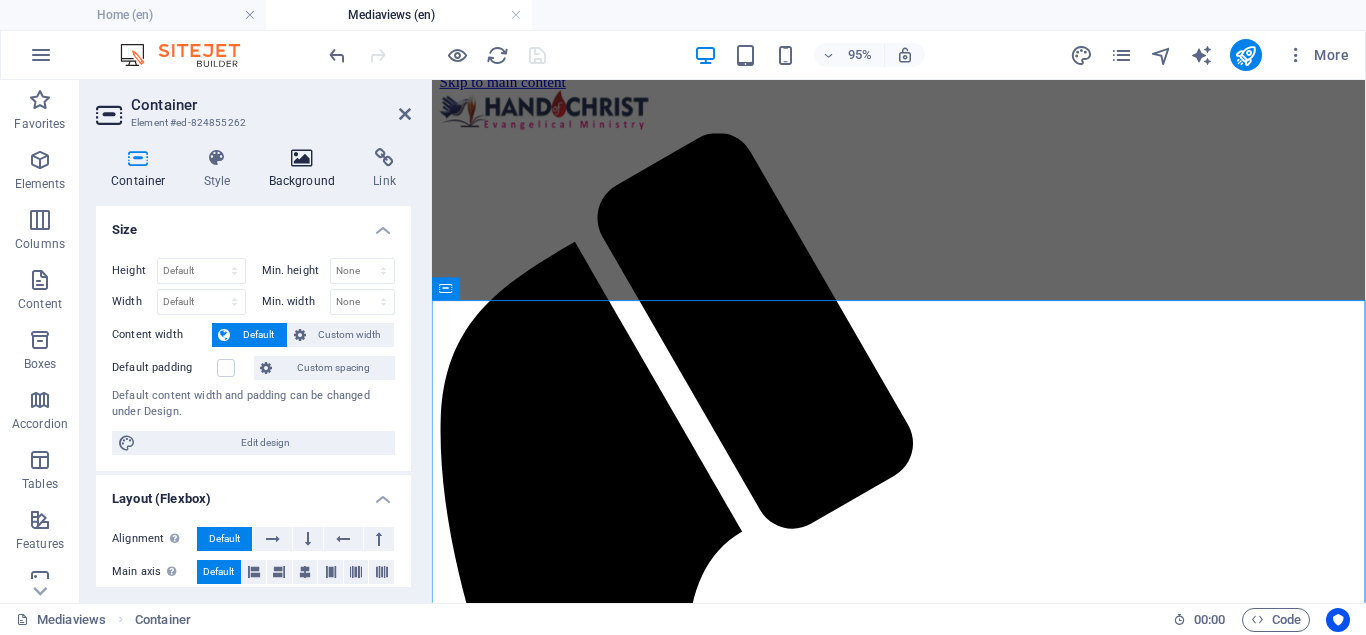 click on "Background" at bounding box center (306, 169) 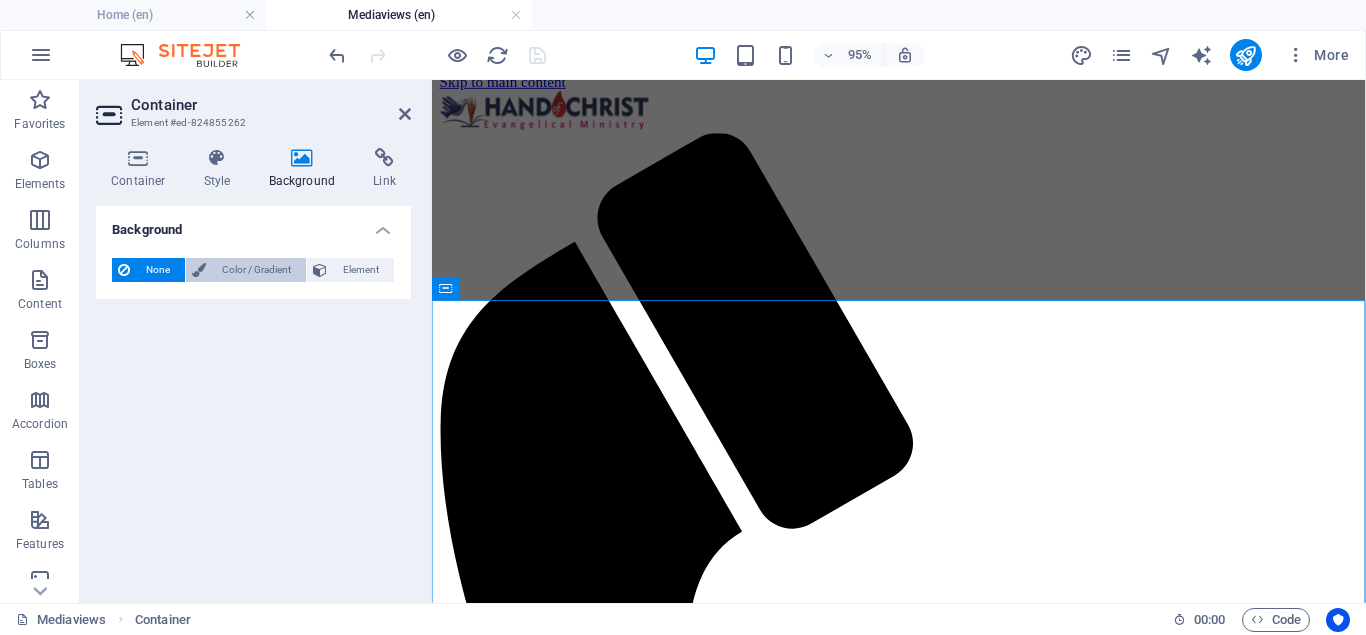 click on "Color / Gradient" at bounding box center [256, 270] 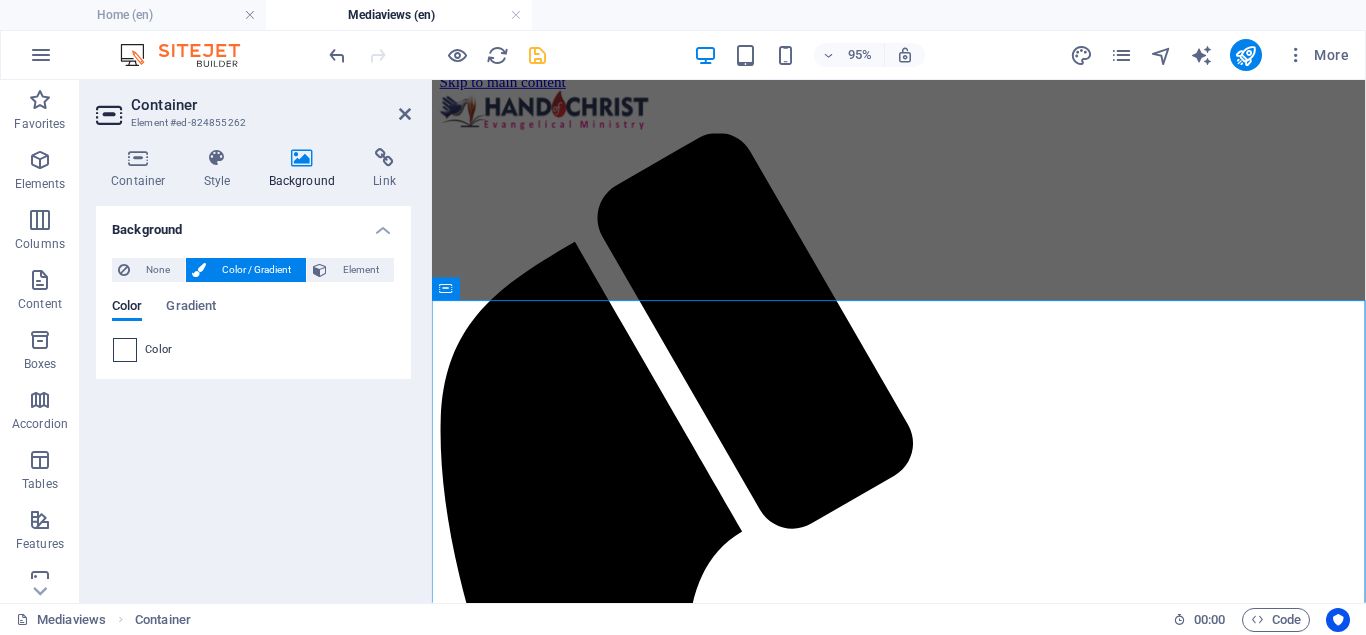 click at bounding box center [125, 350] 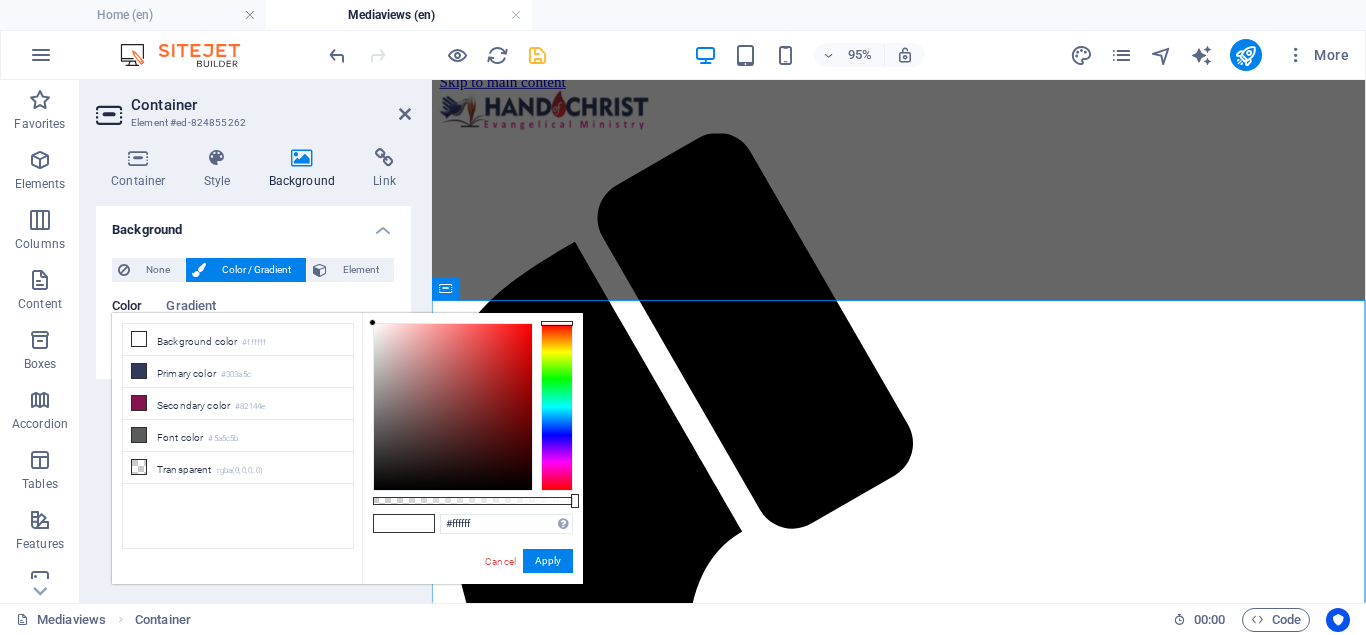type on "#fbf3f3" 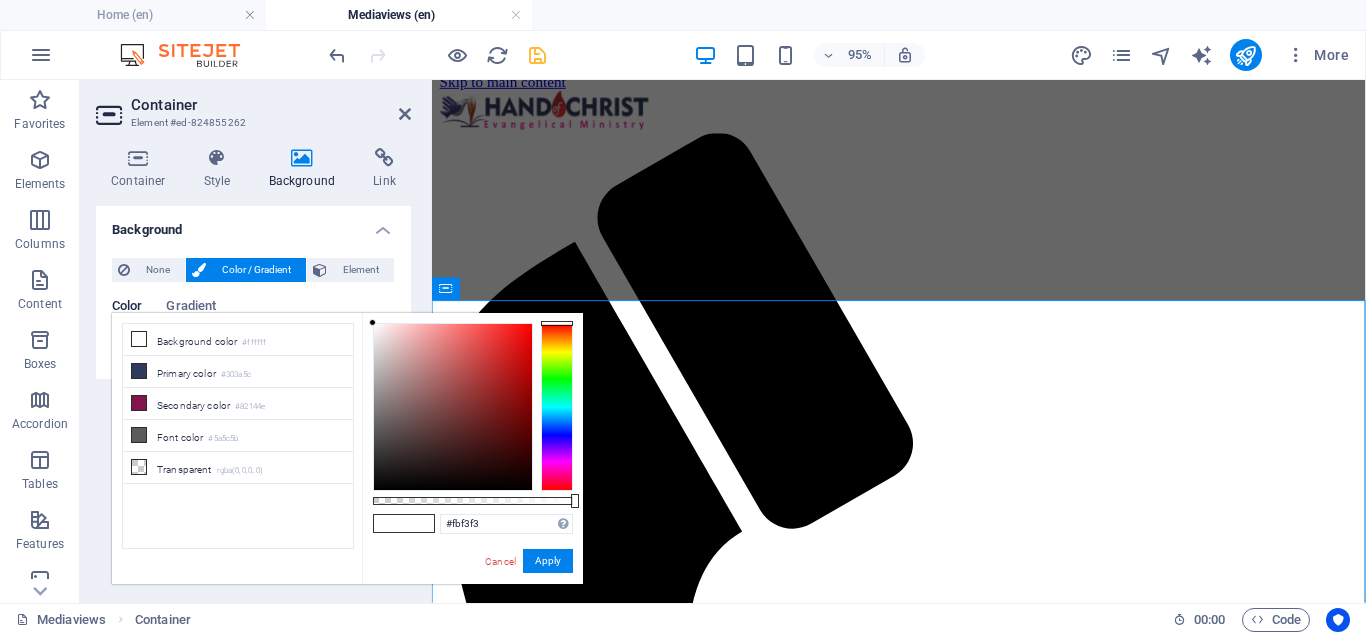click at bounding box center (453, 407) 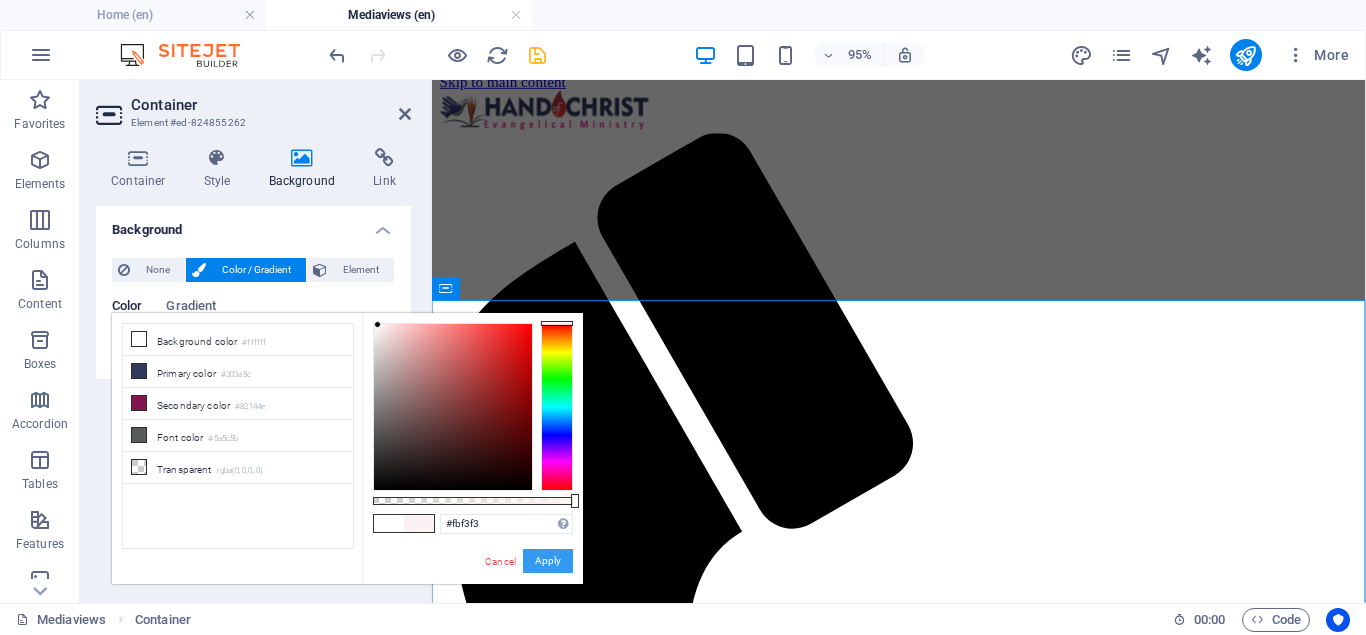 click on "Apply" at bounding box center [548, 561] 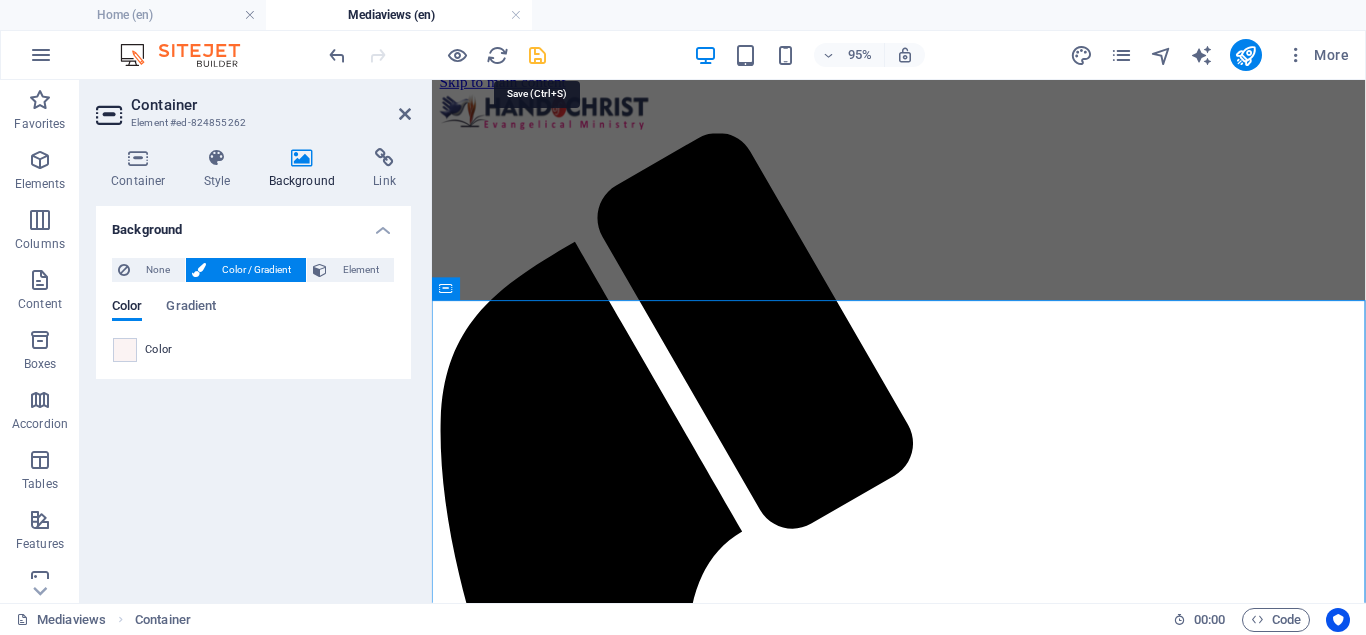 click at bounding box center (537, 55) 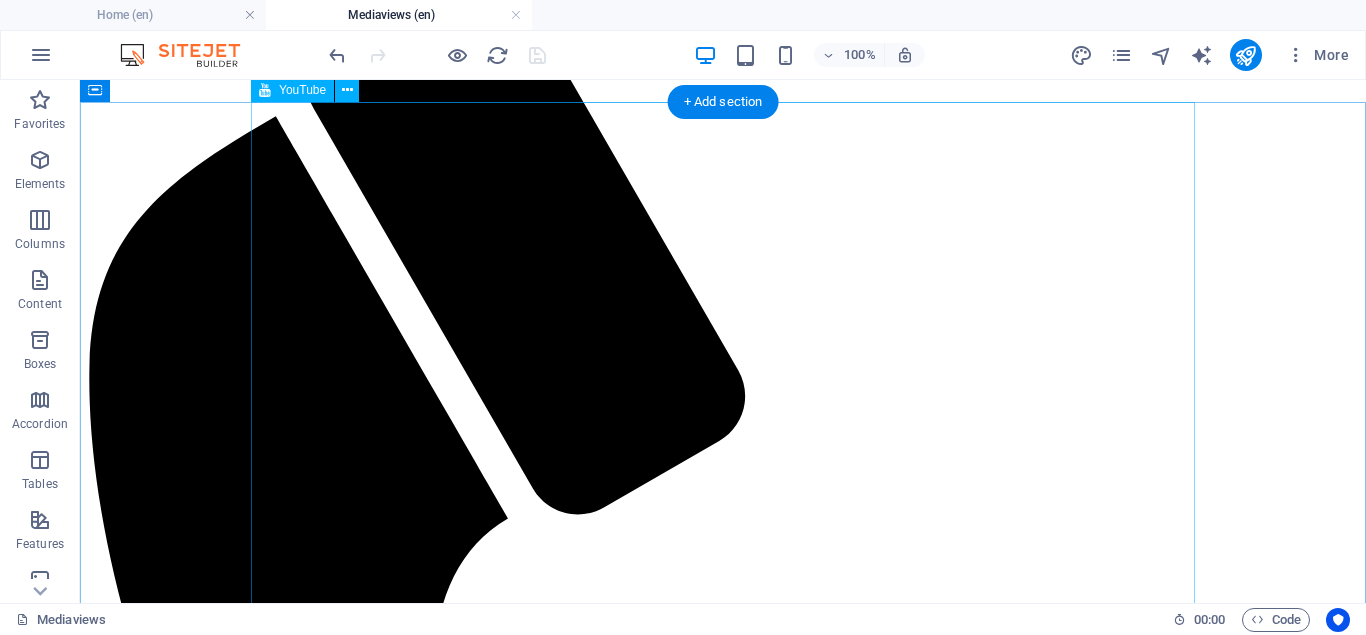 scroll, scrollTop: 224, scrollLeft: 0, axis: vertical 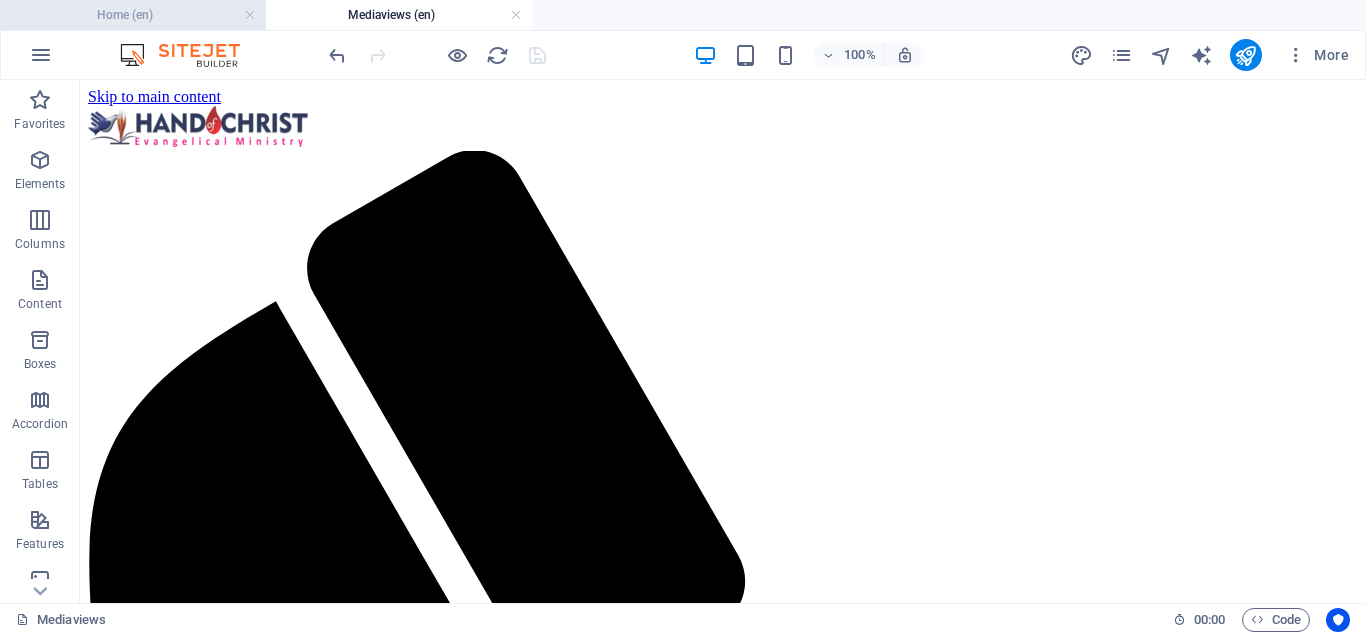 click on "Home (en)" at bounding box center [133, 15] 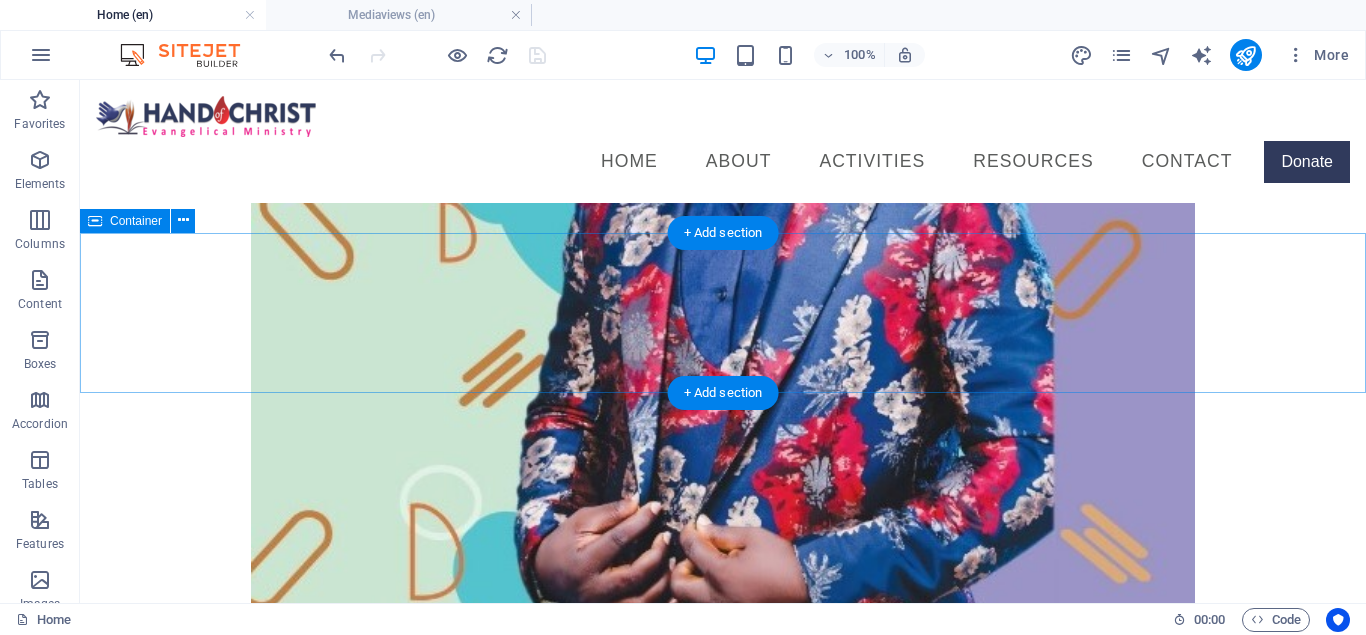 scroll, scrollTop: 3002, scrollLeft: 0, axis: vertical 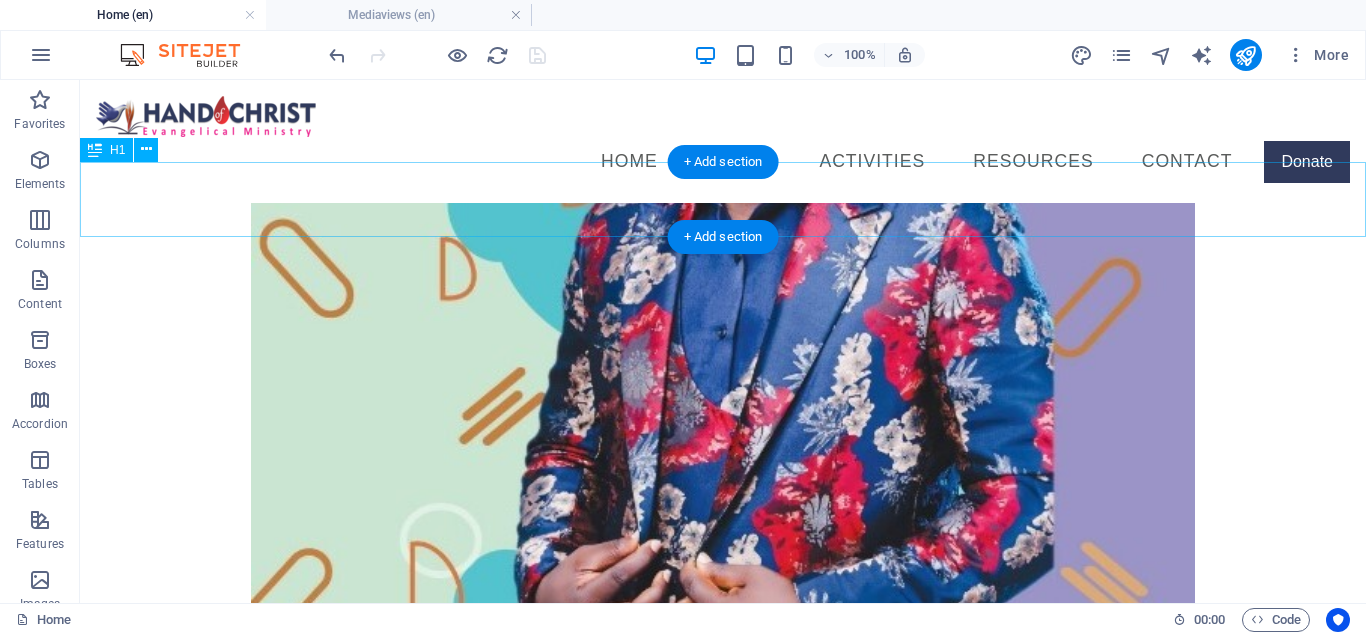 click on "Testimonies" at bounding box center (723, 3942) 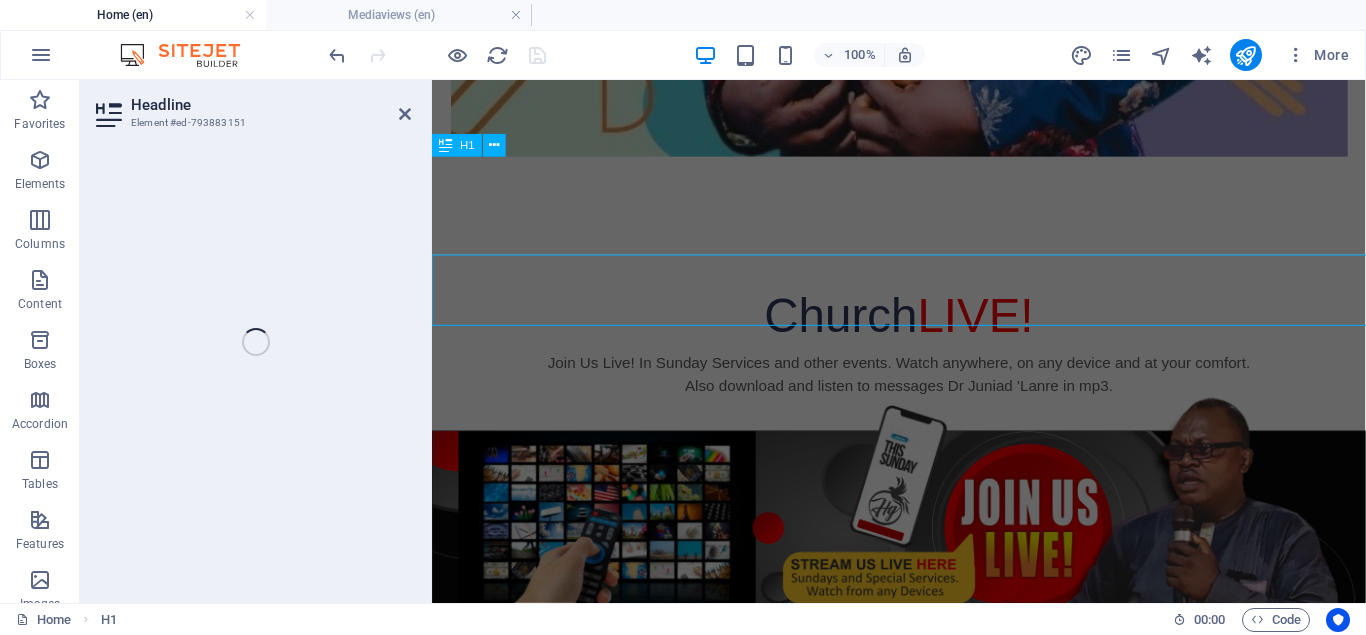 scroll, scrollTop: 2788, scrollLeft: 0, axis: vertical 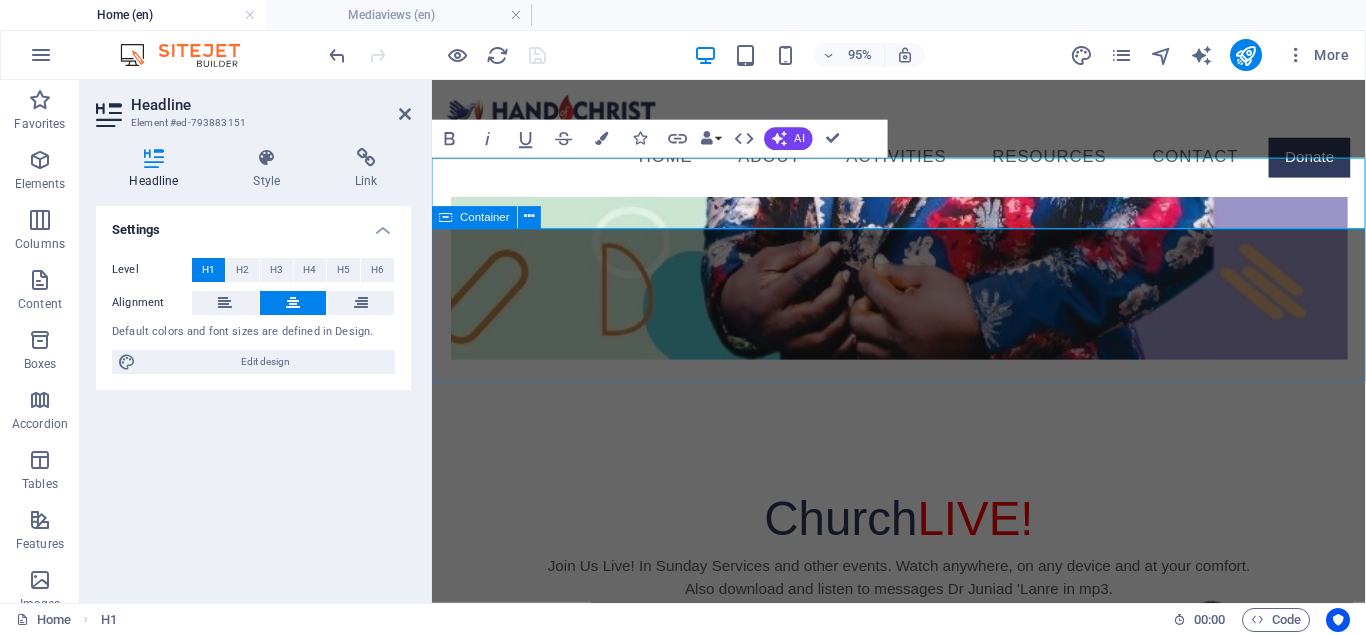 click on "Slide 3 Lorem ipsum dolor sit amet, consectetur adipisicing elit. Id, ipsum, quibusdam, temporibus harum culpa unde voluptatem possimus qui molestiae expedita ad aut necessitatibus vel incidunt placeat velit soluta a consectetur laborum illum nobis distinctio nisi facilis! Officiis, illum, aut, quasi dolorem laudantium fuga porro amet provident voluptatibus dicta mollitia neque! Slide 1 Lorem ipsum dolor sit amet, consectetur adipisicing elit. Id, ipsum, quibusdam, temporibus harum culpa unde voluptatem possimus qui molestiae expedita ad aut necessitatibus vel incidunt placeat velit soluta a consectetur laborum illum nobis distinctio nisi facilis! Officiis, illum, aut, quasi dolorem laudantium fuga porro amet provident voluptatibus dicta mollitia neque! Slide 2 Slide 3 Slide 1 1 2 3" at bounding box center [923, 3531] 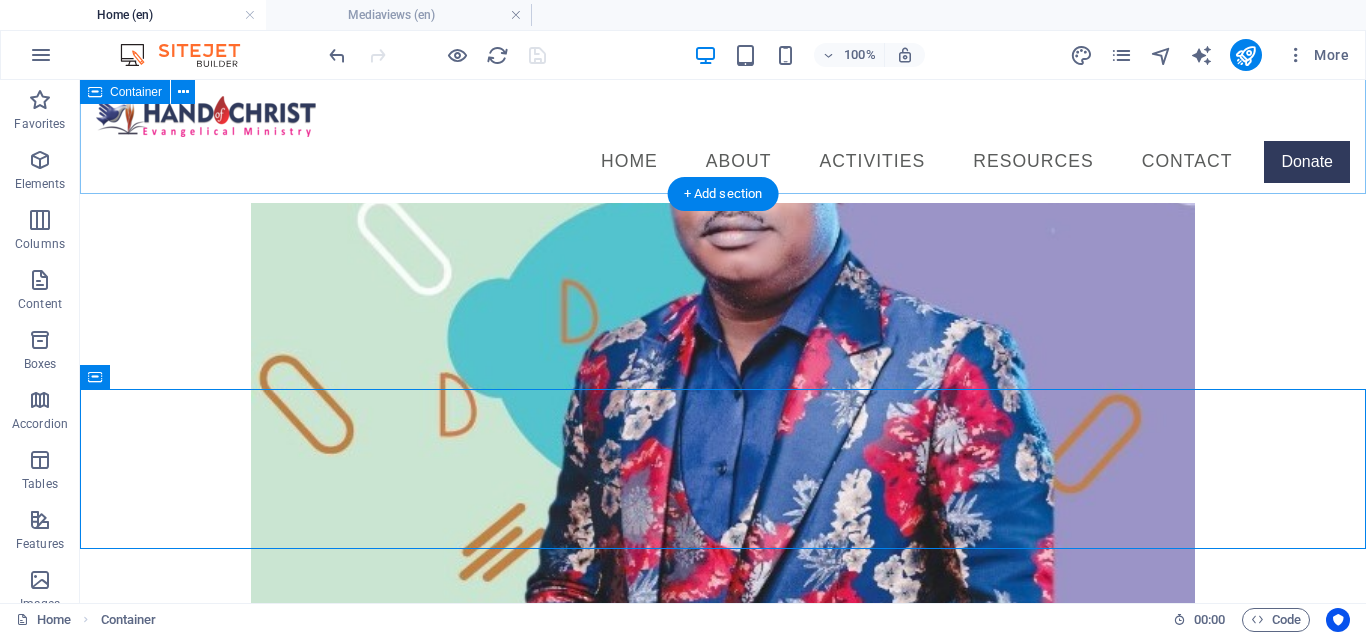 scroll, scrollTop: 2839, scrollLeft: 0, axis: vertical 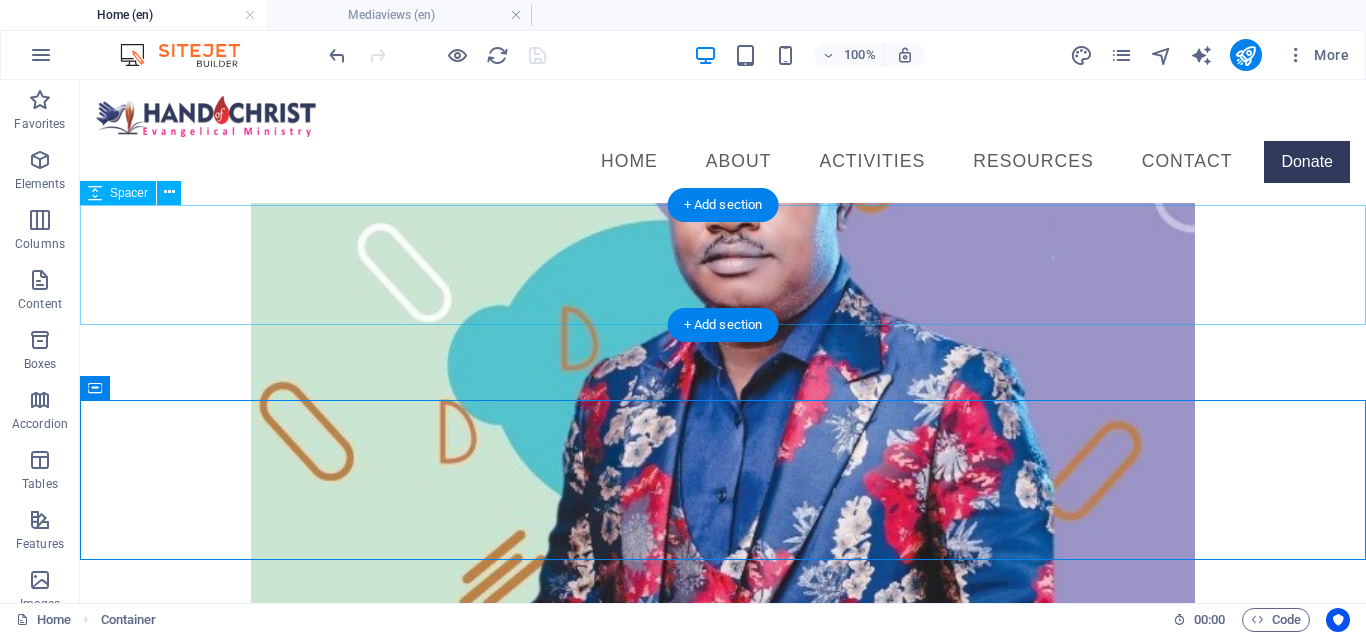click at bounding box center [723, 4008] 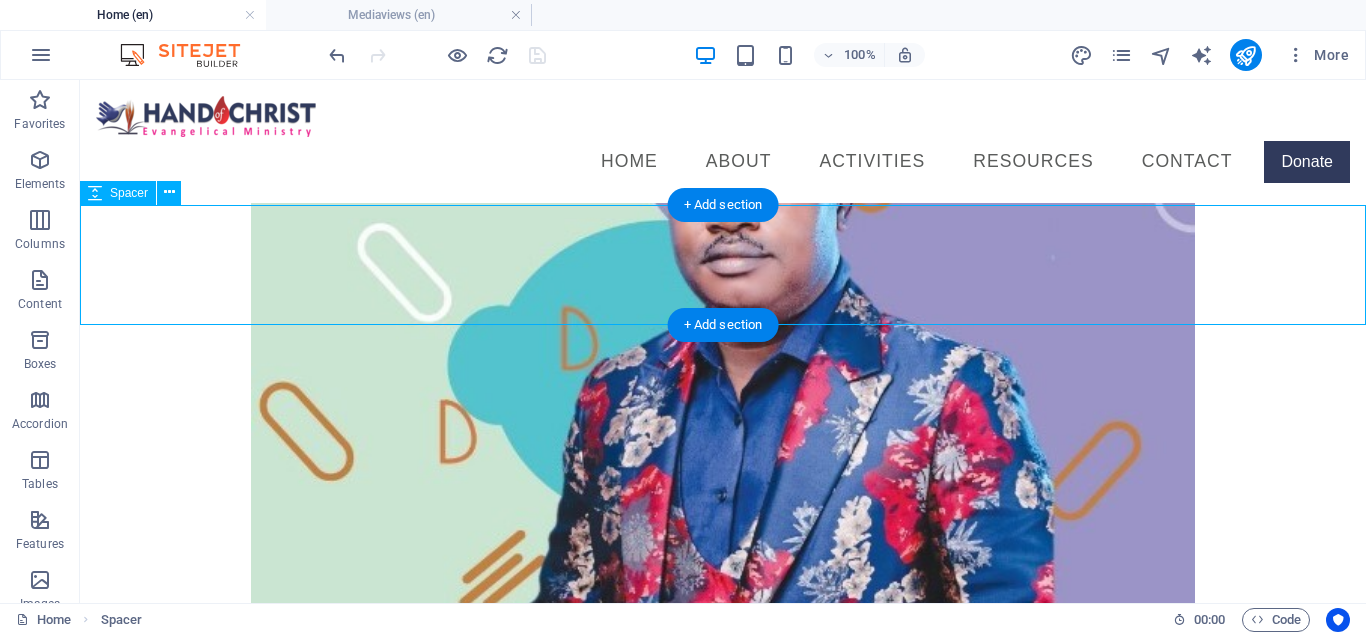 click at bounding box center (723, 4008) 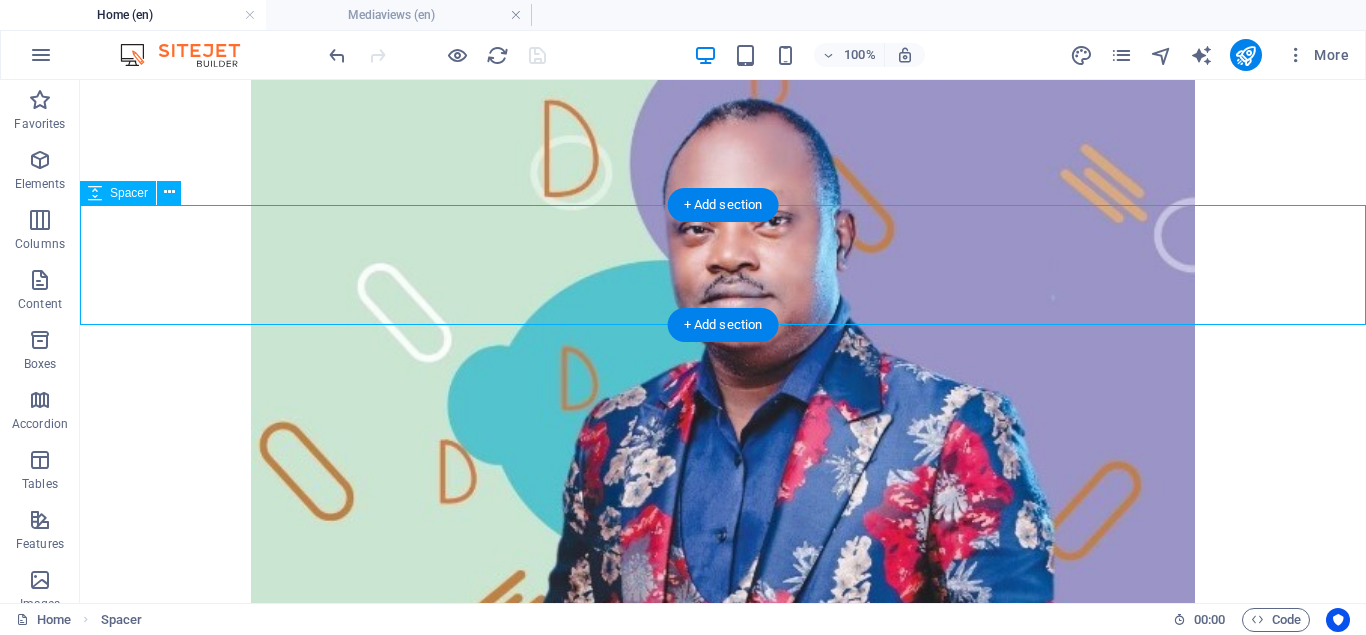 scroll, scrollTop: 2625, scrollLeft: 0, axis: vertical 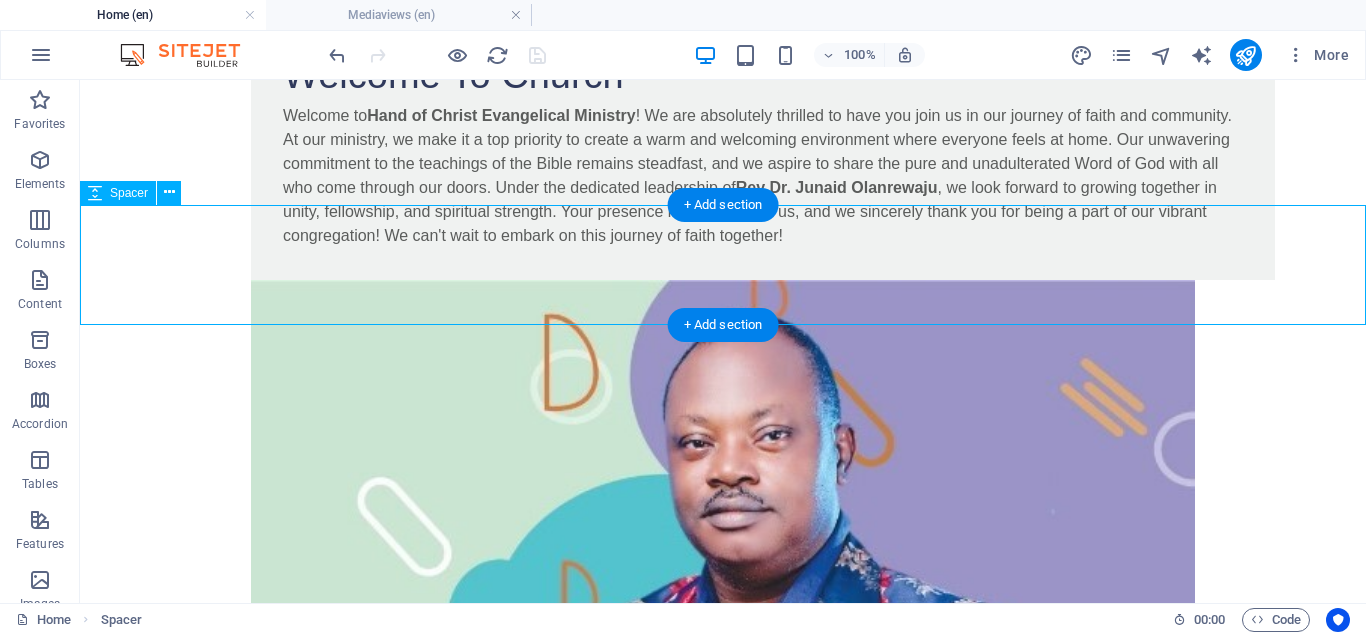 select on "px" 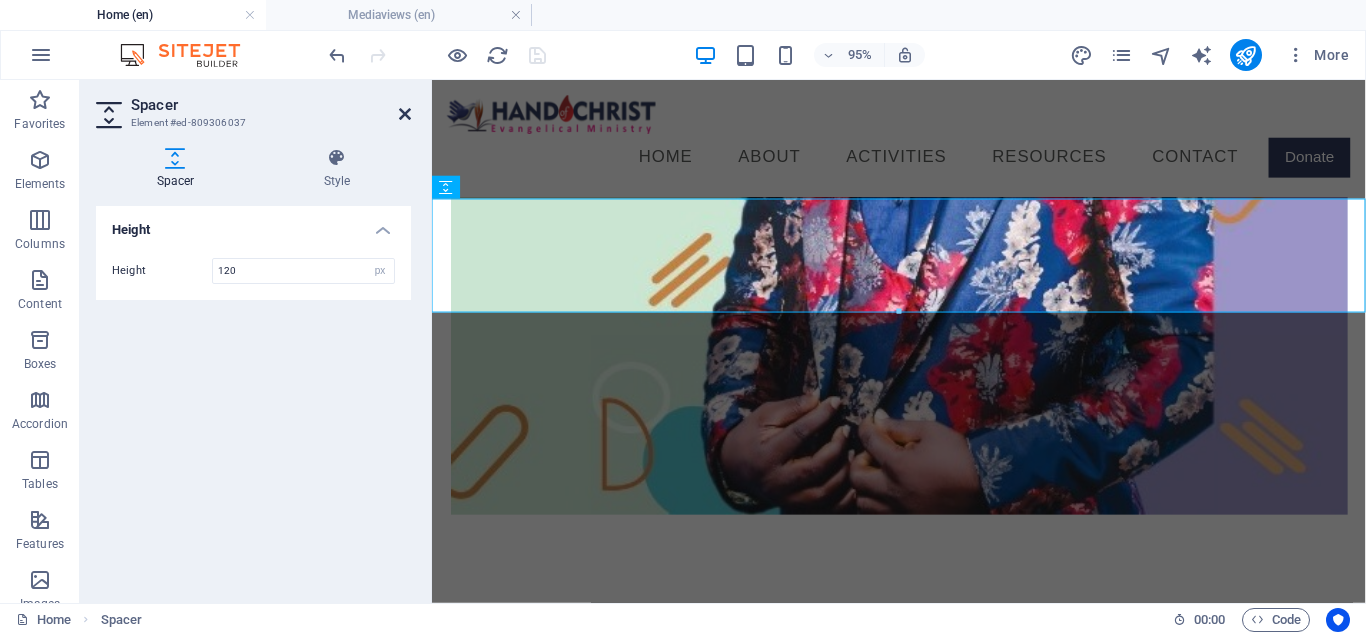 drag, startPoint x: 402, startPoint y: 112, endPoint x: 346, endPoint y: 50, distance: 83.546394 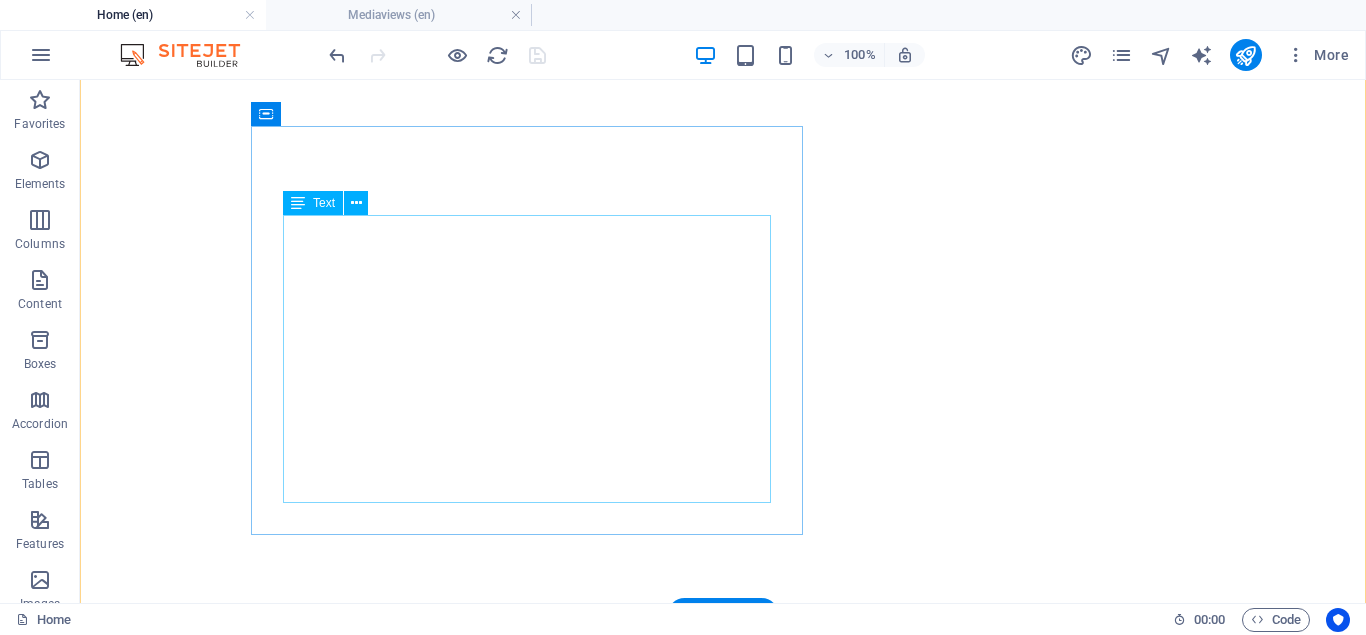 scroll, scrollTop: 636, scrollLeft: 0, axis: vertical 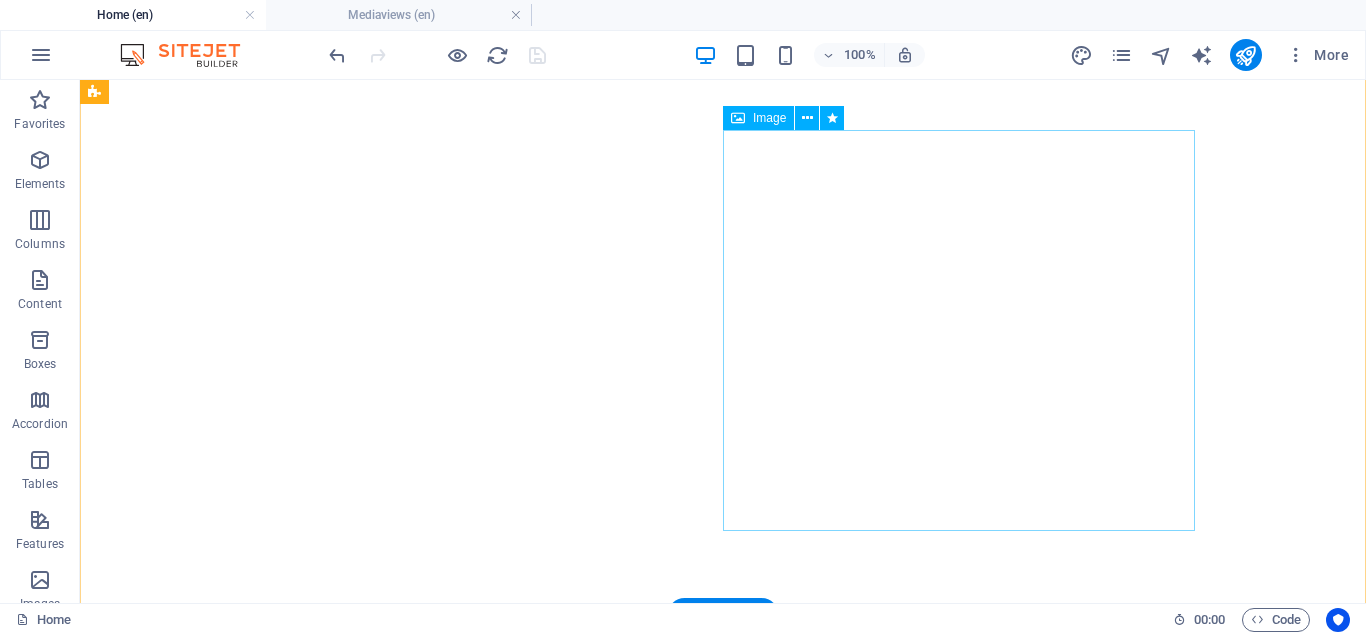 click at bounding box center (723, 2669) 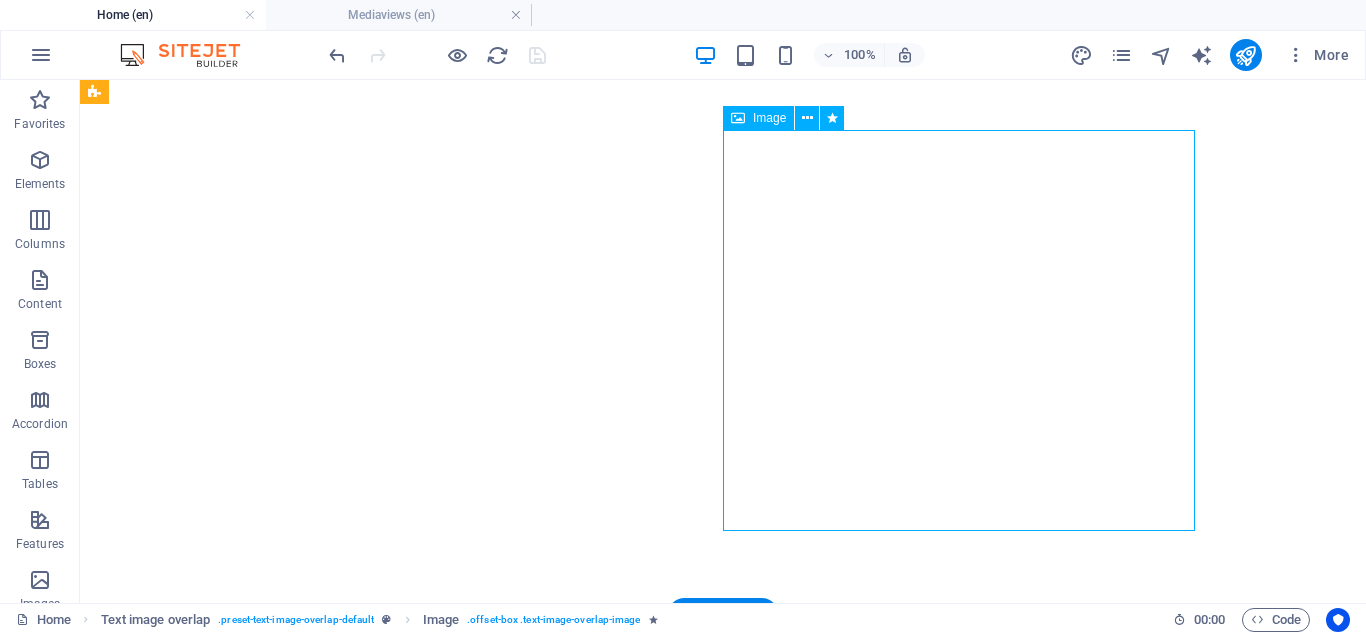 click at bounding box center [723, 2669] 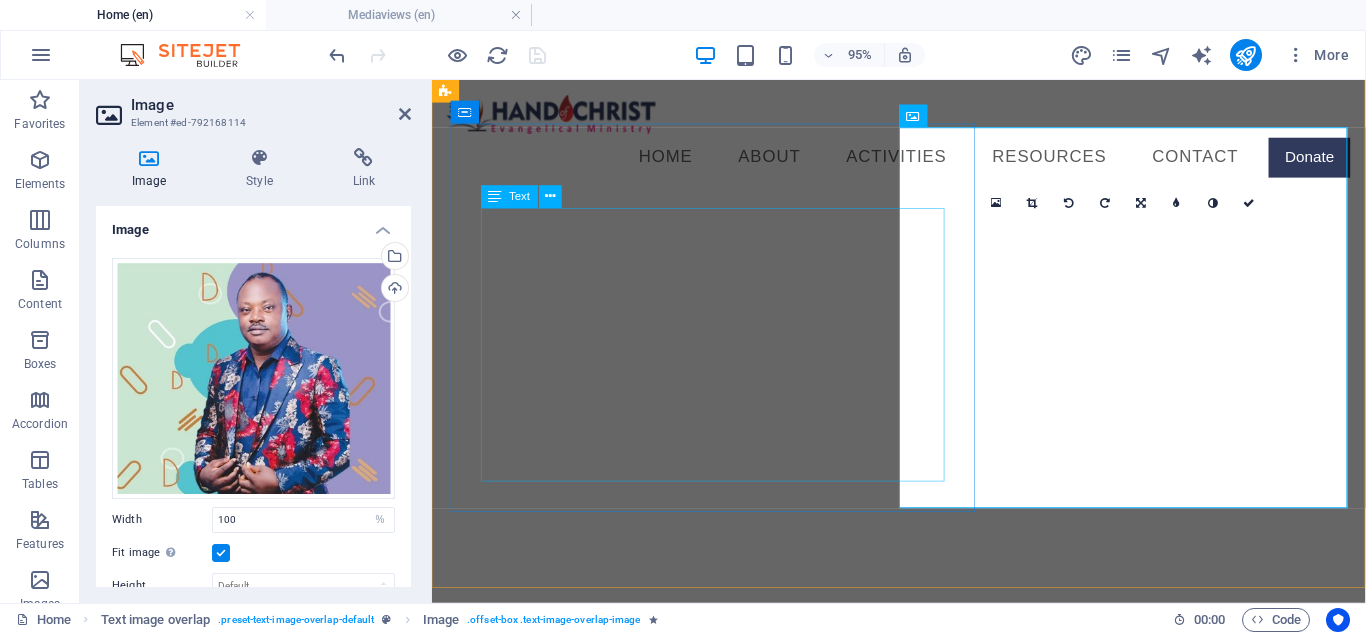 scroll, scrollTop: 566, scrollLeft: 0, axis: vertical 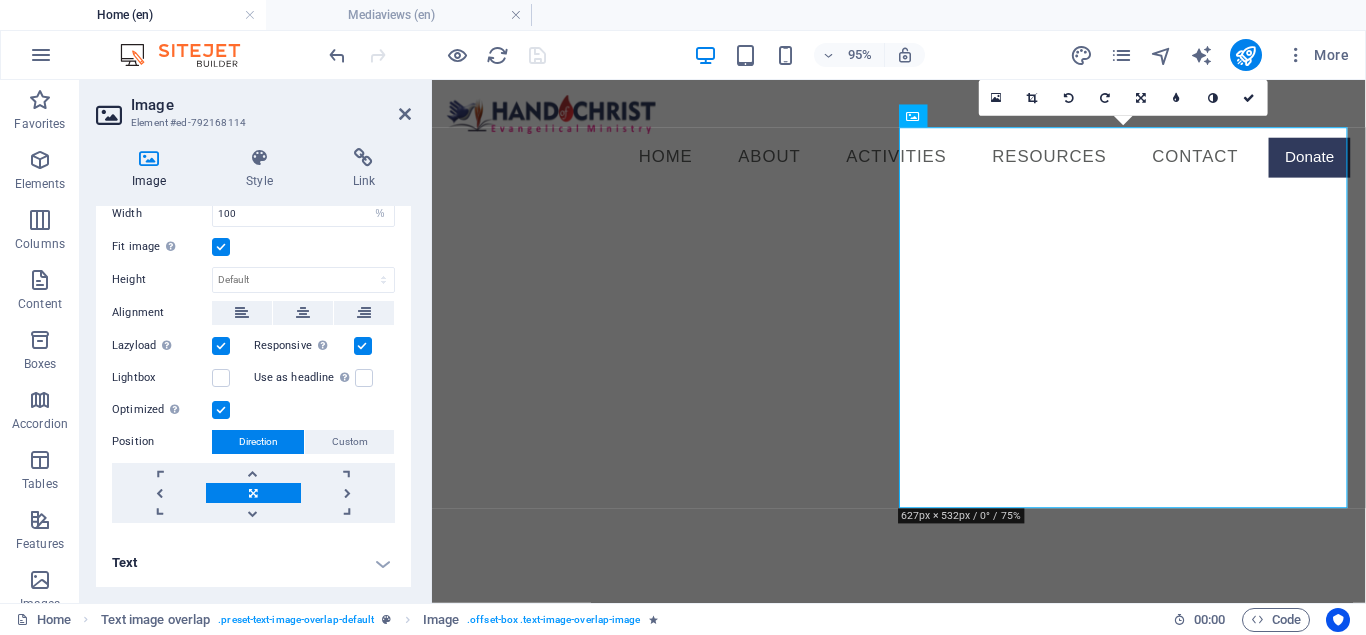 click on "Text" at bounding box center (253, 563) 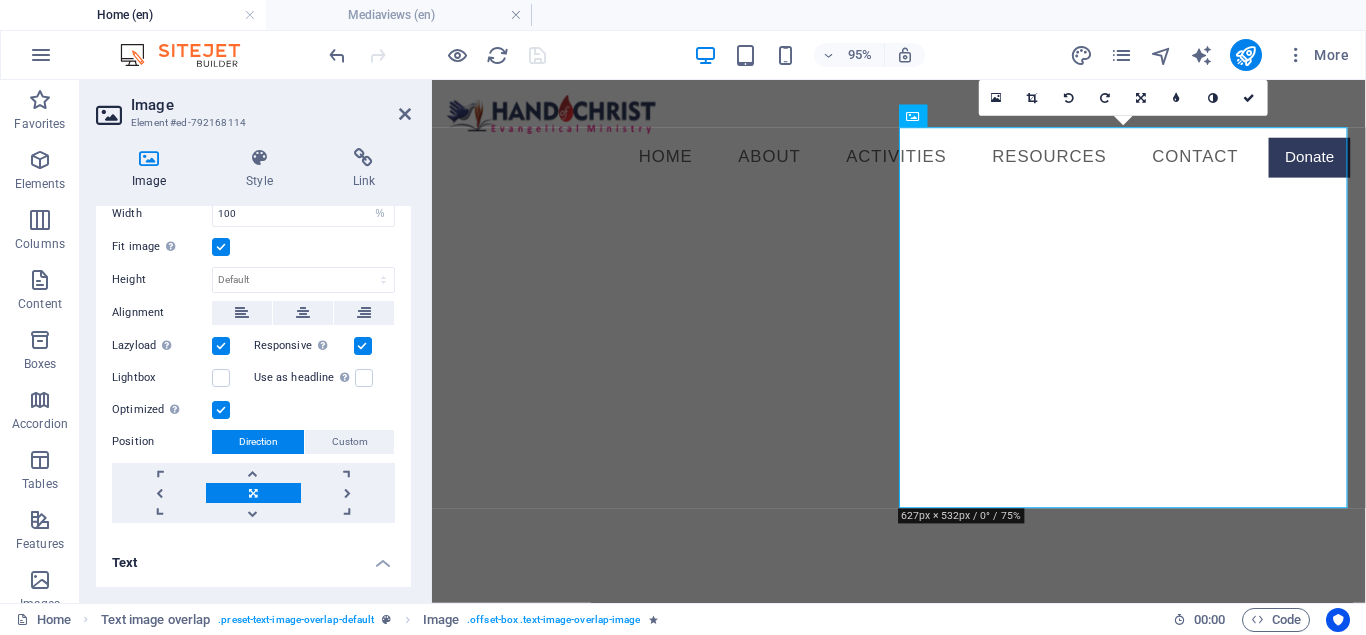scroll, scrollTop: 494, scrollLeft: 0, axis: vertical 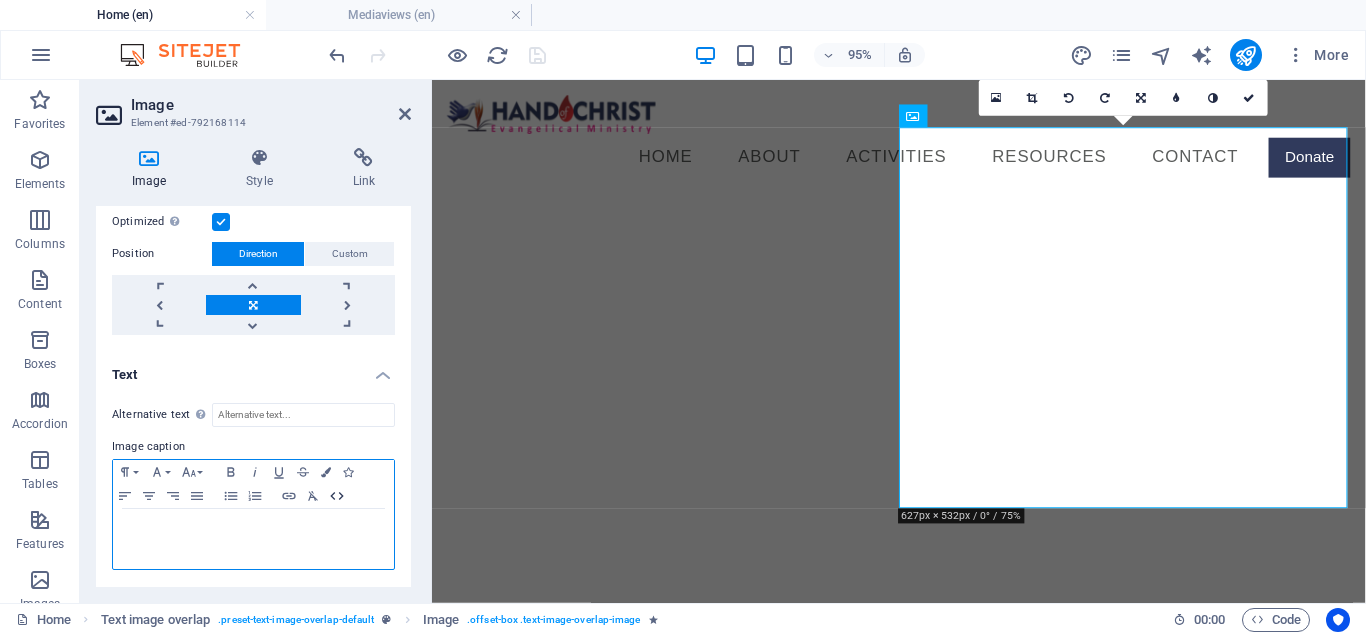 click 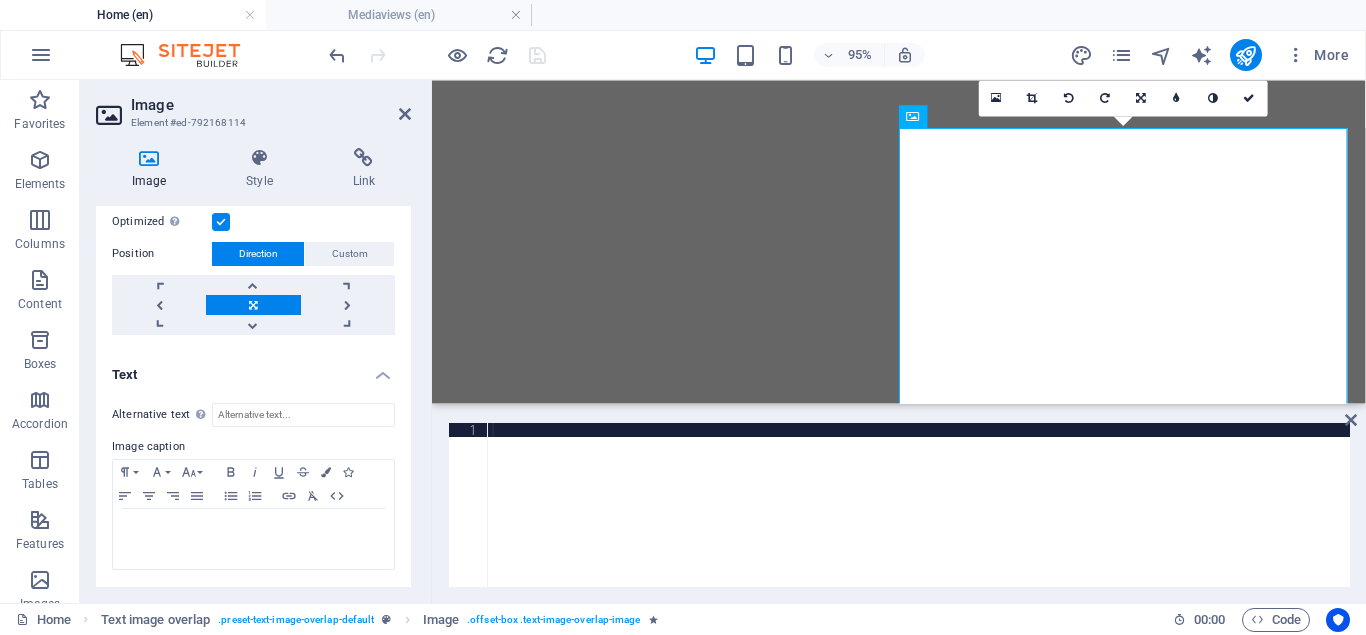 paste on "</html>" 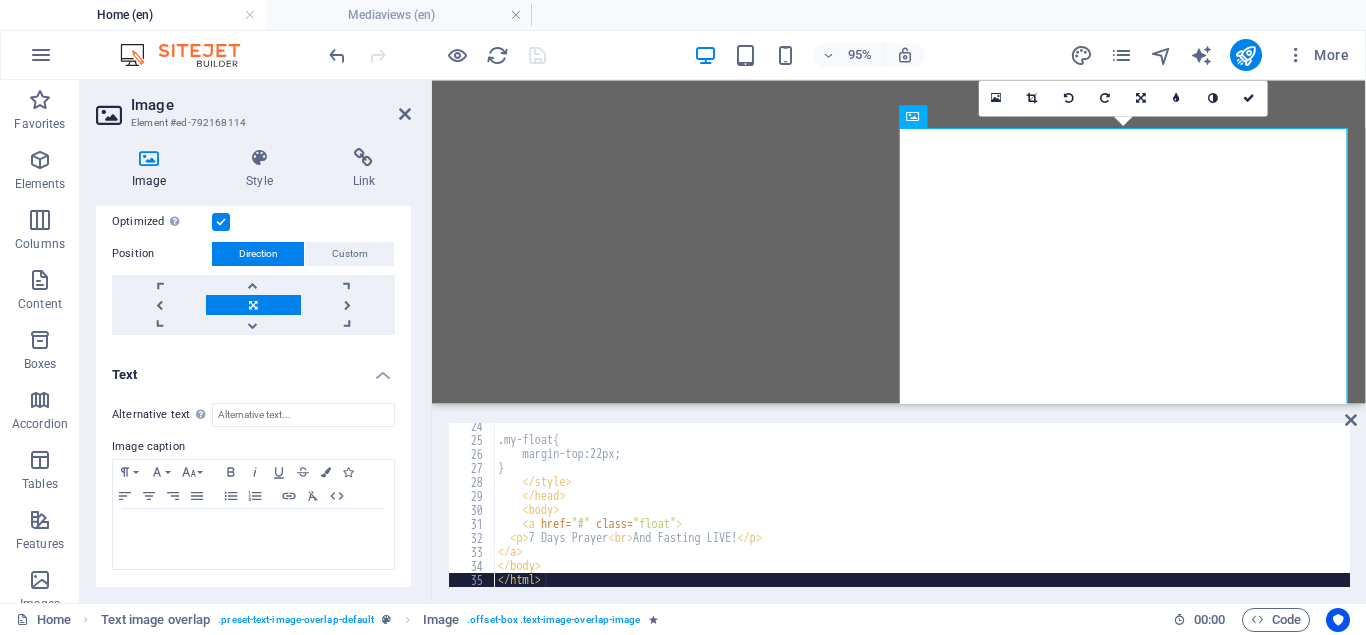 scroll, scrollTop: 326, scrollLeft: 0, axis: vertical 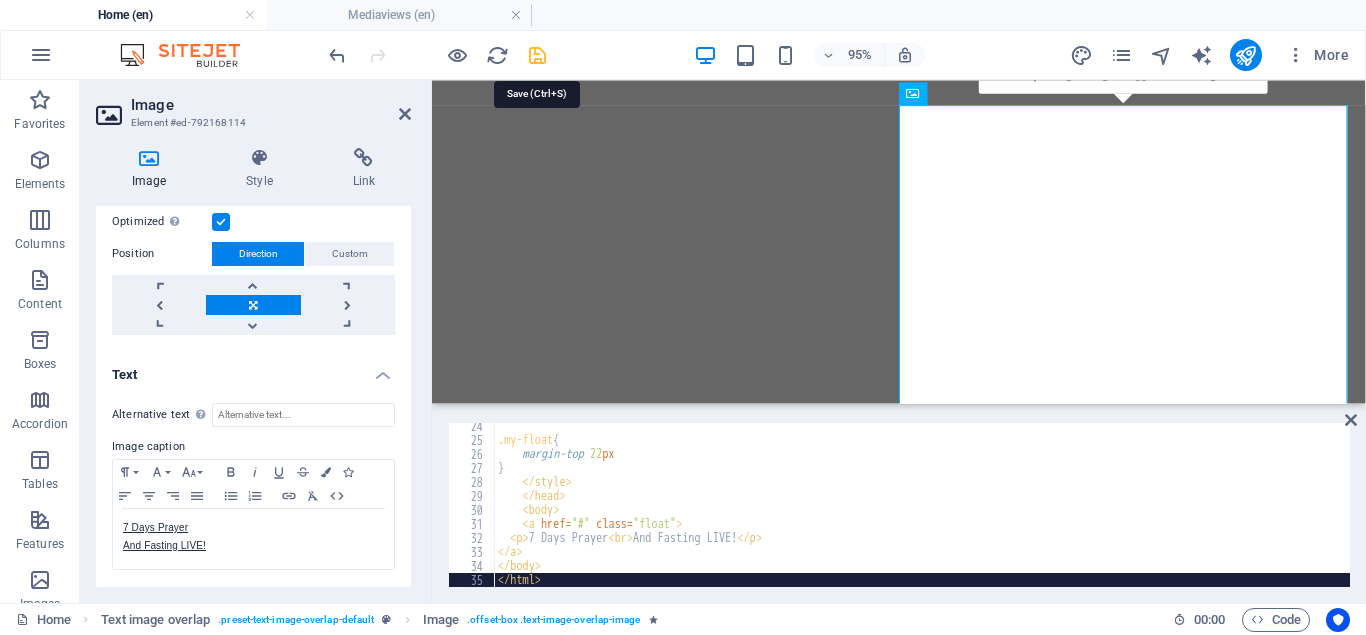 click at bounding box center [537, 55] 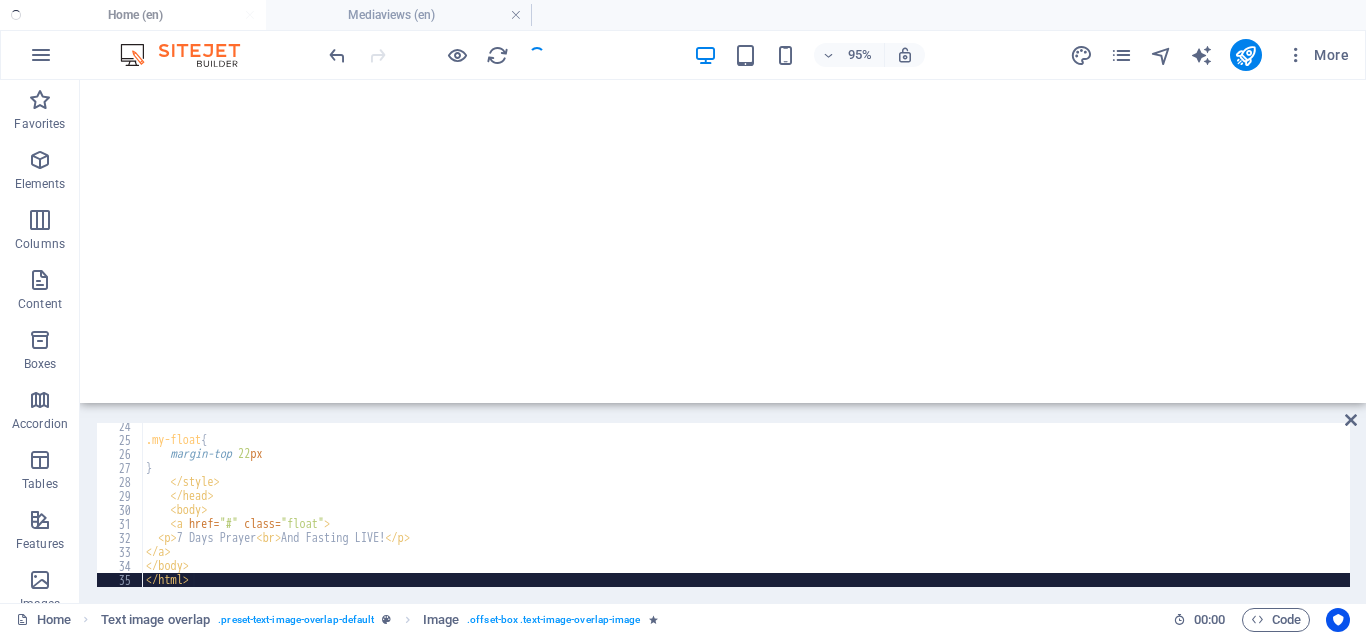 scroll, scrollTop: 655, scrollLeft: 0, axis: vertical 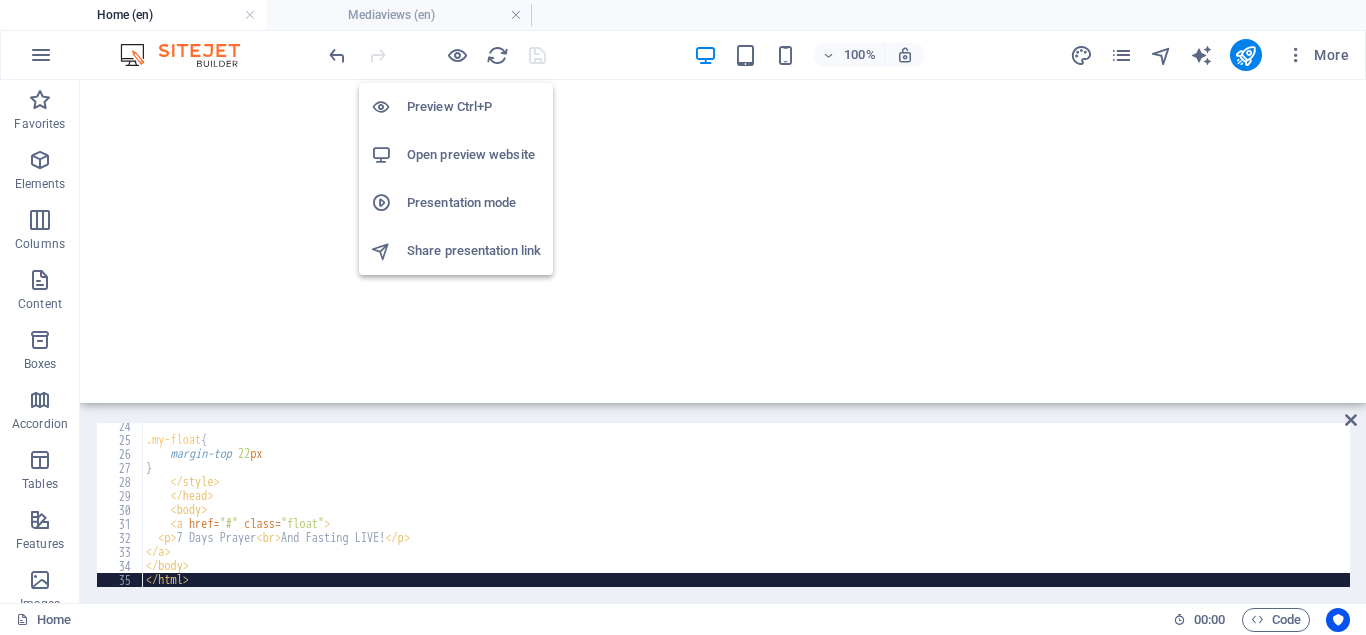 click on "Open preview website" at bounding box center [474, 155] 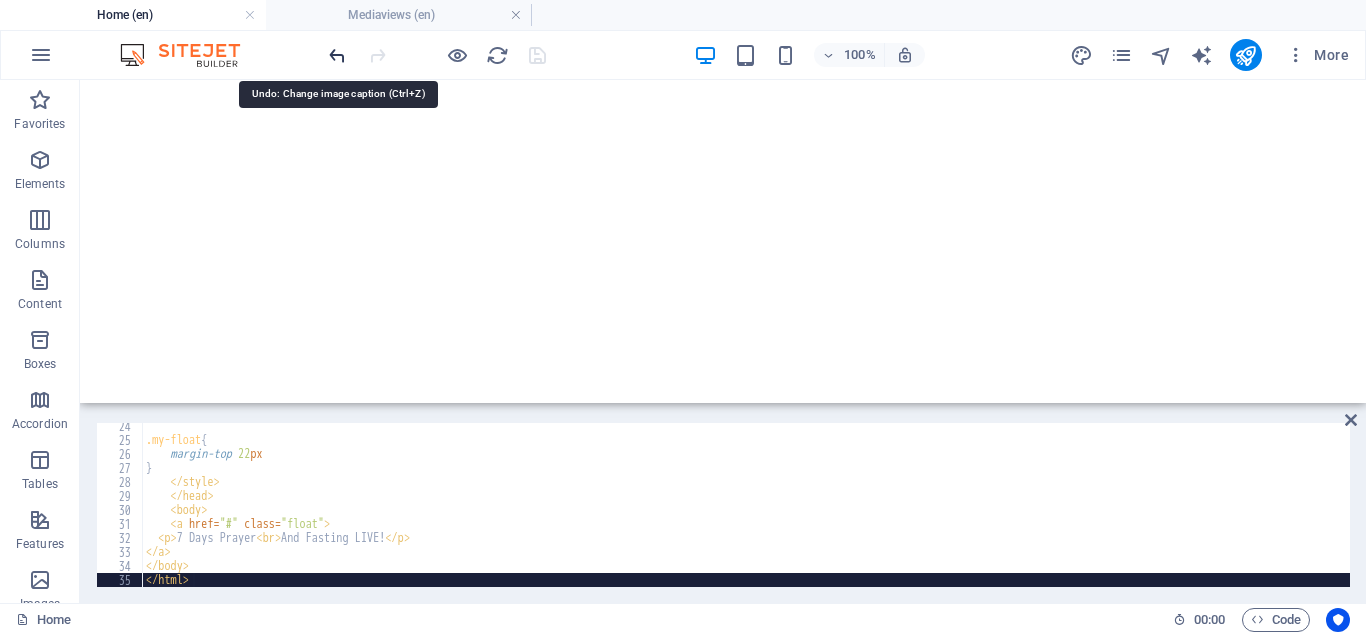 click at bounding box center (337, 55) 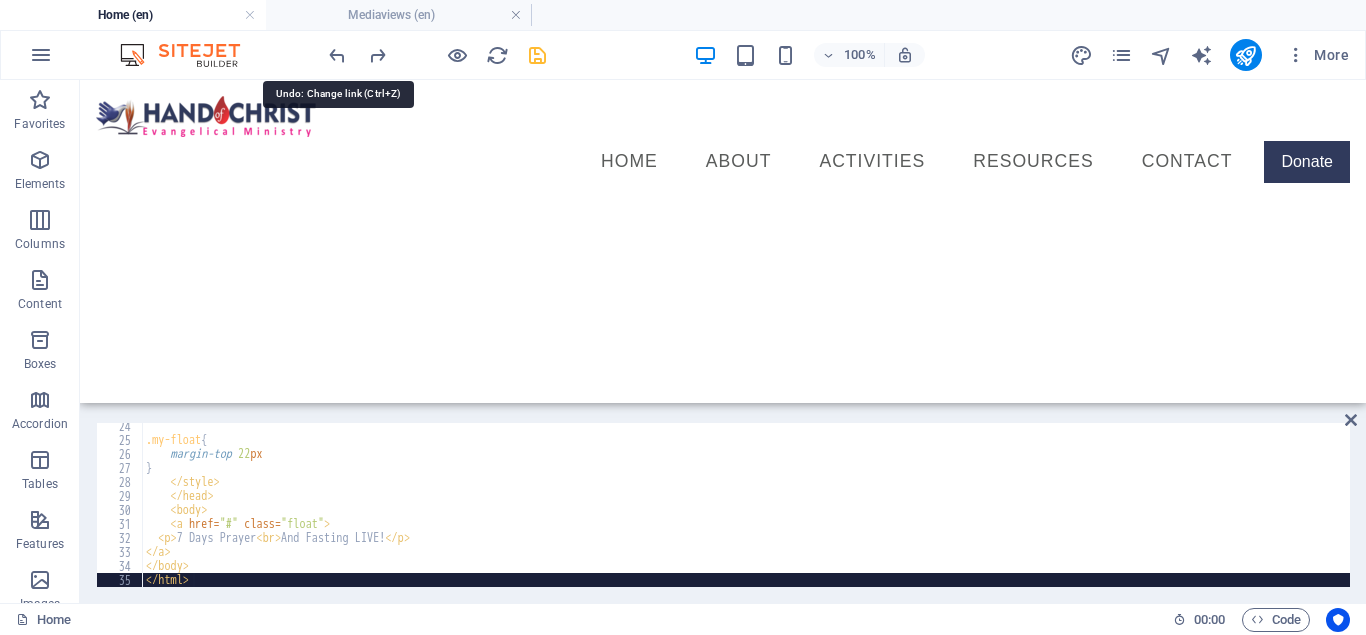 scroll, scrollTop: 636, scrollLeft: 0, axis: vertical 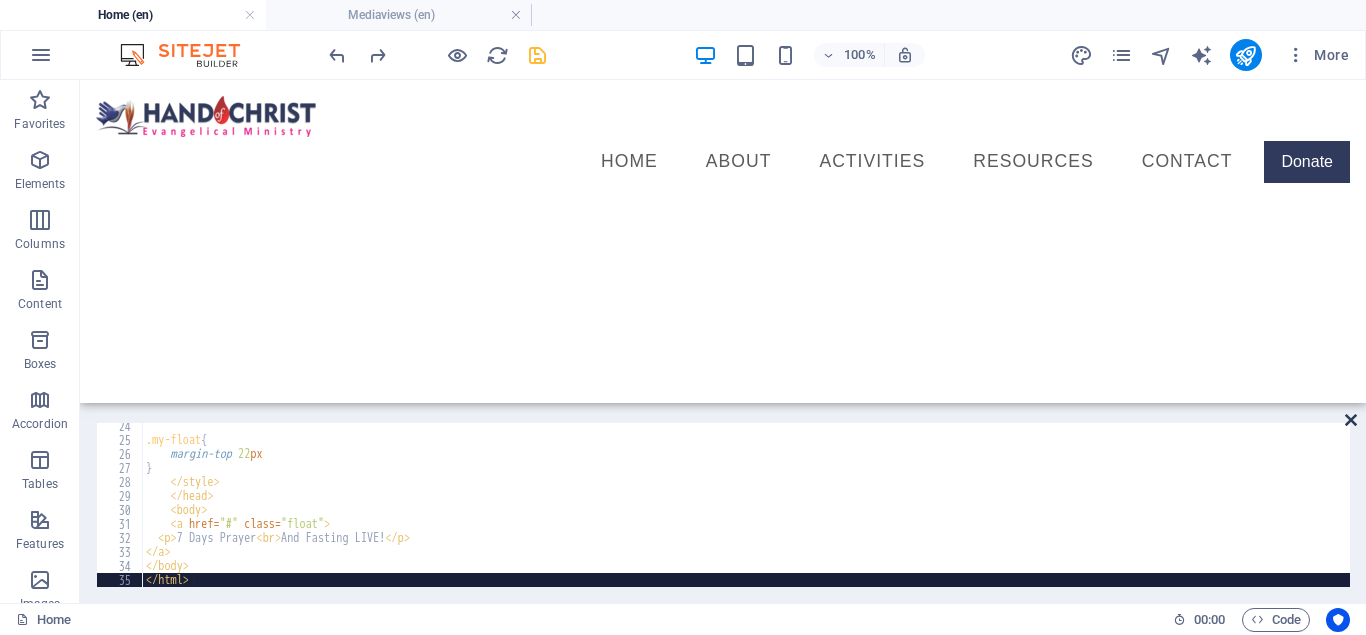 click at bounding box center [1351, 420] 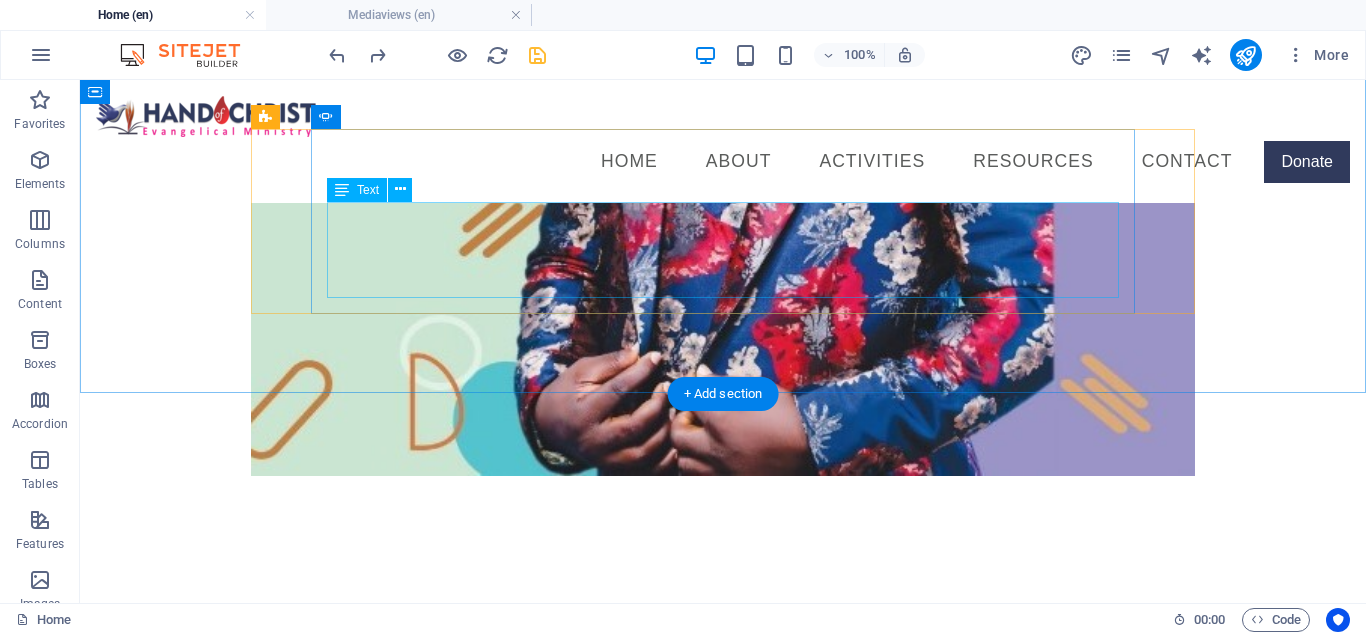 scroll, scrollTop: 3186, scrollLeft: 0, axis: vertical 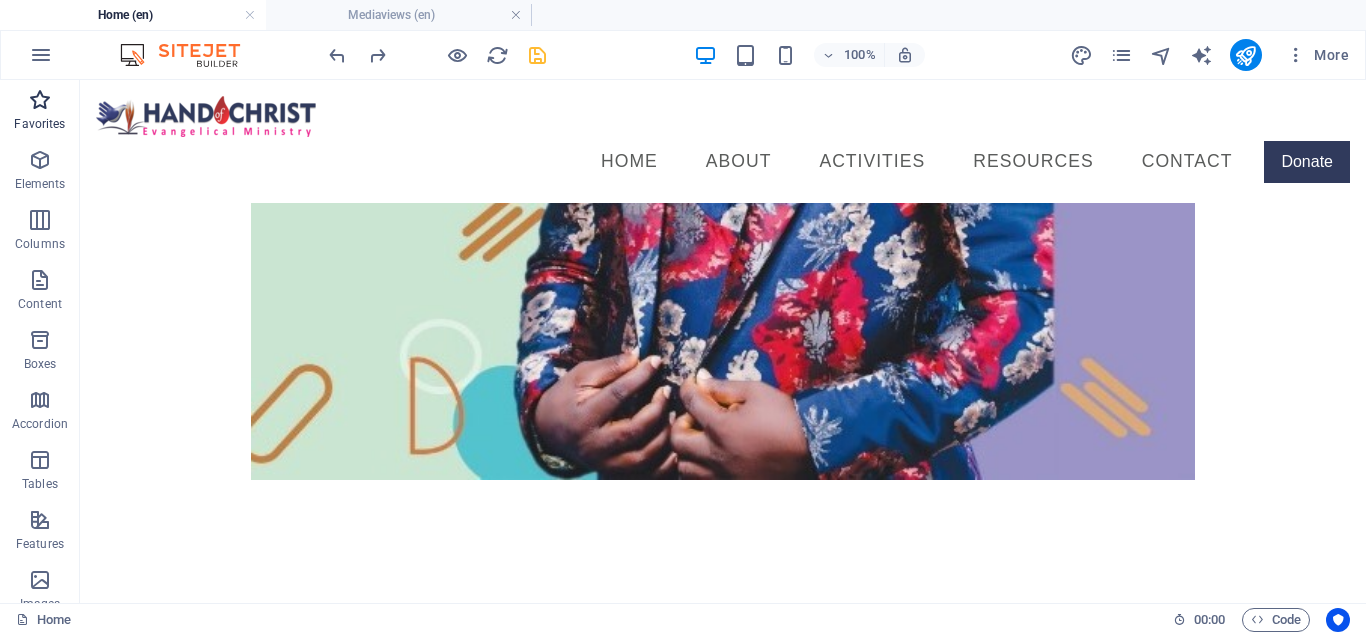 click on "Favorites" at bounding box center [39, 124] 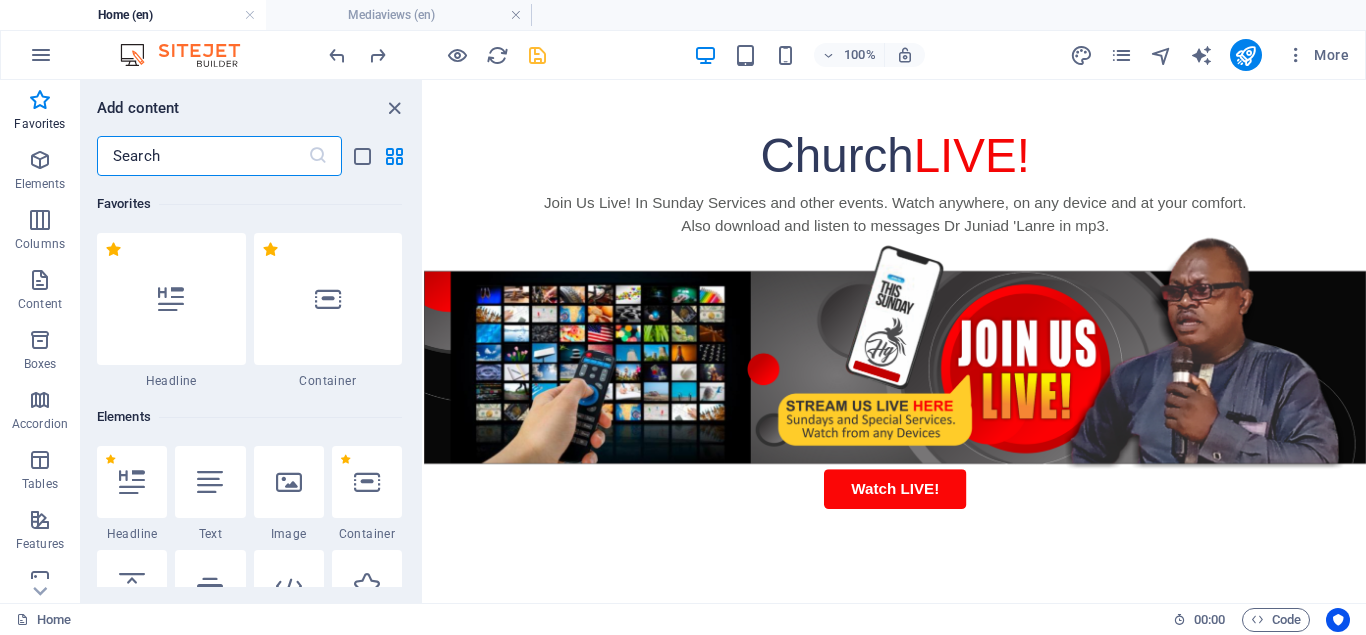 scroll, scrollTop: 2800, scrollLeft: 0, axis: vertical 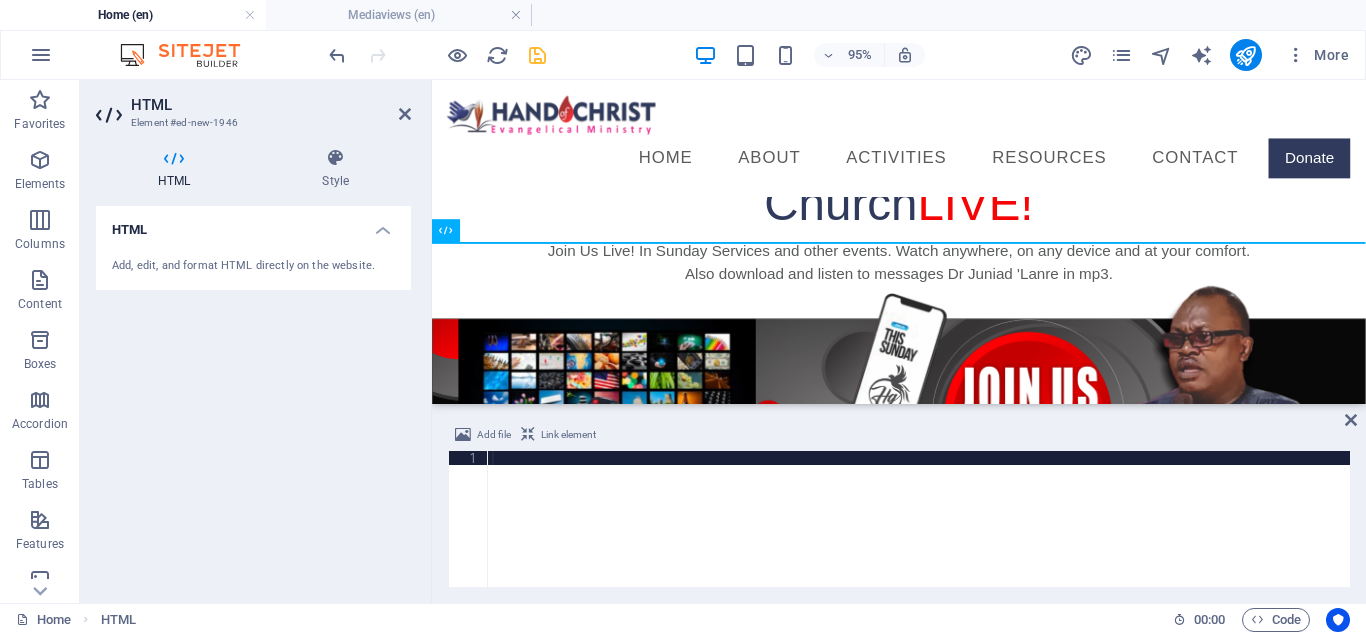 paste on "</html>" 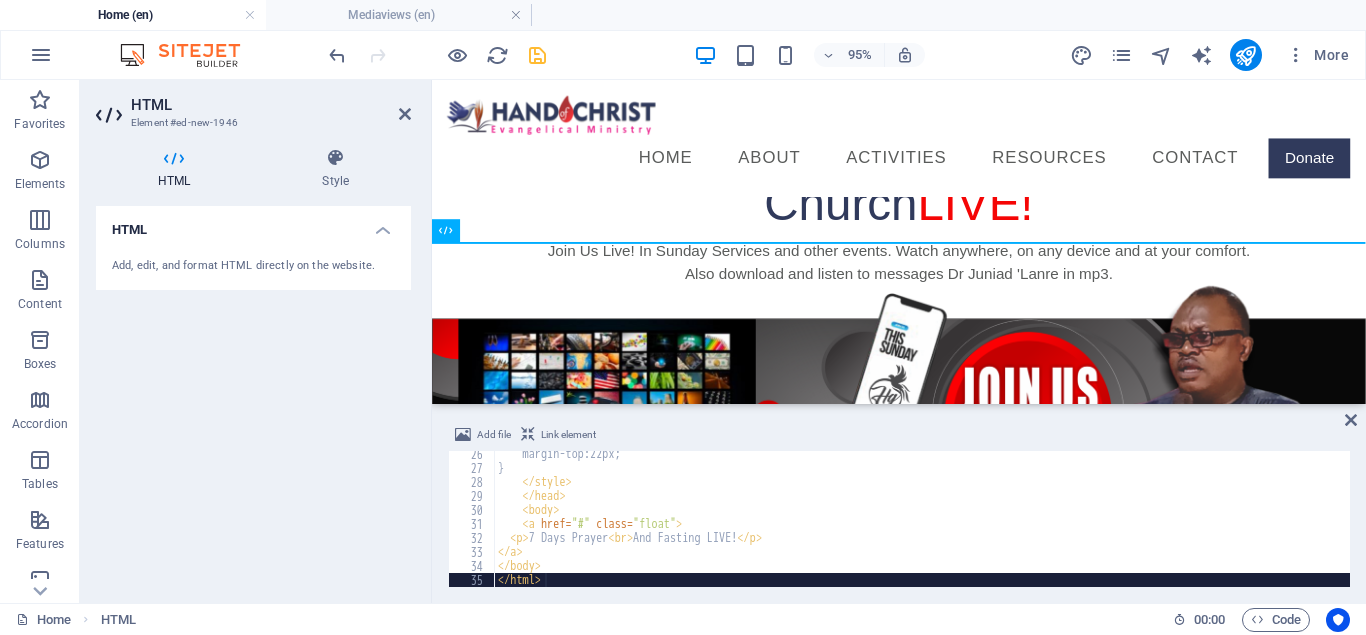 scroll, scrollTop: 354, scrollLeft: 0, axis: vertical 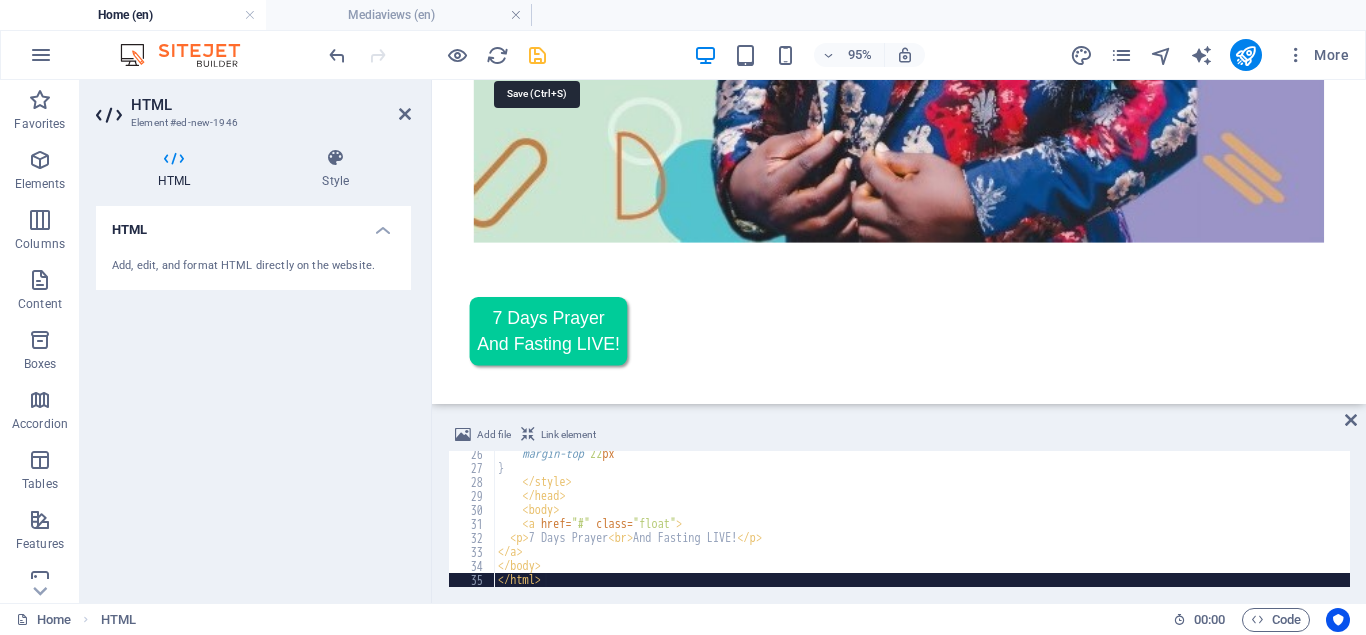 click at bounding box center (537, 55) 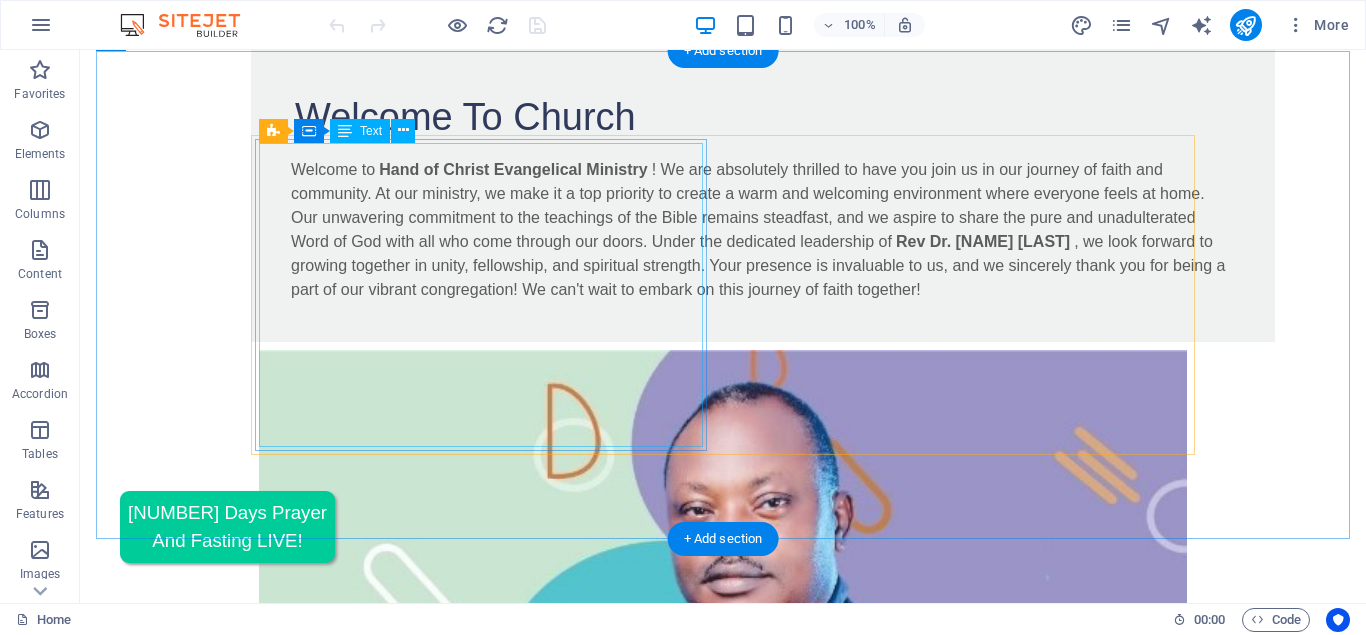 scroll, scrollTop: 2856, scrollLeft: 0, axis: vertical 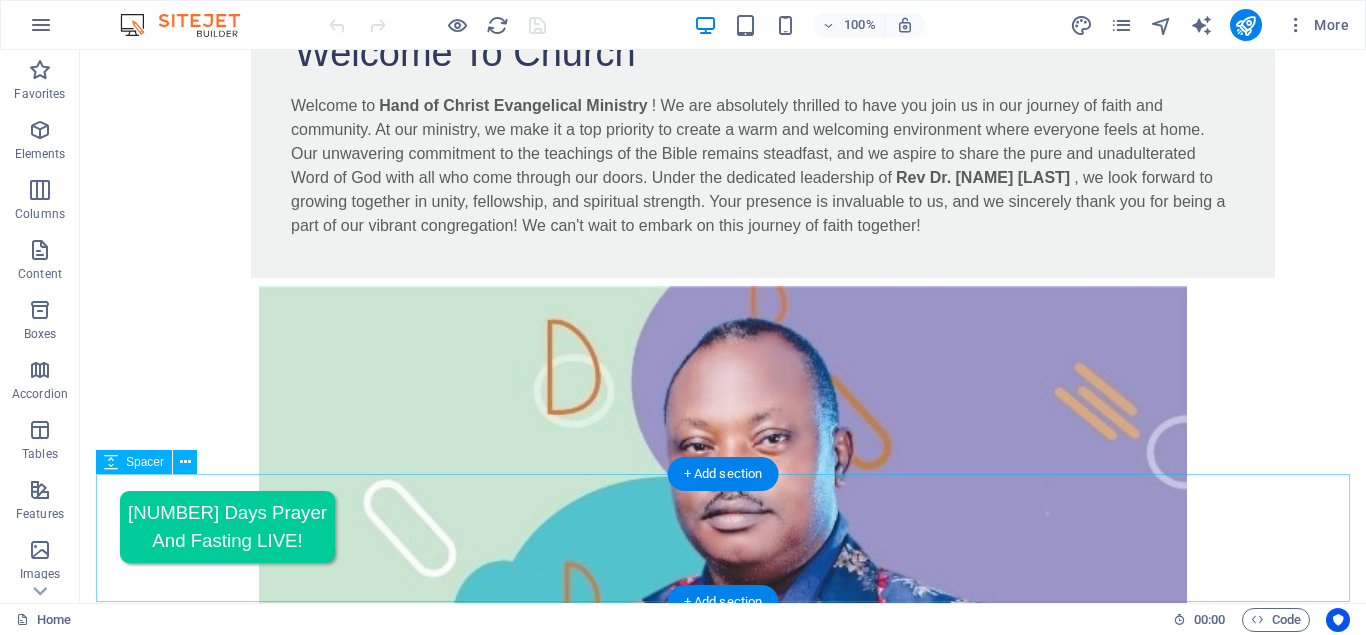 click at bounding box center (723, 4572) 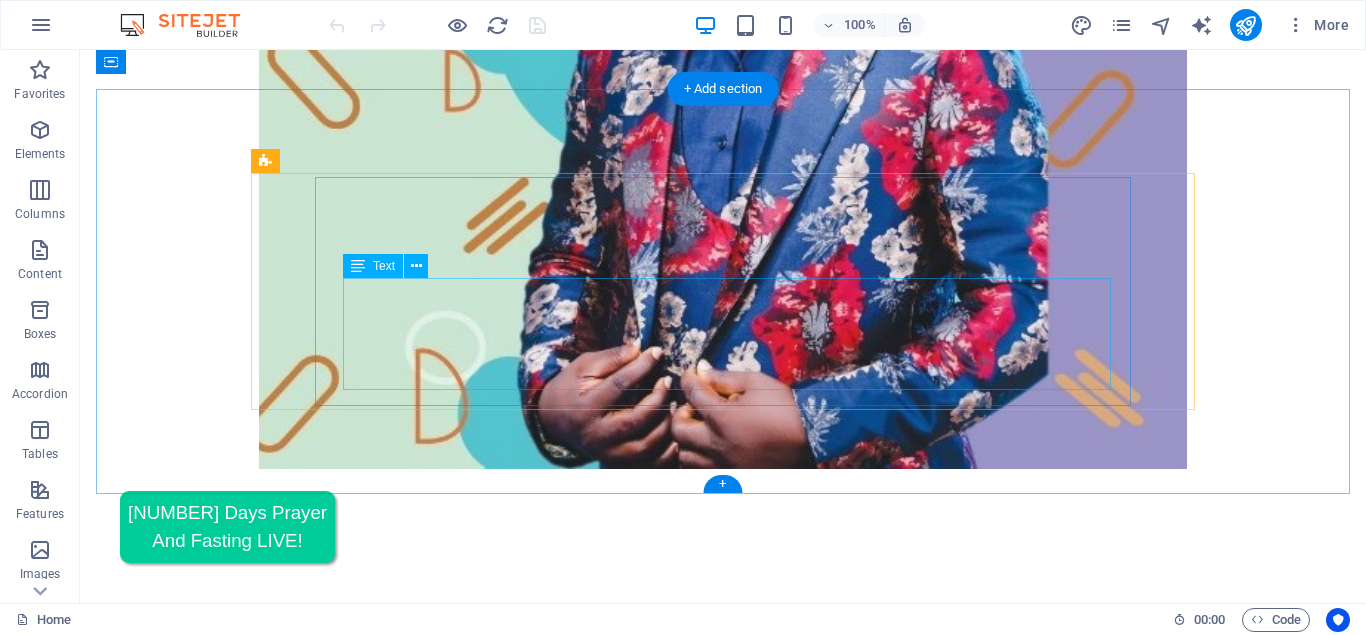 scroll, scrollTop: 3366, scrollLeft: 0, axis: vertical 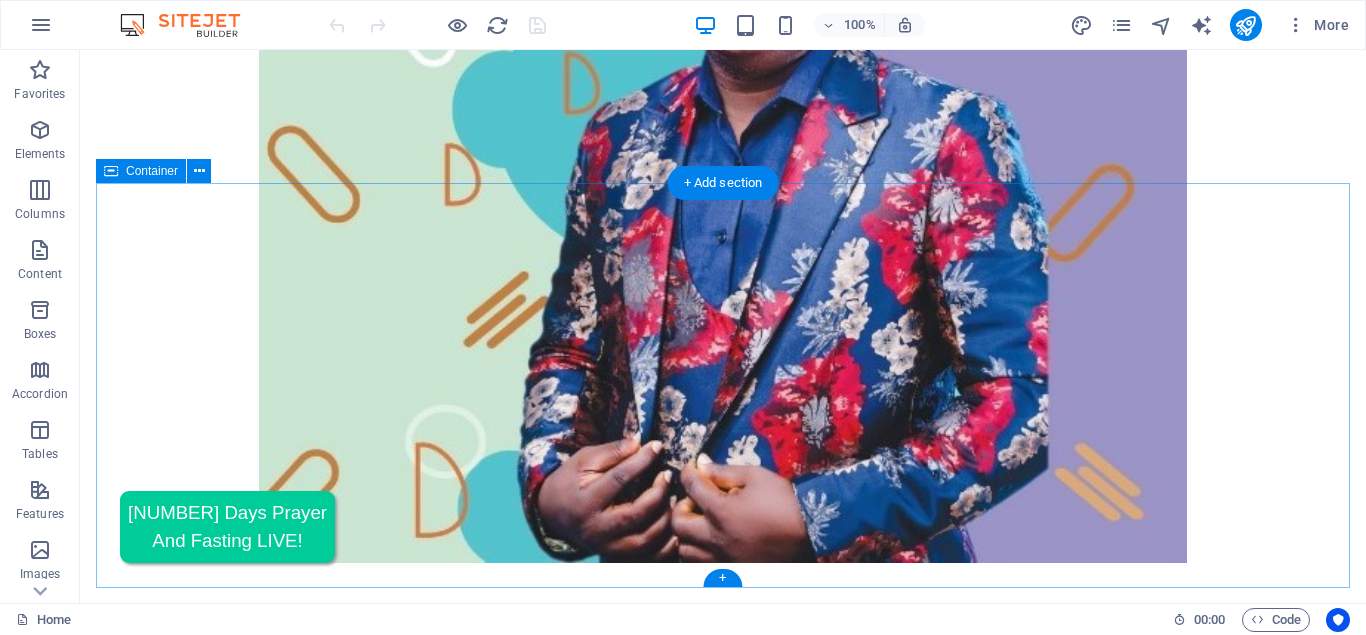 click on "Slide 3 Lorem ipsum dolor sit amet, consectetur adipisicing elit. Id, ipsum, quibusdam, temporibus harum culpa unde voluptatem possimus qui molestiae expedita ad aut necessitatibus vel incidunt placeat velit soluta a consectetur laborum illum nobis distinctio nisi facilis! Officiis, illum, aut, quasi dolorem laudantium fuga porro amet provident voluptatibus dicta mollitia neque! Slide 1 Lorem ipsum dolor sit amet, consectetur adipisicing elit. Id, ipsum, quibusdam, temporibus harum culpa unde voluptatem possimus qui molestiae expedita ad aut necessitatibus vel incidunt placeat velit soluta a consectetur laborum illum nobis distinctio nisi facilis! Officiis, illum, aut, quasi dolorem laudantium fuga porro amet provident voluptatibus dicta mollitia neque! Slide 2 Slide 3 Slide 1 1 2 3" at bounding box center (723, 4459) 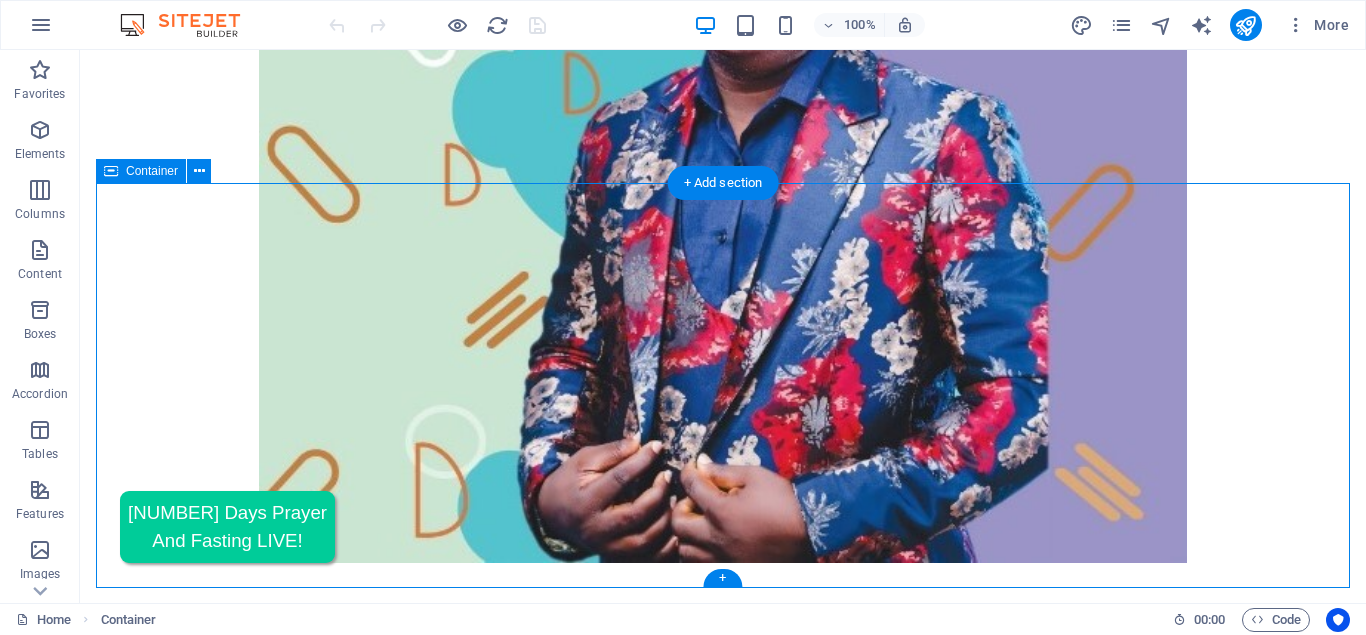 click on "Slide 3 Lorem ipsum dolor sit amet, consectetur adipisicing elit. Id, ipsum, quibusdam, temporibus harum culpa unde voluptatem possimus qui molestiae expedita ad aut necessitatibus vel incidunt placeat velit soluta a consectetur laborum illum nobis distinctio nisi facilis! Officiis, illum, aut, quasi dolorem laudantium fuga porro amet provident voluptatibus dicta mollitia neque! Slide 1 Lorem ipsum dolor sit amet, consectetur adipisicing elit. Id, ipsum, quibusdam, temporibus harum culpa unde voluptatem possimus qui molestiae expedita ad aut necessitatibus vel incidunt placeat velit soluta a consectetur laborum illum nobis distinctio nisi facilis! Officiis, illum, aut, quasi dolorem laudantium fuga porro amet provident voluptatibus dicta mollitia neque! Slide 2 Slide 3 Slide 1 1 2 3" at bounding box center [723, 4459] 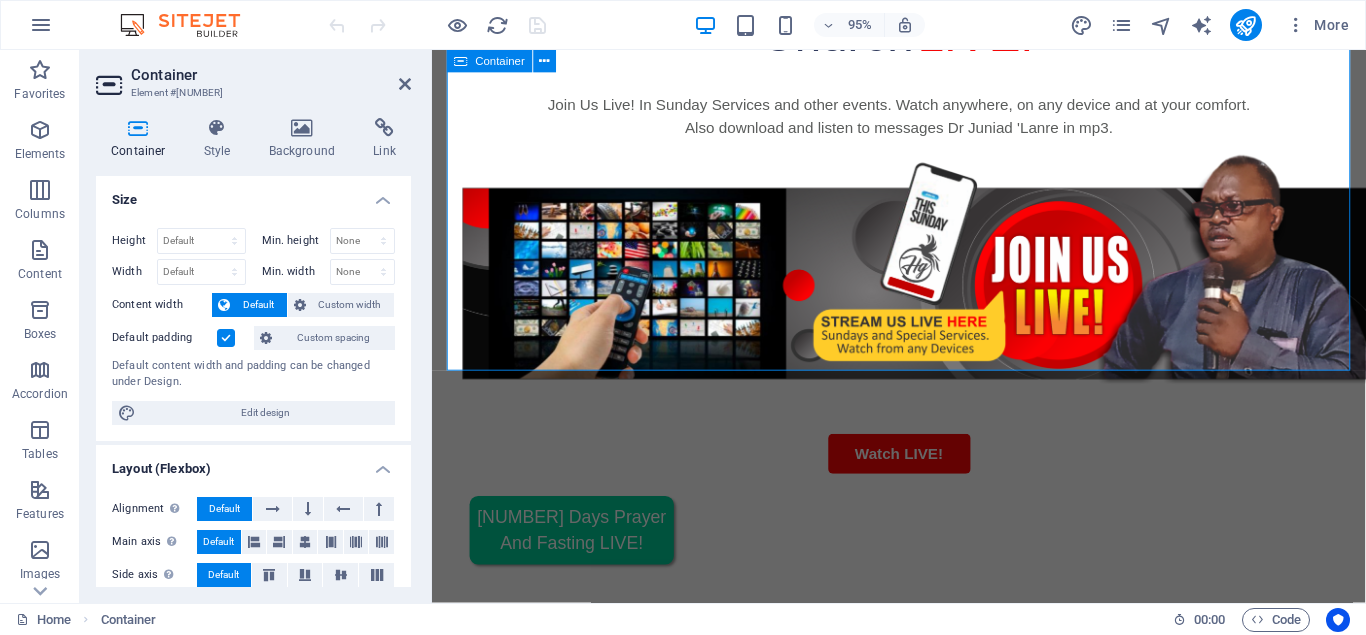 scroll, scrollTop: 3537, scrollLeft: 0, axis: vertical 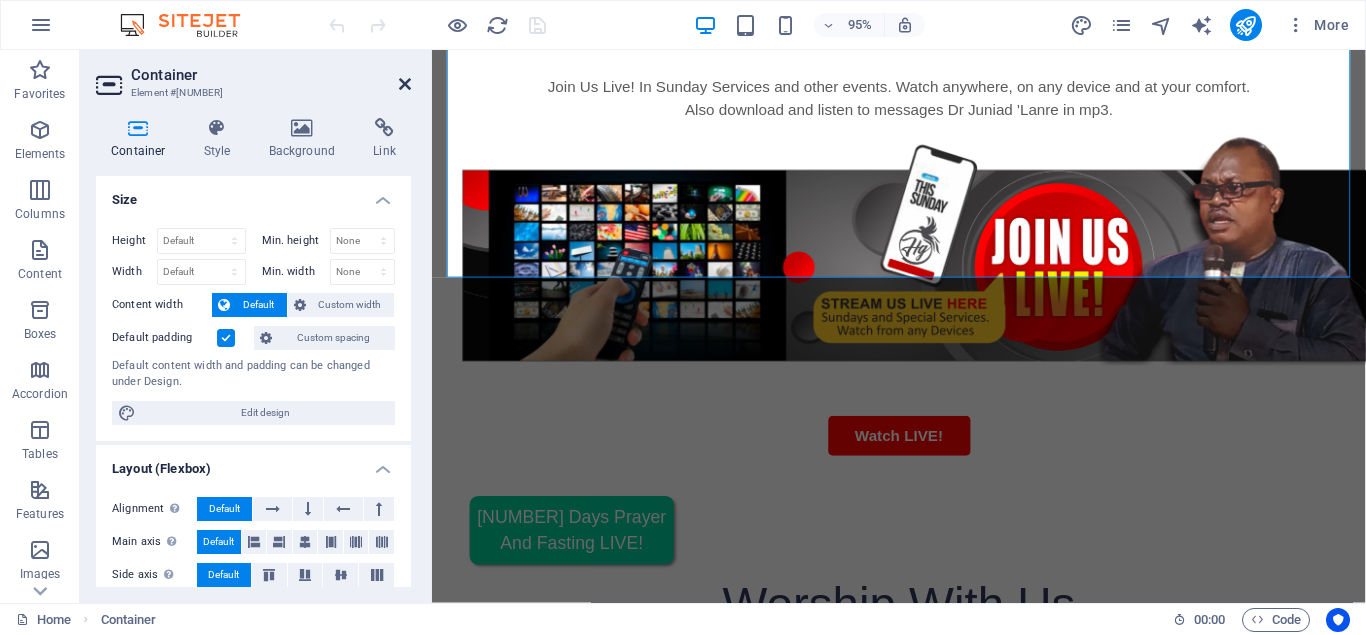 click at bounding box center [405, 84] 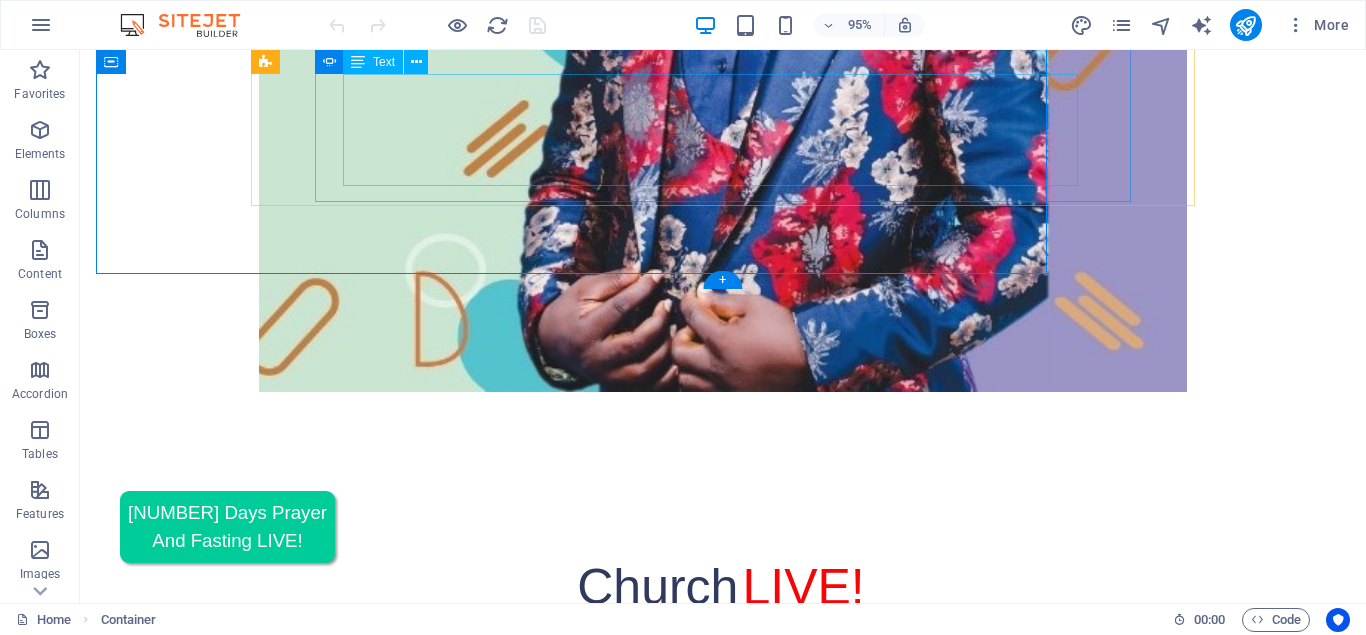 scroll, scrollTop: 3664, scrollLeft: 0, axis: vertical 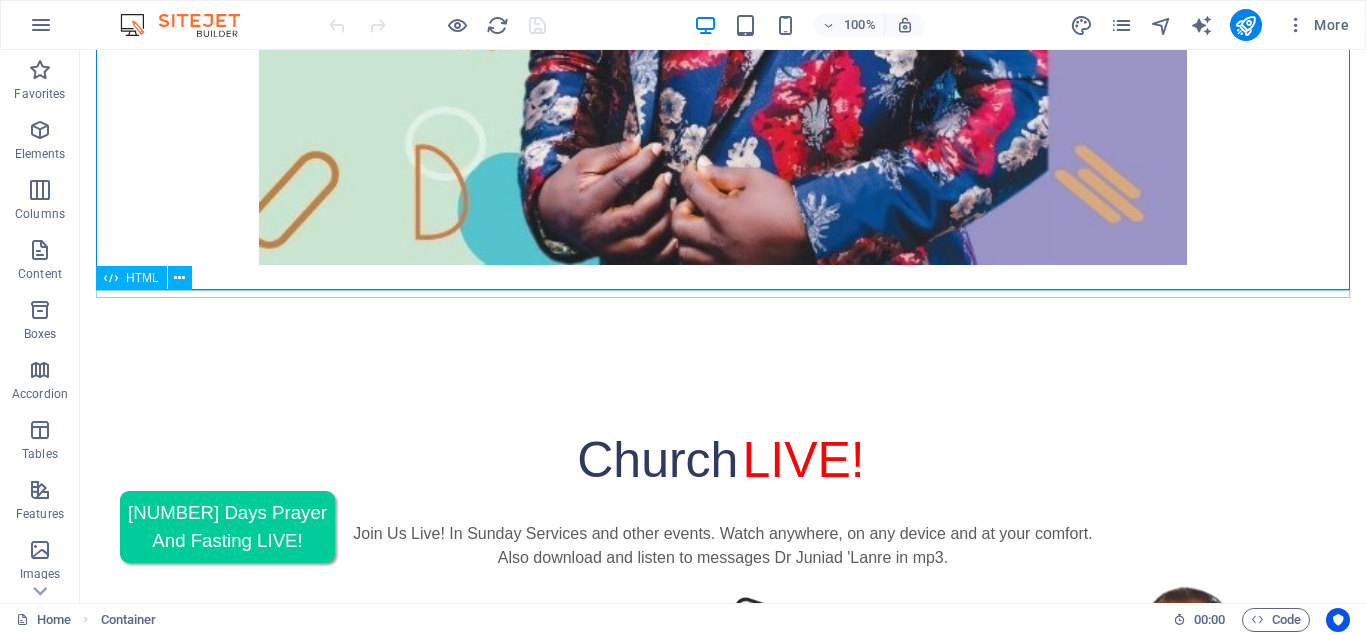 click on "7 Days Prayer   And Fasting LIVE!" at bounding box center [723, 4408] 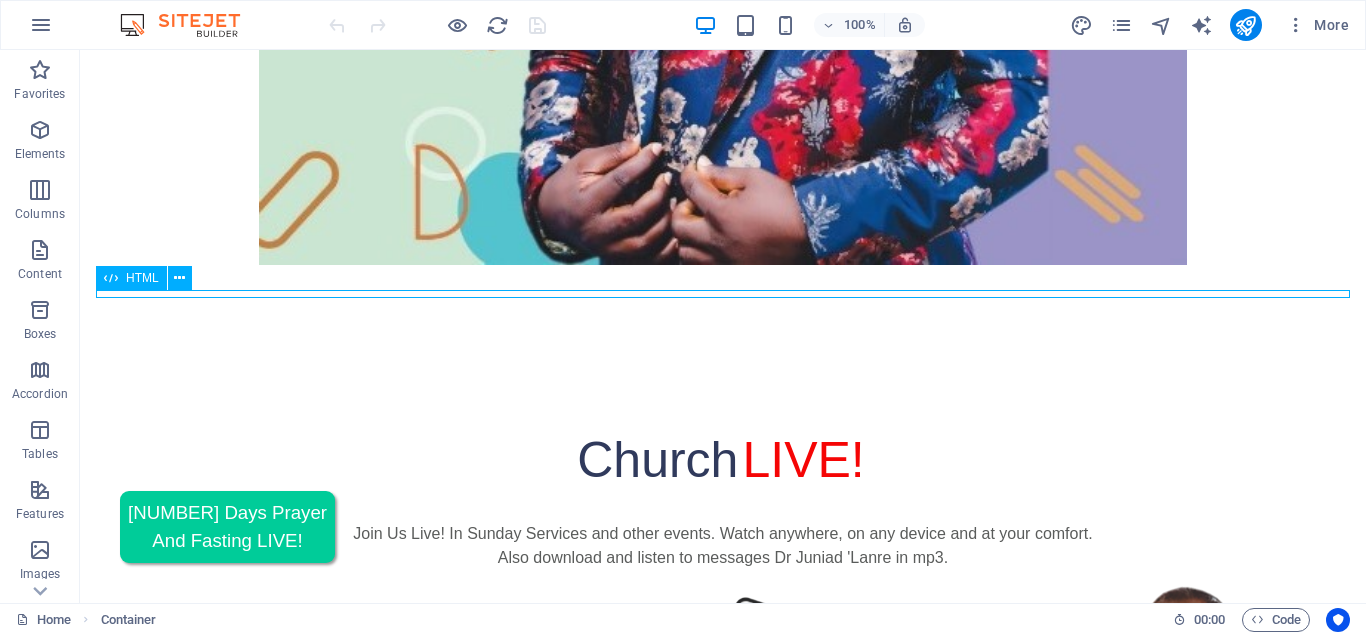 click on "7 Days Prayer   And Fasting LIVE!" at bounding box center [723, 4408] 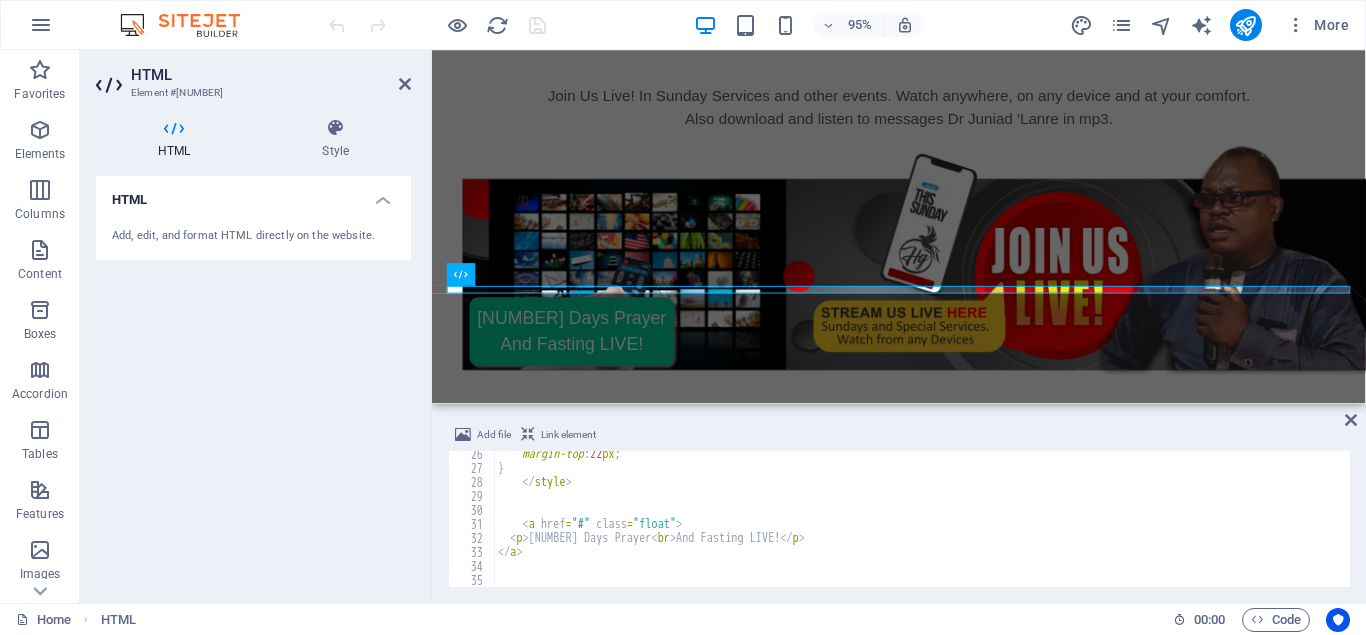 scroll, scrollTop: 354, scrollLeft: 0, axis: vertical 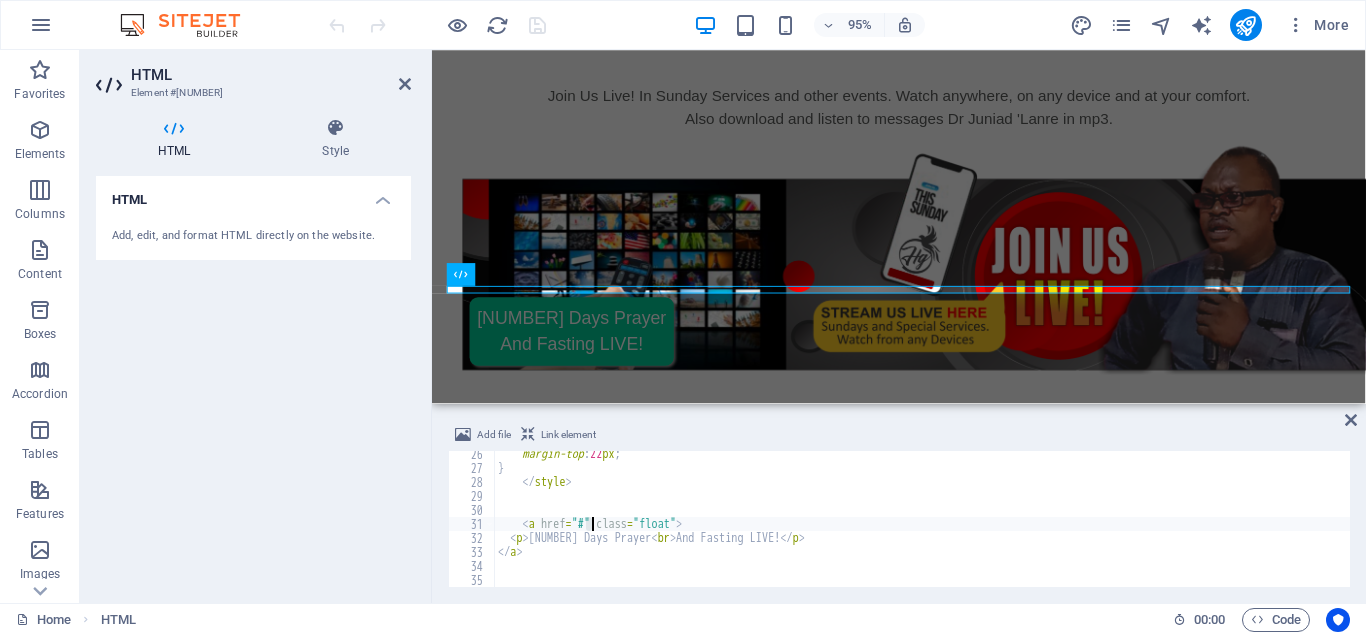 drag, startPoint x: 584, startPoint y: 522, endPoint x: 594, endPoint y: 517, distance: 11.18034 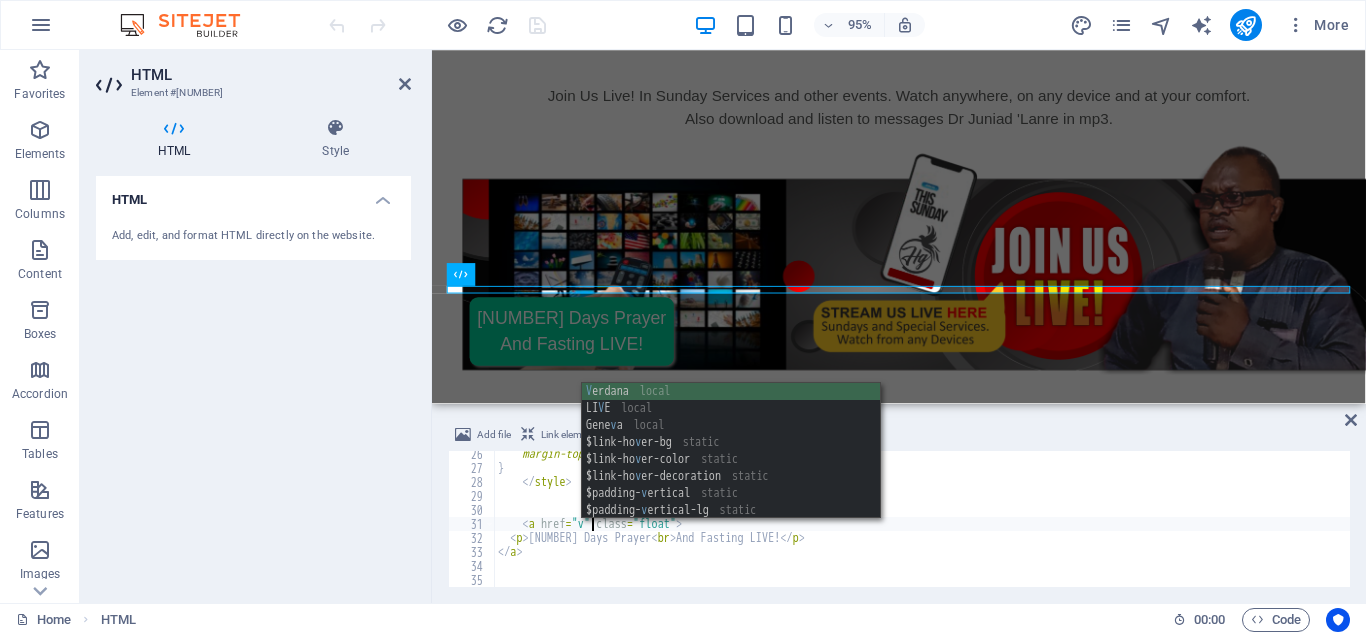 scroll, scrollTop: 0, scrollLeft: 7, axis: horizontal 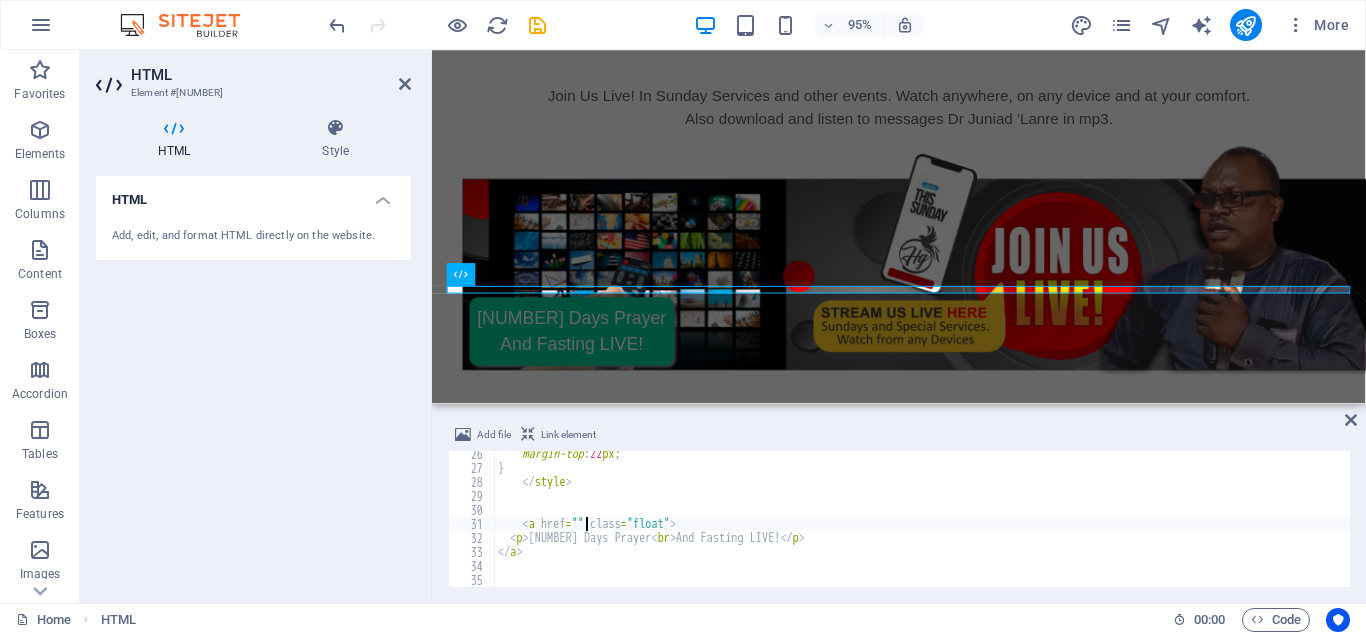 paste on "http://handofchristem.com.ng/en/mediaviews" 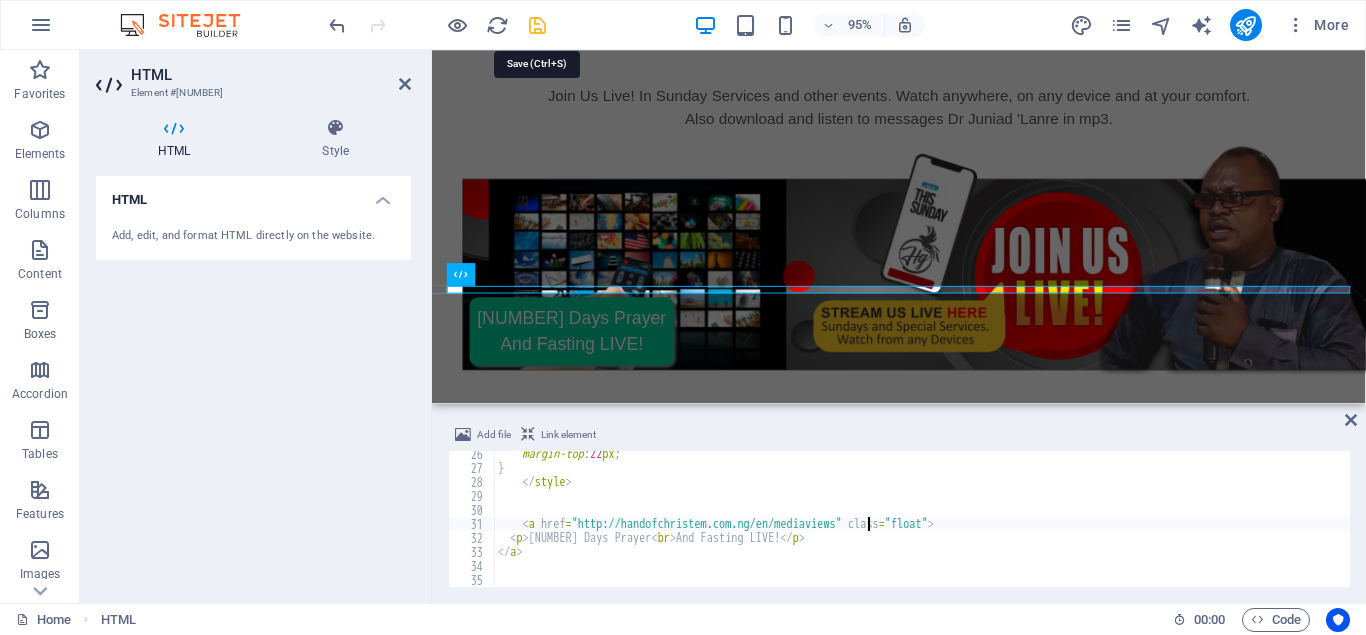 click at bounding box center [537, 25] 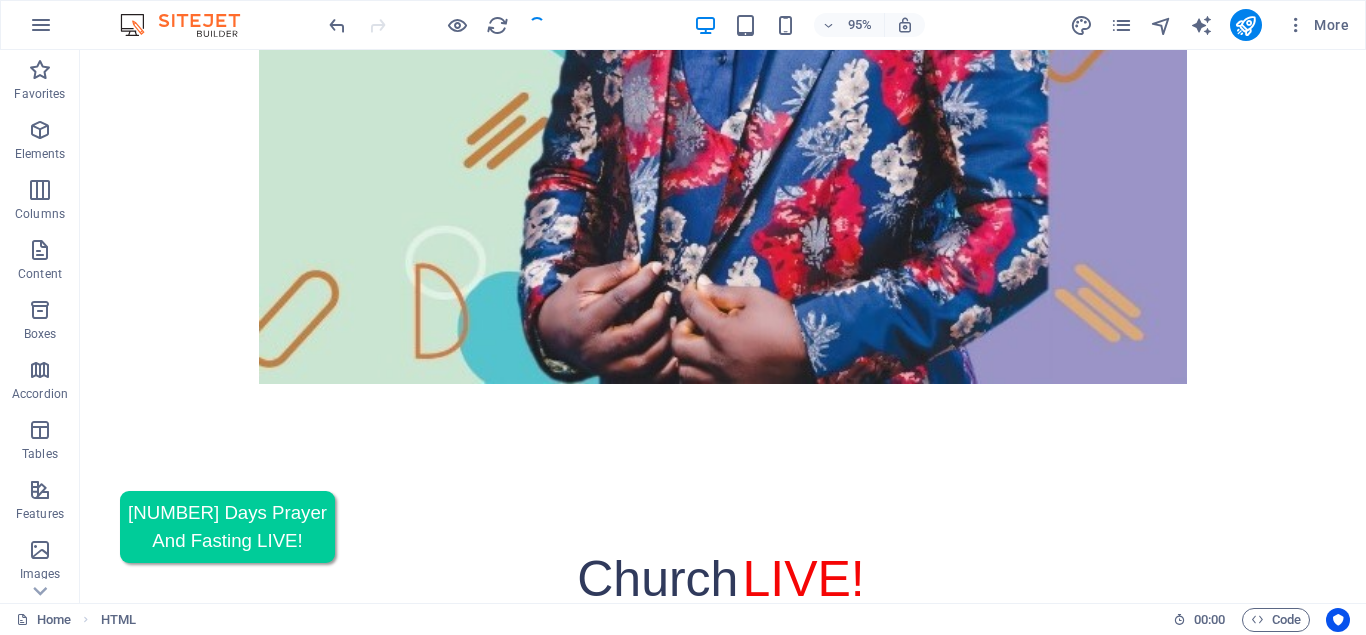 scroll, scrollTop: 3656, scrollLeft: 0, axis: vertical 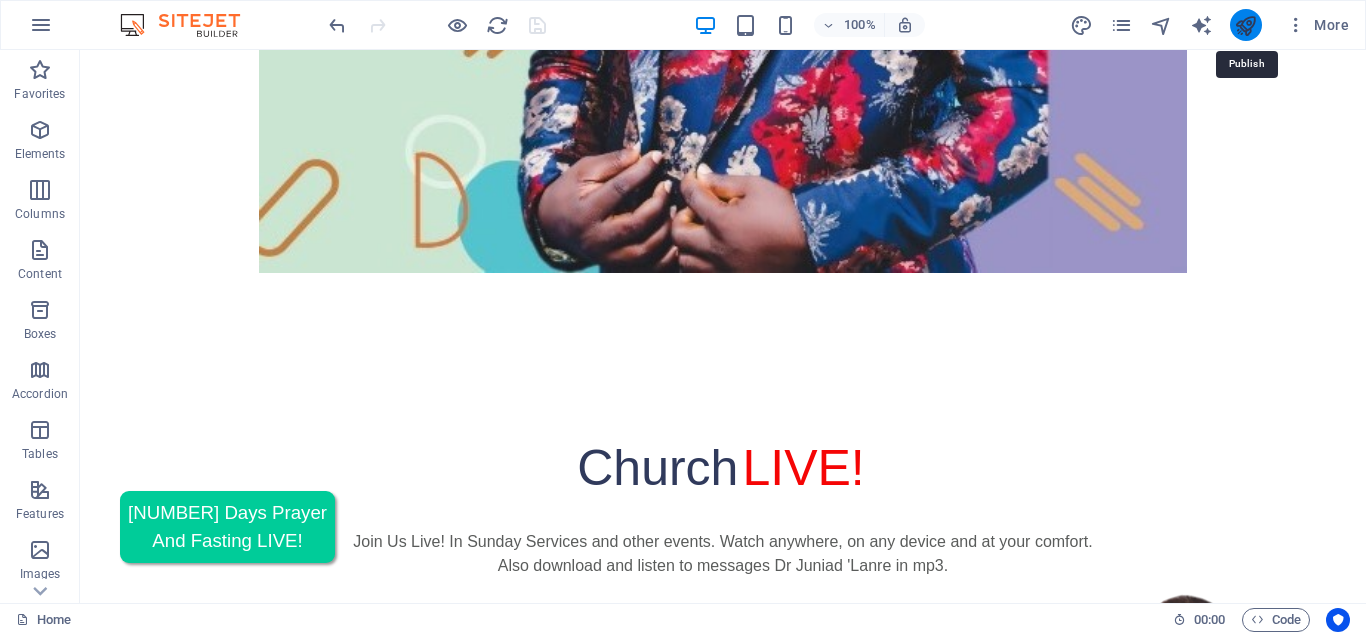 click at bounding box center (1245, 25) 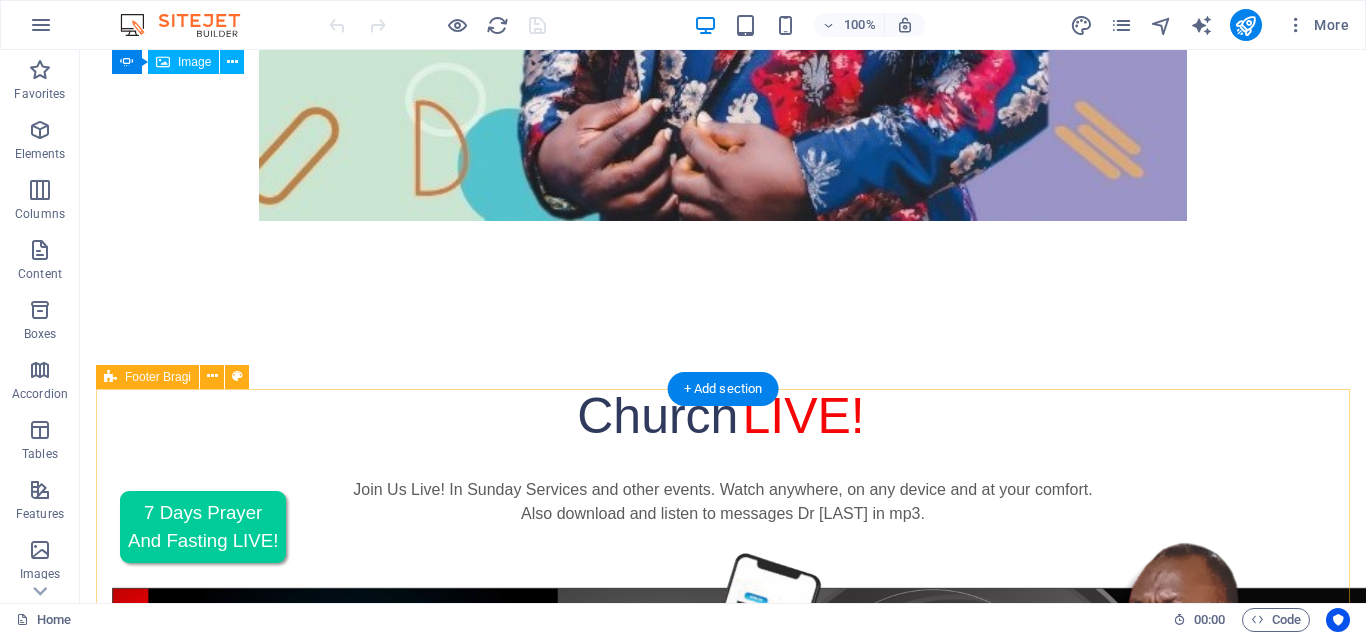 scroll, scrollTop: 3724, scrollLeft: 0, axis: vertical 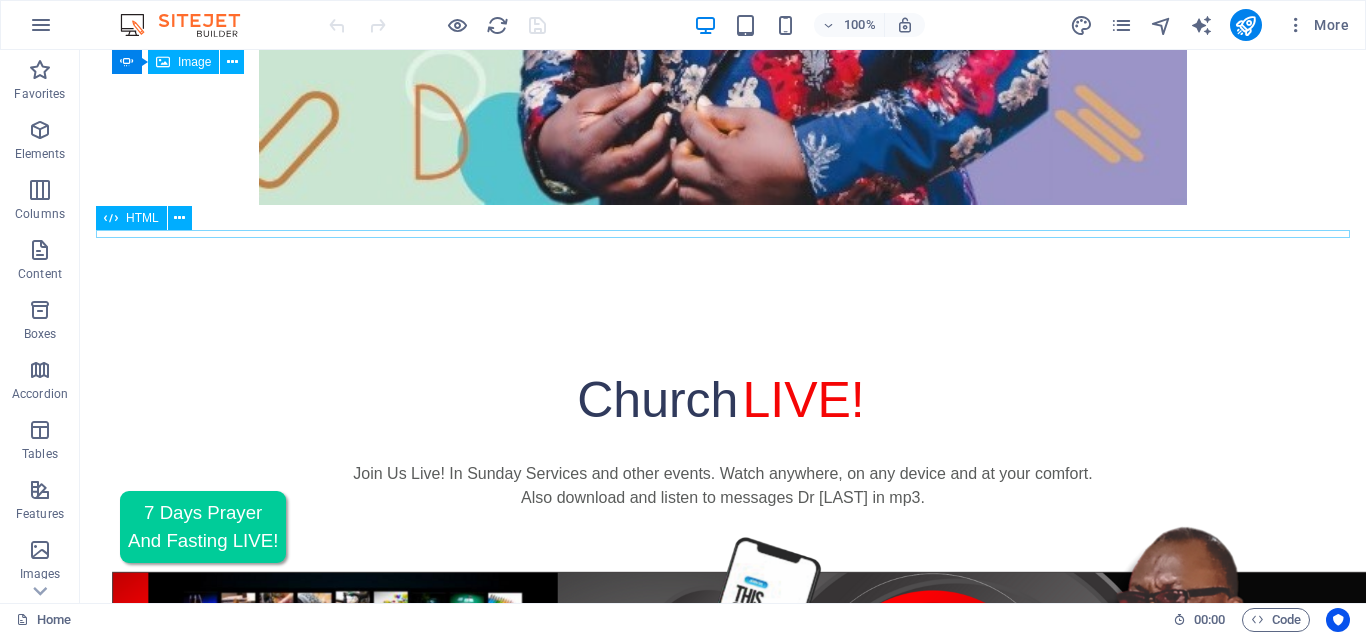 click on "7 Days Prayer   And Fasting LIVE!" at bounding box center [723, 4348] 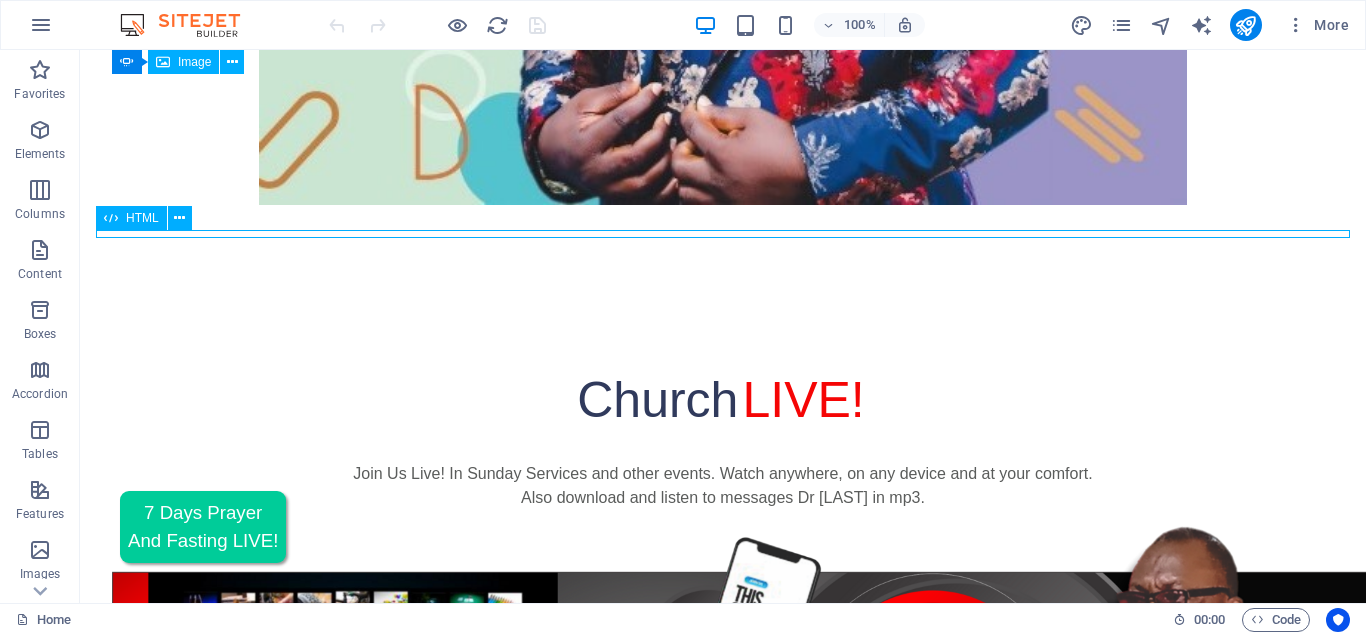 click on "7 Days Prayer   And Fasting LIVE!" at bounding box center [723, 4348] 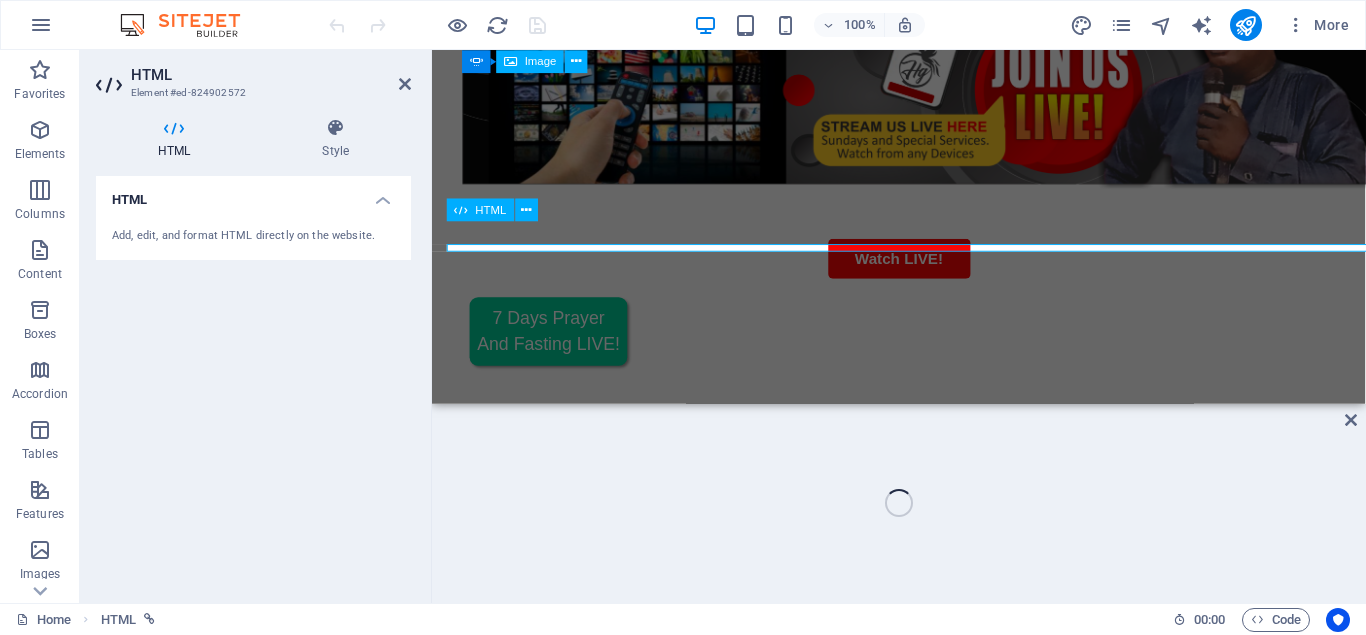 scroll, scrollTop: 3589, scrollLeft: 0, axis: vertical 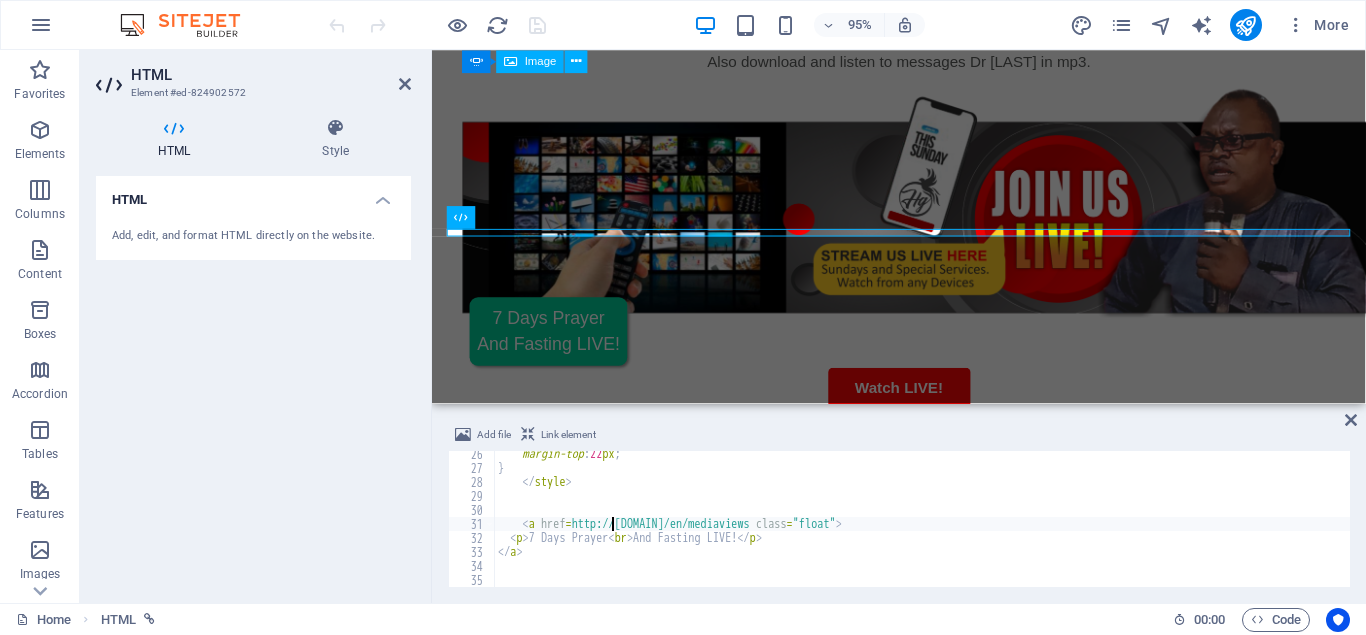 click on "margin-top : 22 px ; }      </ style >                < a   href = "http://handofchristem.com.ng/en/mediaviews"   class = "float" >    < p > 7 Days Prayer  < br >  And Fasting LIVE! </ p > </ a >" at bounding box center [922, 529] 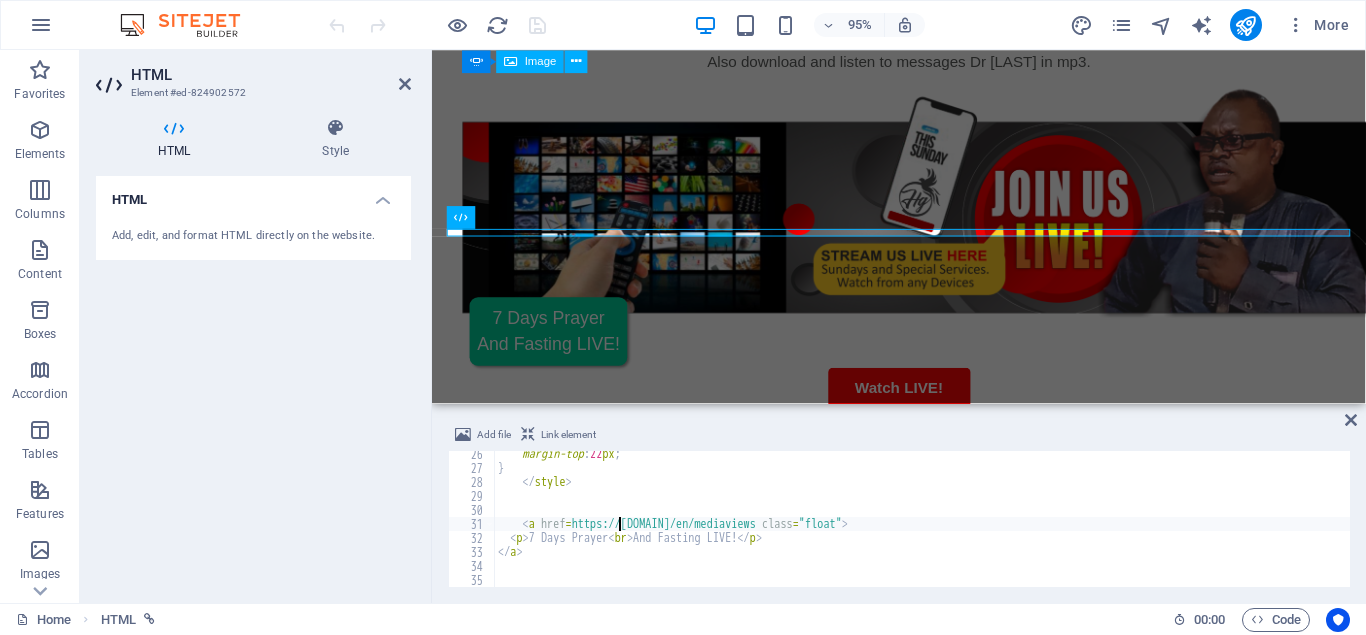 scroll, scrollTop: 0, scrollLeft: 9, axis: horizontal 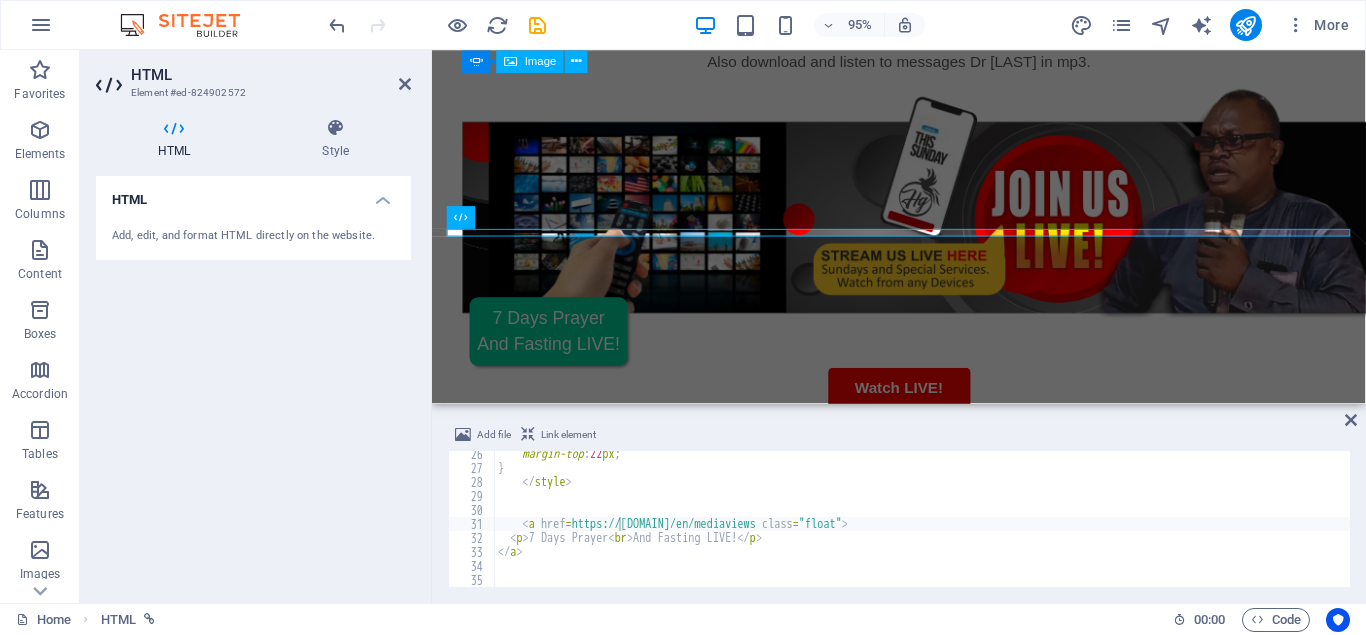click on "Add file Link element <a href="https://handofchristem.com.ng/en/mediaviews" class="float"> 26 27 28 29 30 31 32 33 34 35      margin-top : 22 px ; }      </ style >                < a   href = "https://handofchristem.com.ng/en/mediaviews"   class = "float" >    < p > 7 Days Prayer  < br >  And Fasting LIVE! </ p > </ a >     הההההההההההההההההההההההההההההההההההההההההההההההההההההההההההההההההההההההההההההההההההההההההההההההההההההההההההההההההההההההההההההההההההההההההההההההההההההההההההההההההההההההההההההההההההההההההההההההההההההההההההההההההההההההההההההההההההההההההההההההההההההההההההההההה" at bounding box center (899, 505) 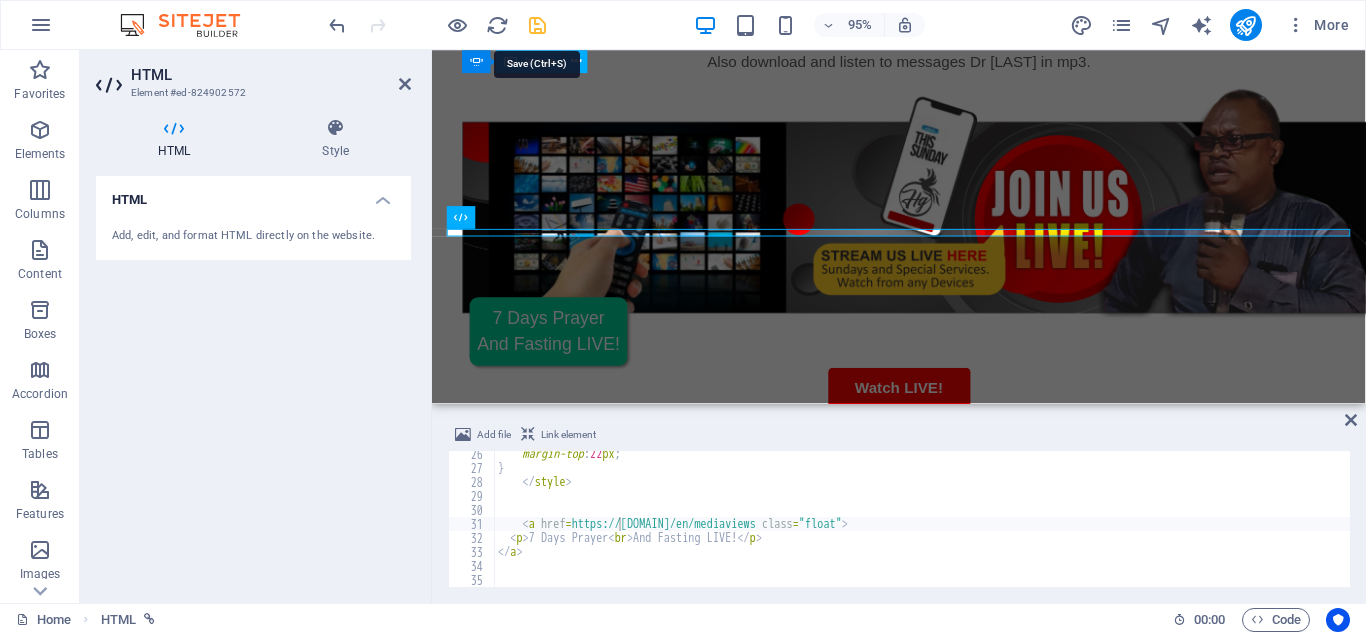 click at bounding box center (537, 25) 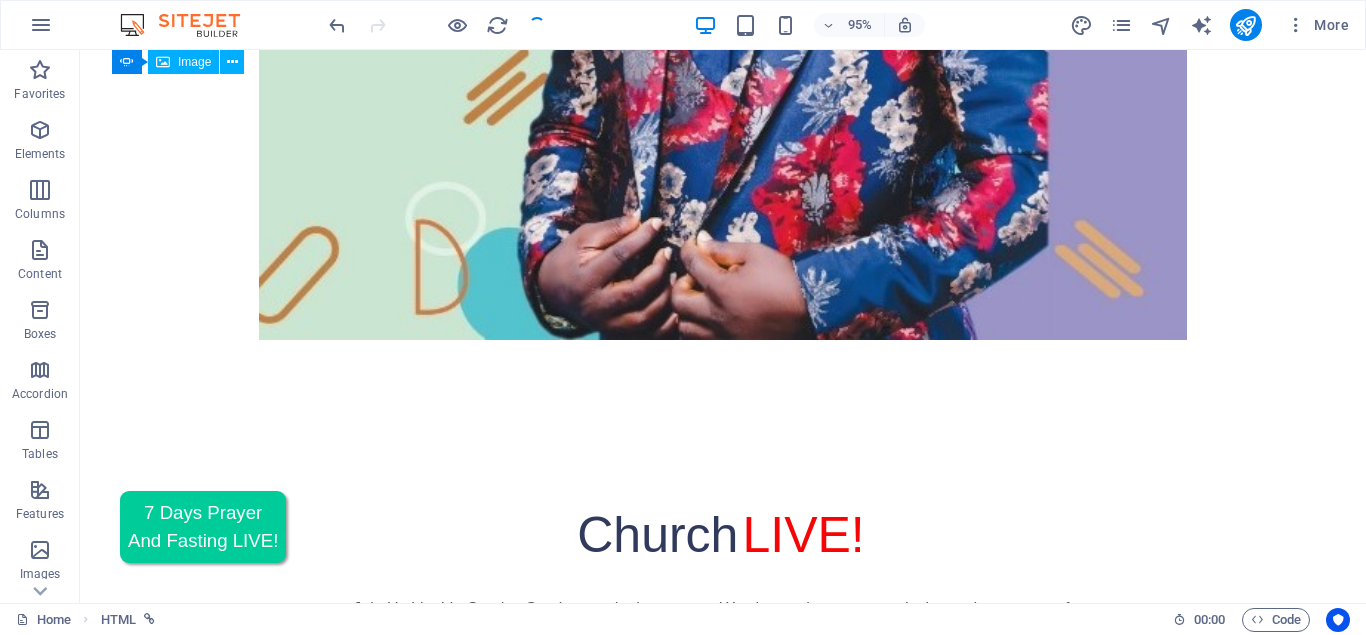 scroll, scrollTop: 3716, scrollLeft: 0, axis: vertical 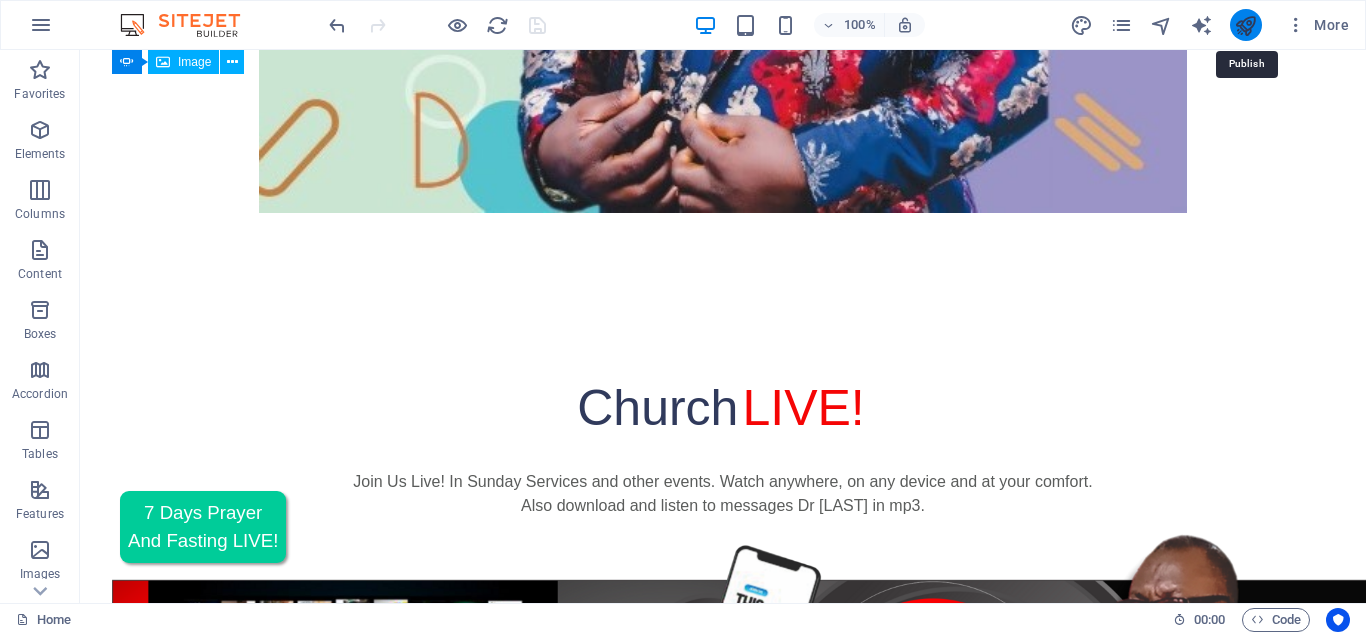 click at bounding box center (1245, 25) 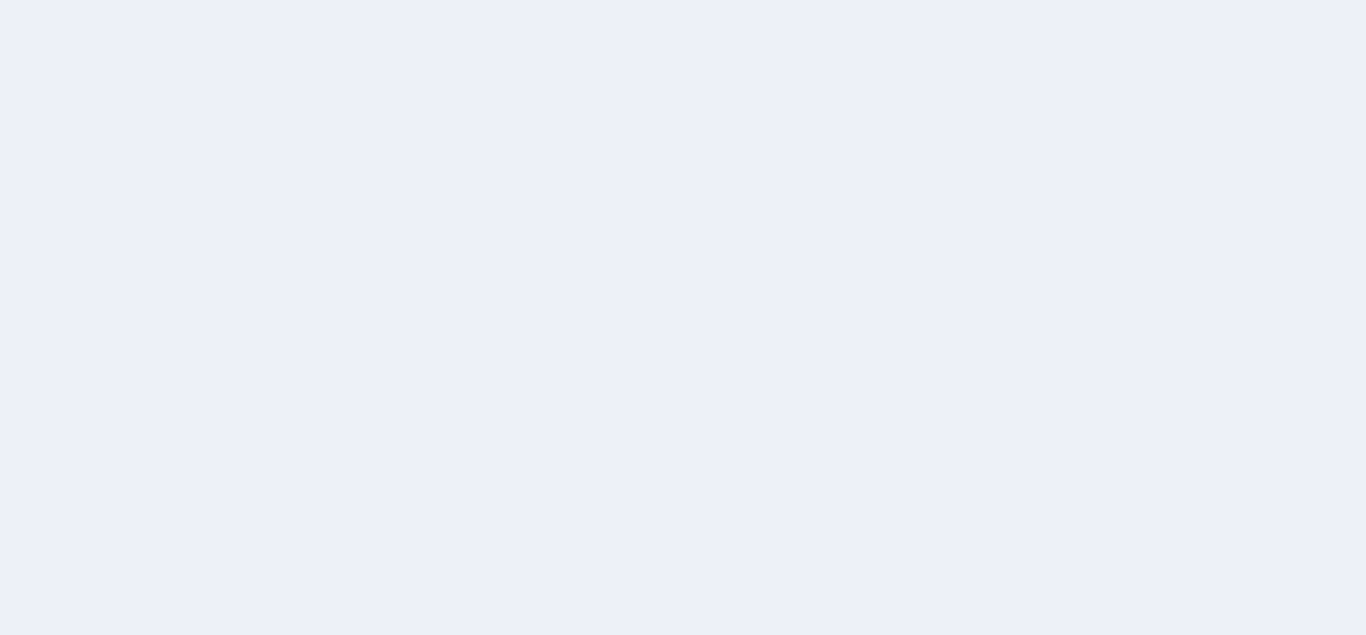 scroll, scrollTop: 0, scrollLeft: 0, axis: both 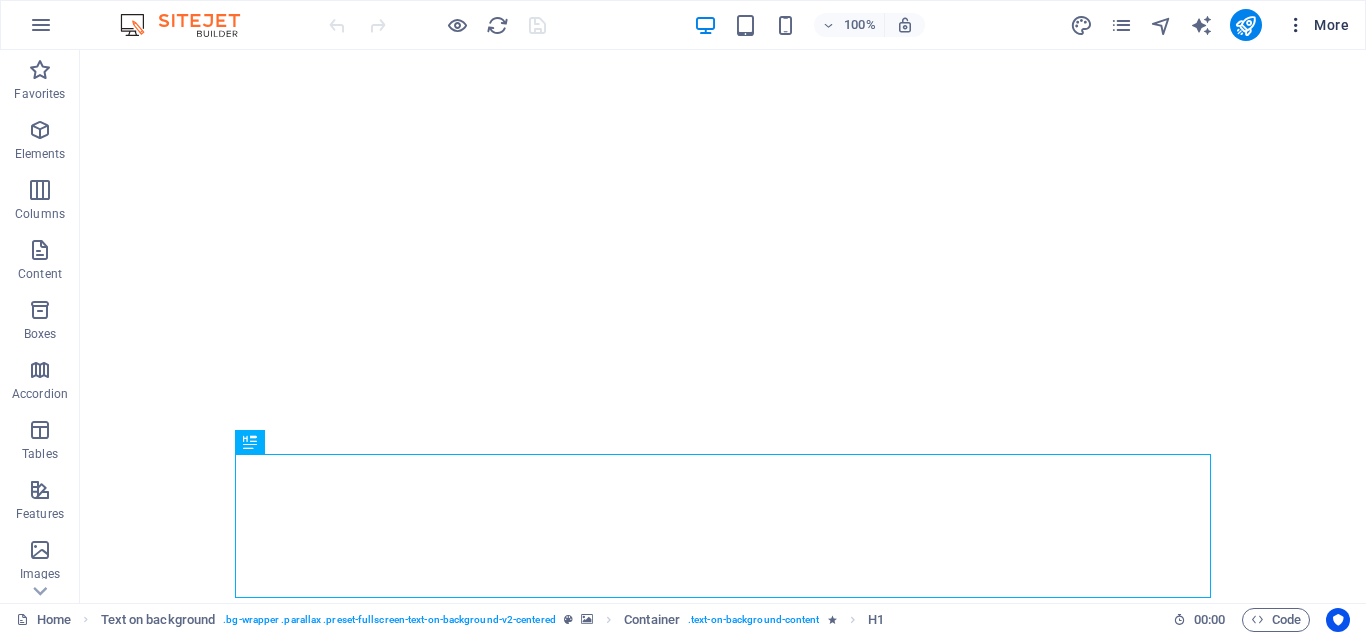 click on "More" at bounding box center (1317, 25) 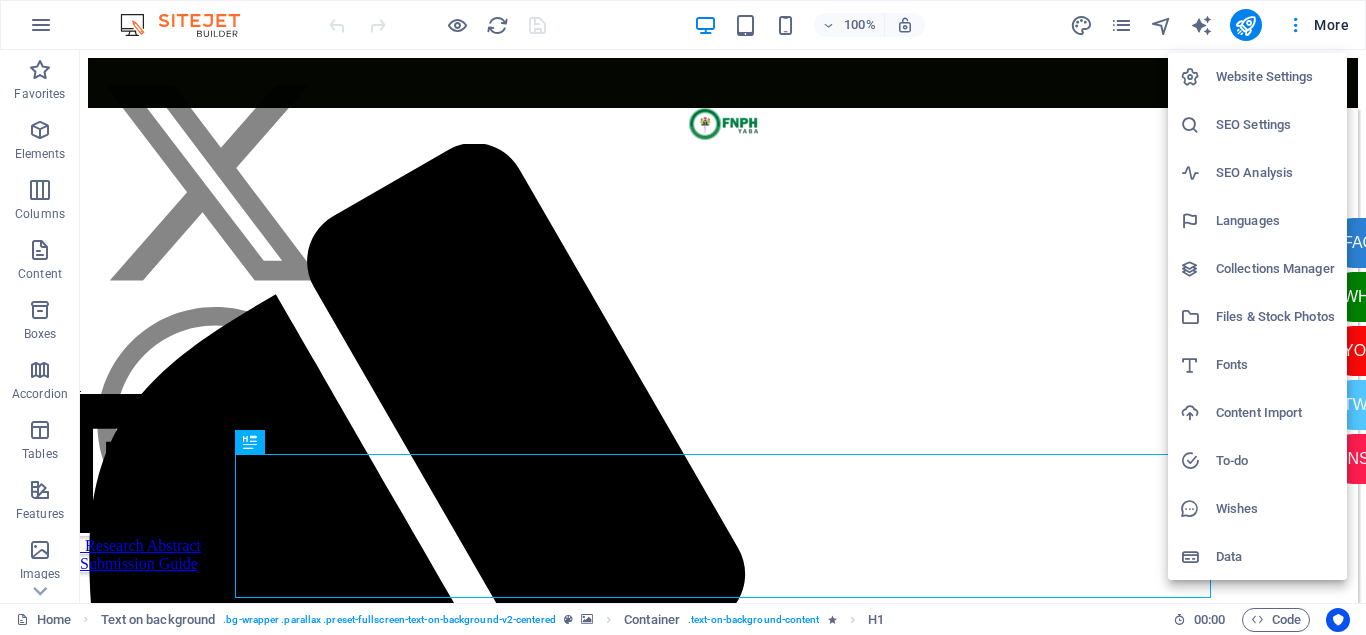 scroll, scrollTop: 0, scrollLeft: 0, axis: both 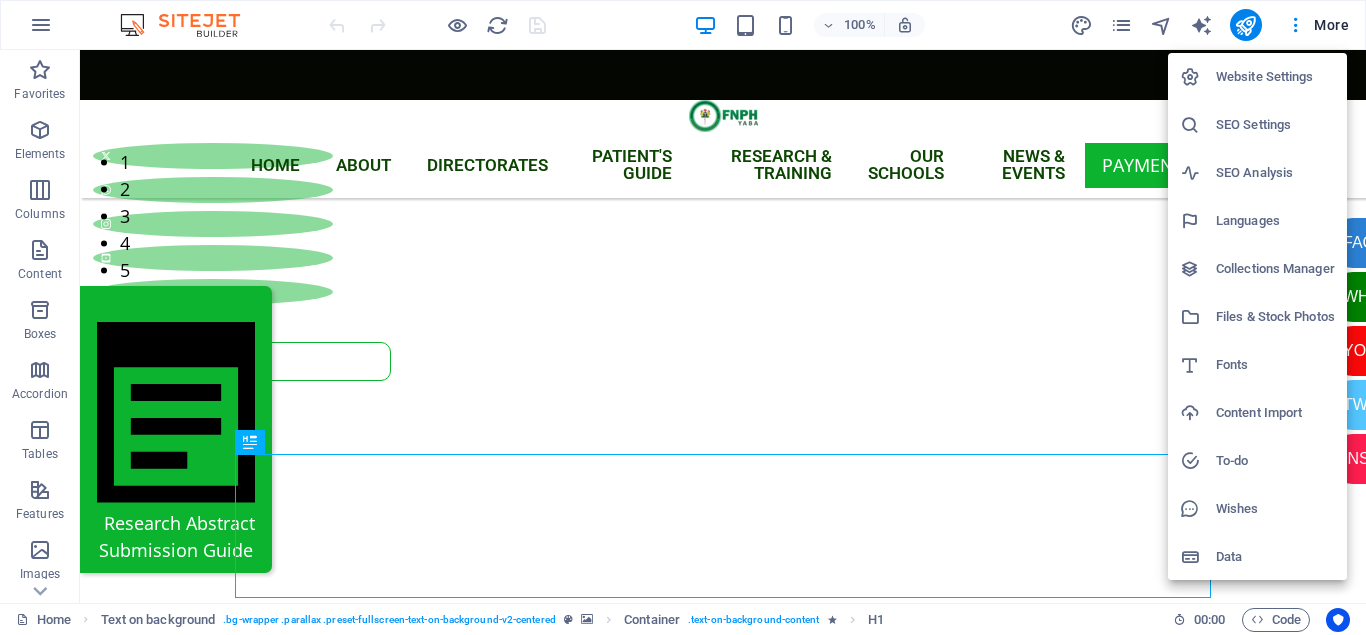 click on "Website Settings" at bounding box center [1275, 77] 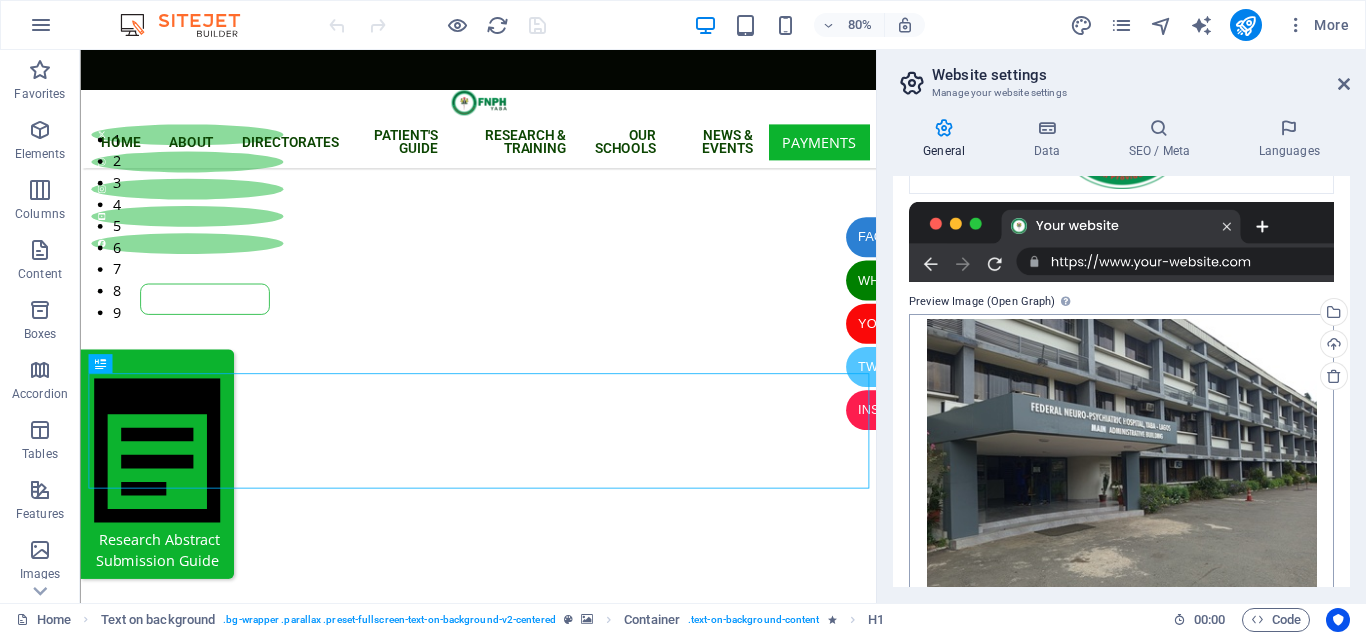 scroll, scrollTop: 360, scrollLeft: 0, axis: vertical 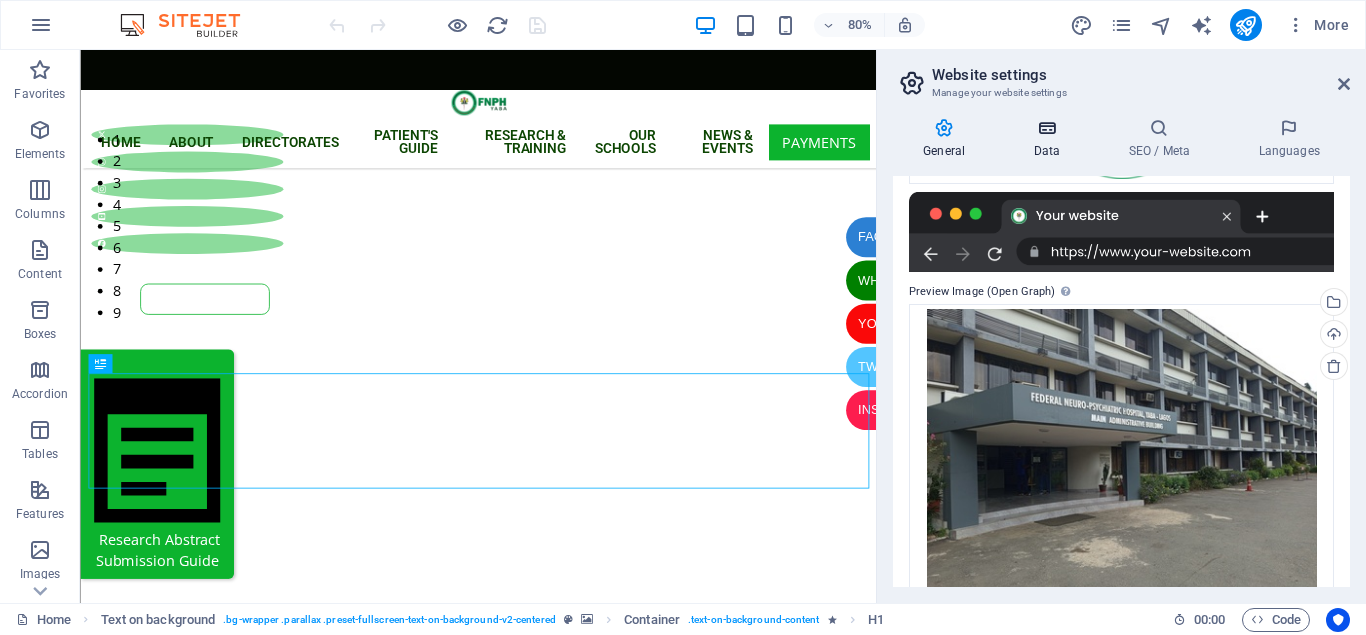 click at bounding box center [1046, 128] 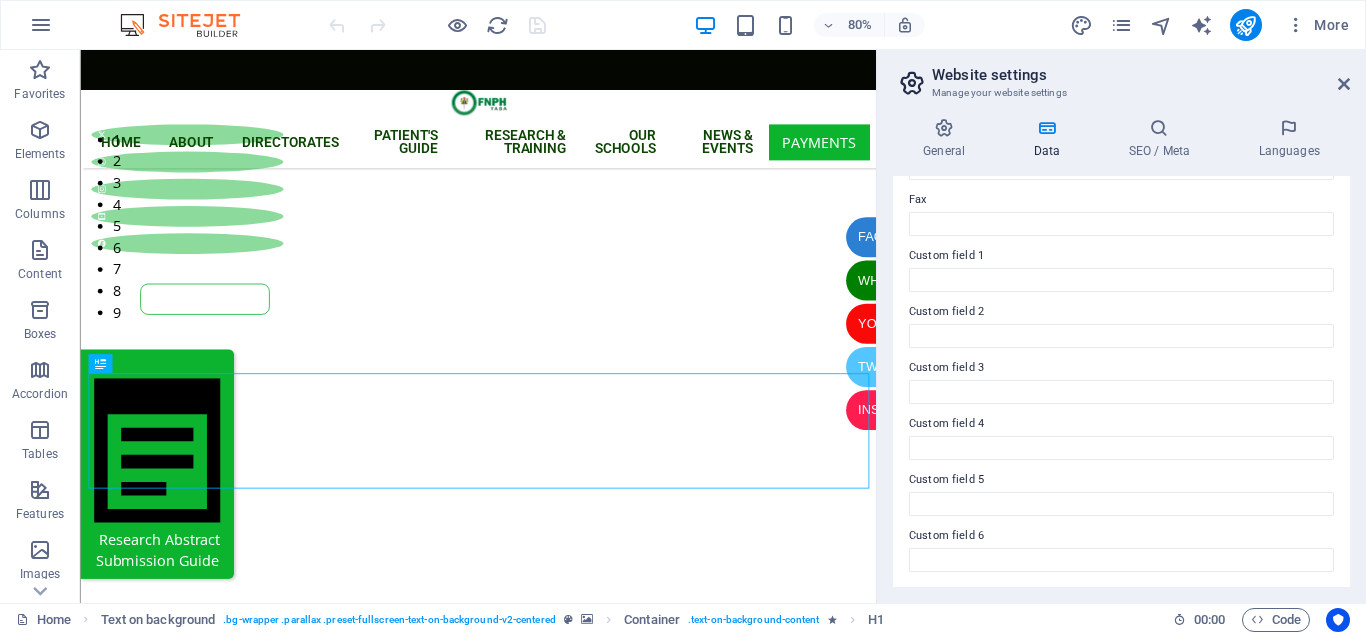 scroll, scrollTop: 550, scrollLeft: 0, axis: vertical 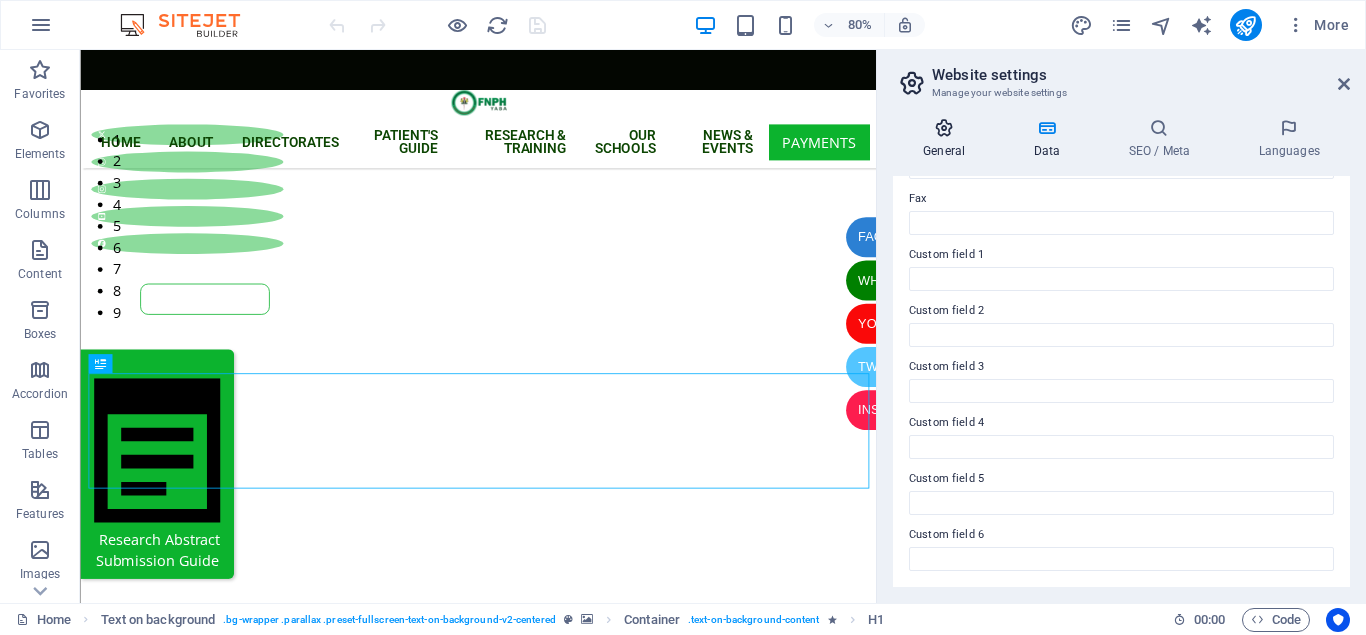 click on "General" at bounding box center (948, 139) 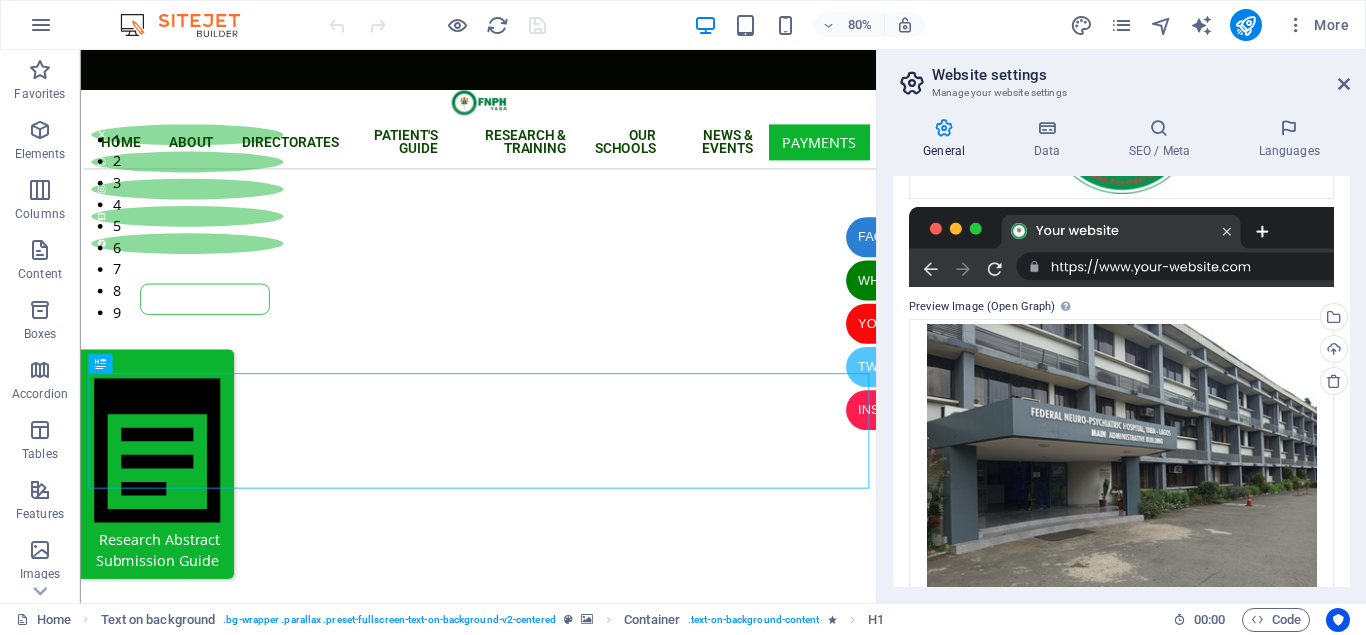 scroll, scrollTop: 360, scrollLeft: 0, axis: vertical 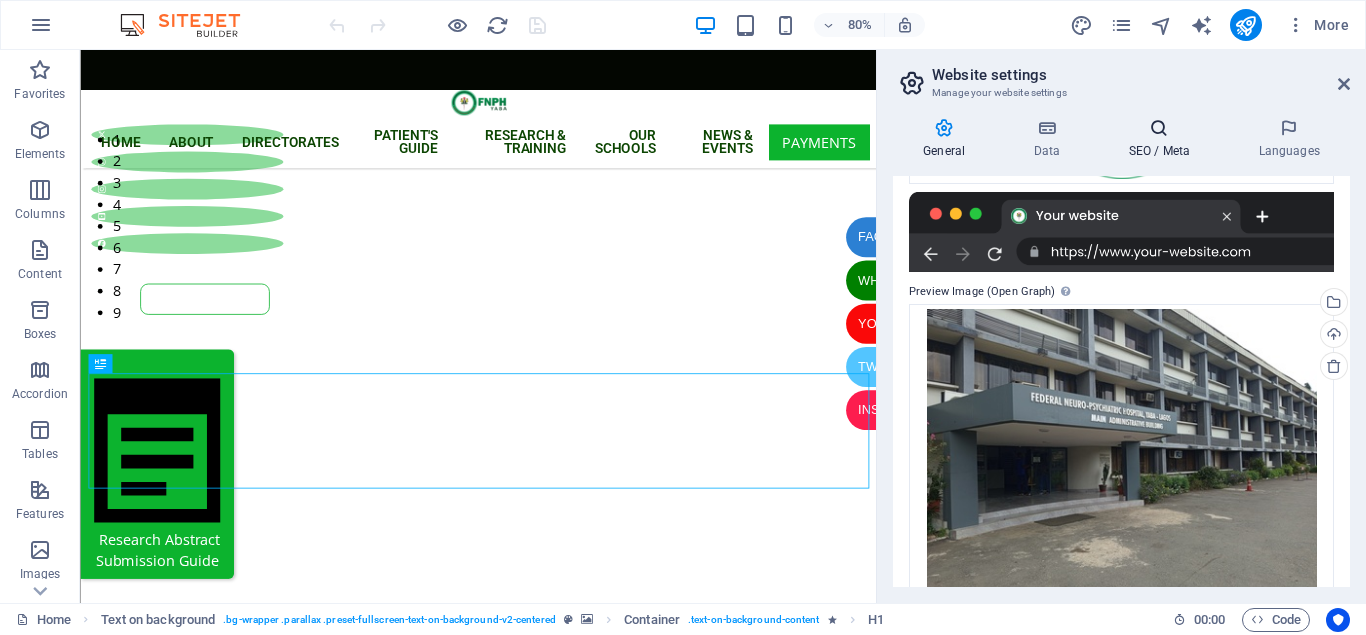 click on "SEO / Meta" at bounding box center [1163, 139] 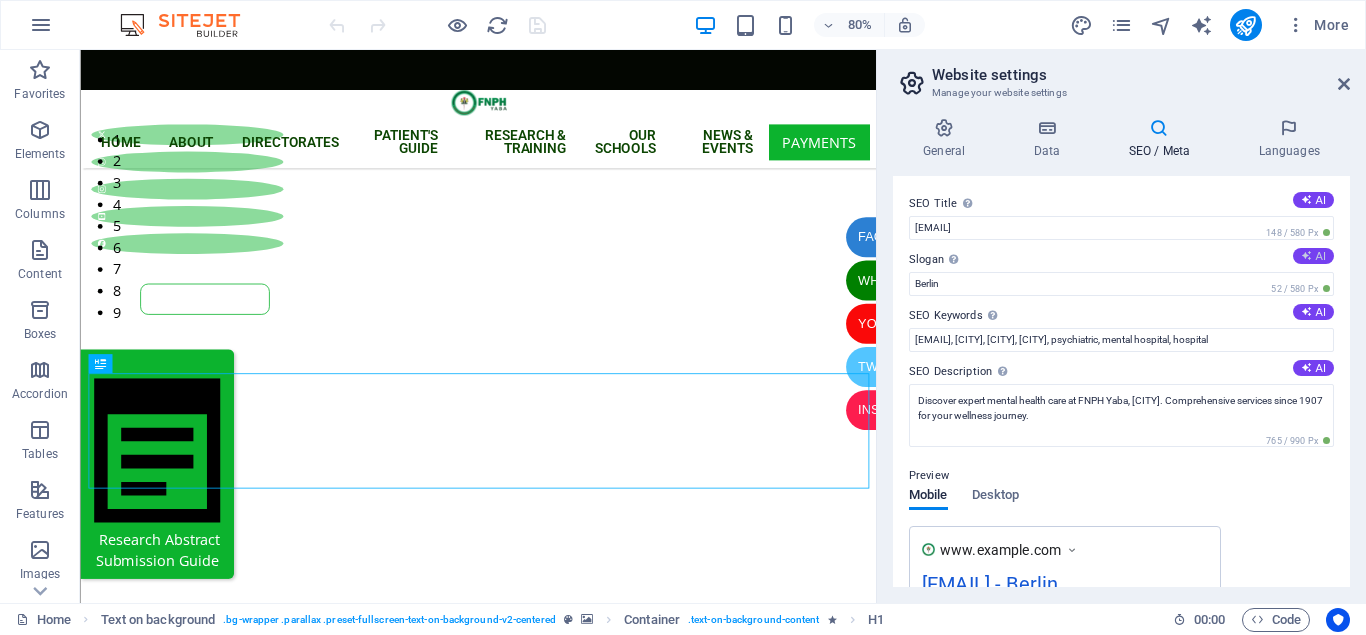click on "AI" at bounding box center [1313, 256] 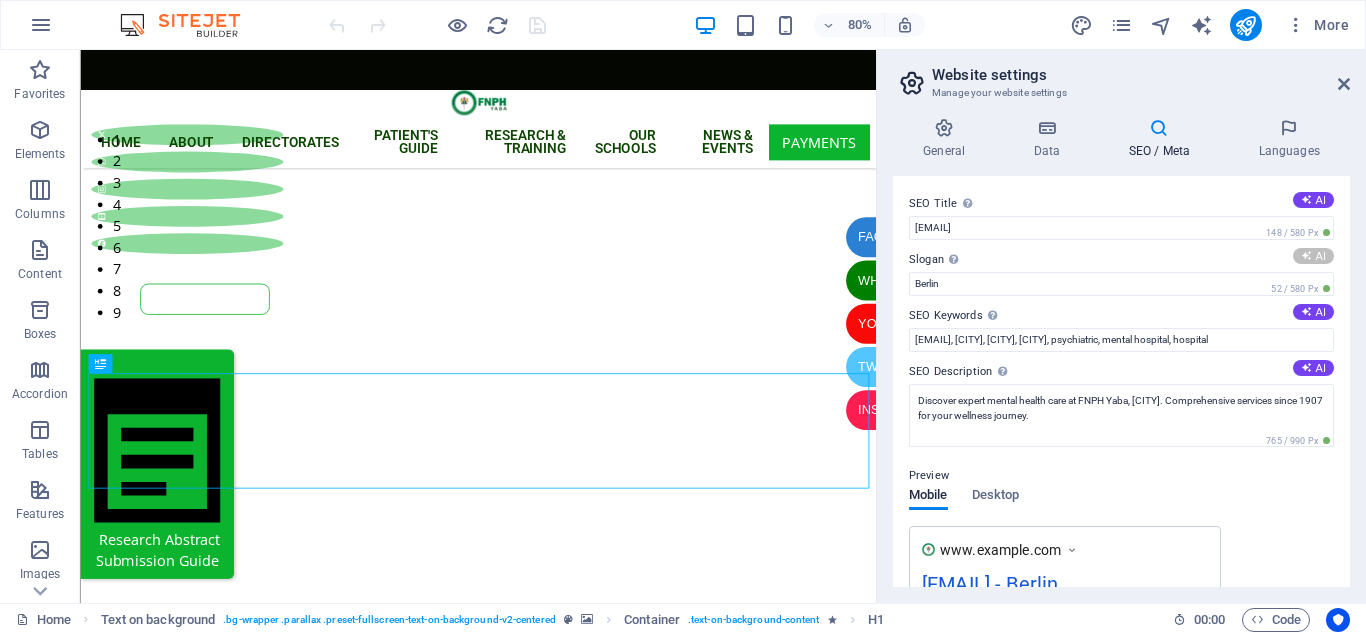 type on "Empowering Mental Wellness since 1907" 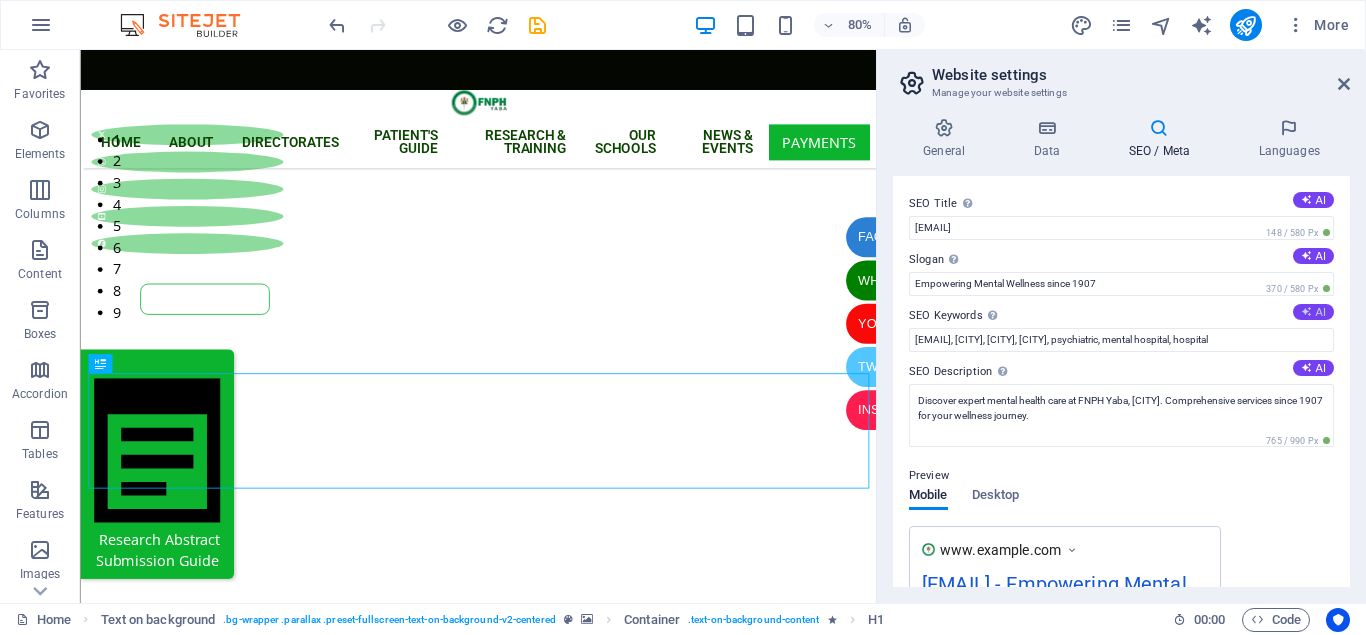 click on "AI" at bounding box center [1313, 312] 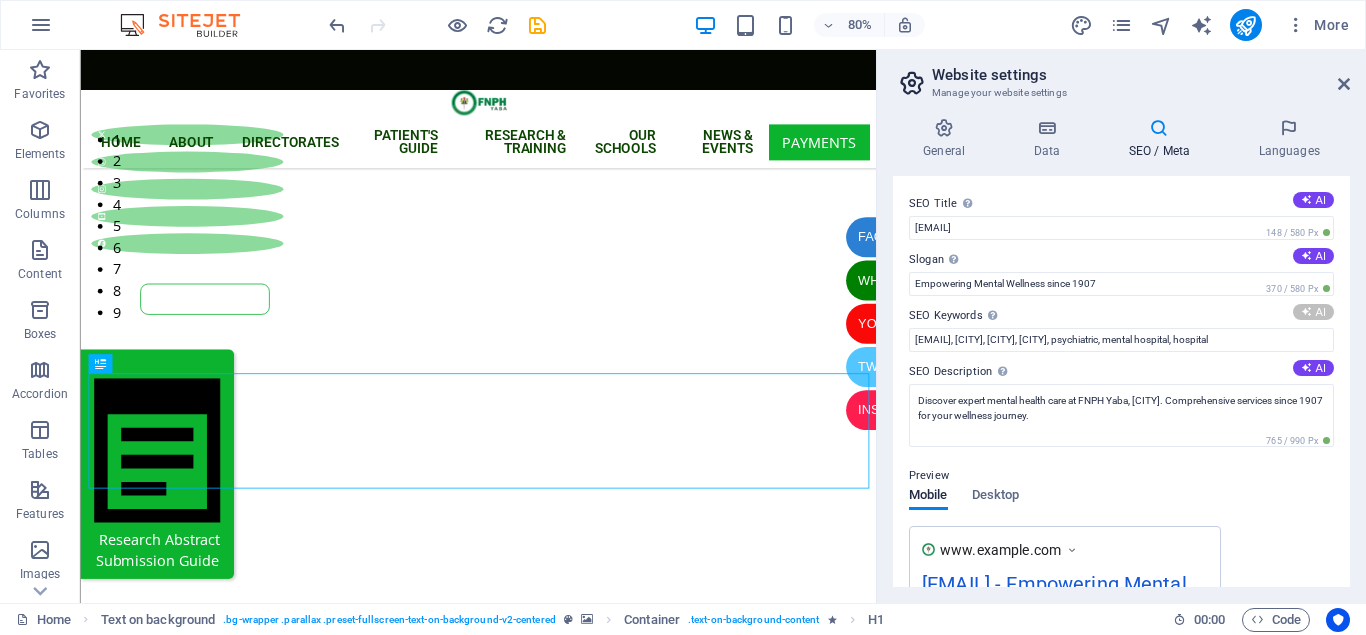 type on "Federal Neuro-Psychiatric Hospital, mental health services Nigeria, Yaba mental health care, substance use disorders treatment, autism spectrum disorder support, sleep disorders clinic" 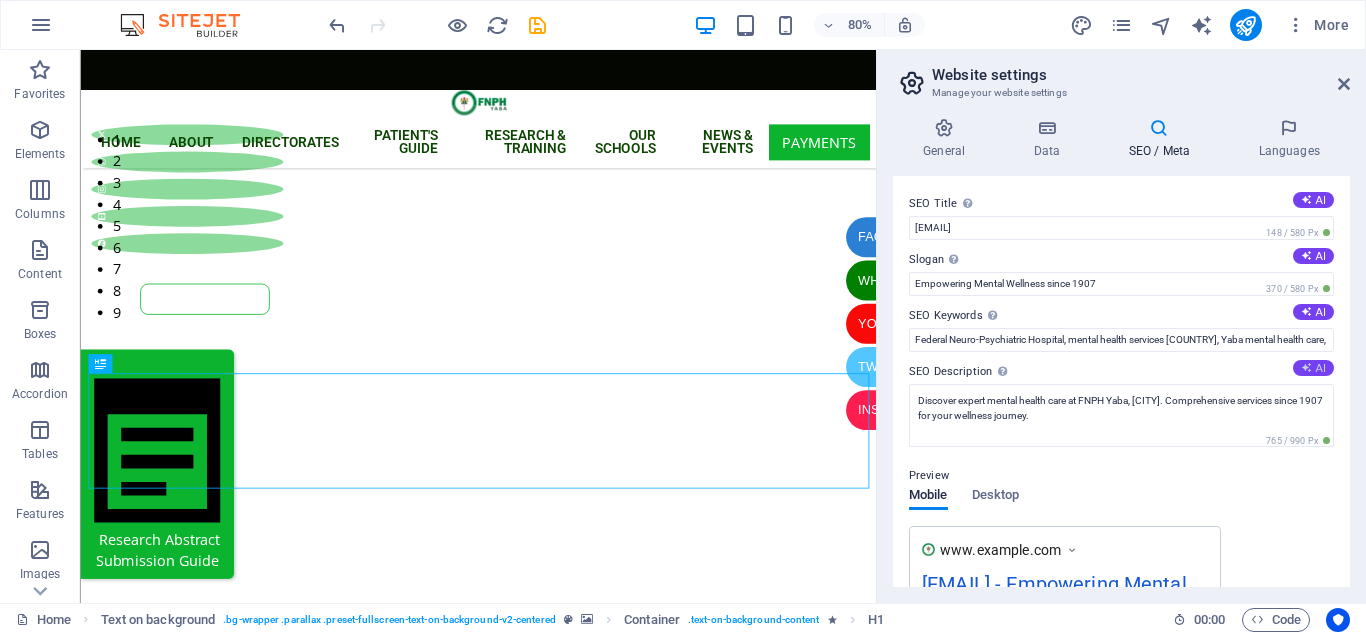 click on "AI" at bounding box center (1313, 368) 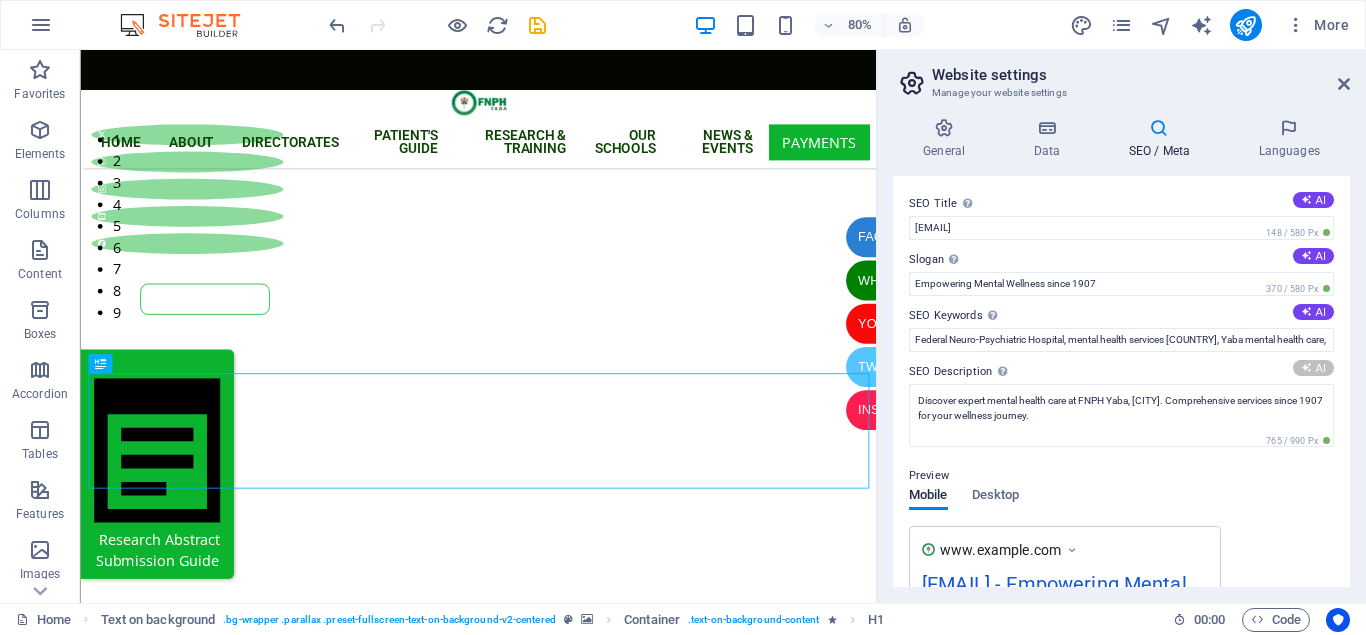 type on "Explore comprehensive mental health services at FNPH Yaba, Nigerias premier institution since 1907. Your wellness journey starts here!" 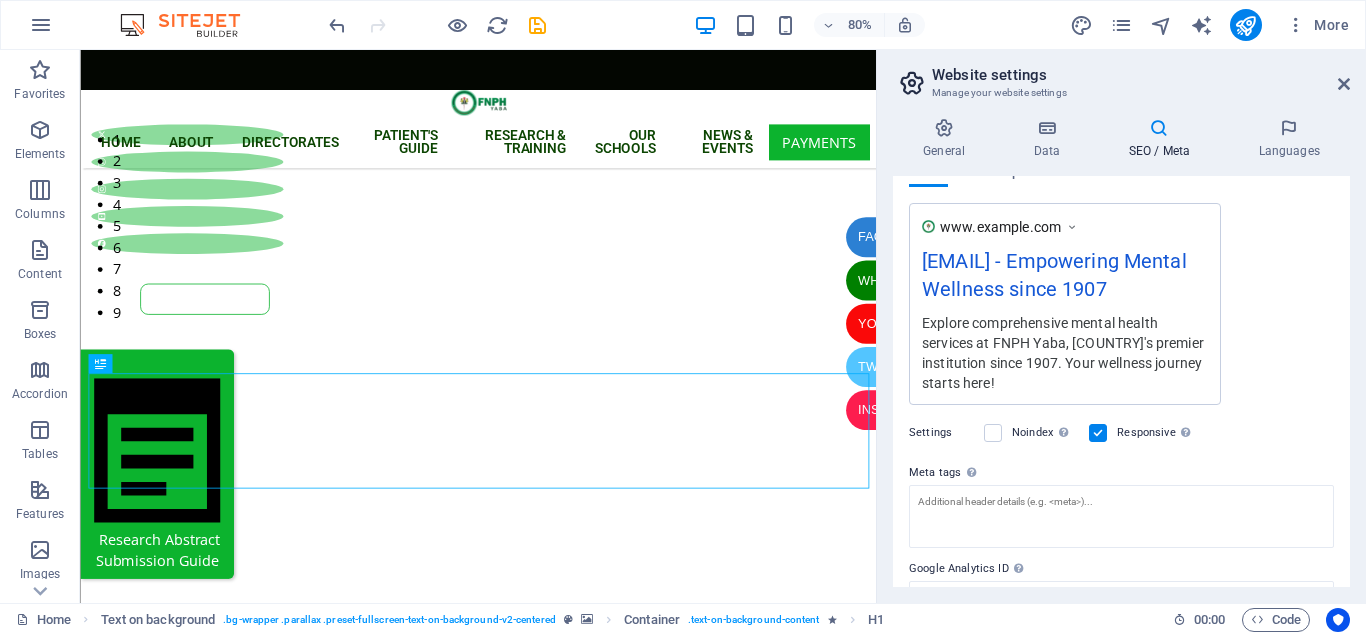 scroll, scrollTop: 233, scrollLeft: 0, axis: vertical 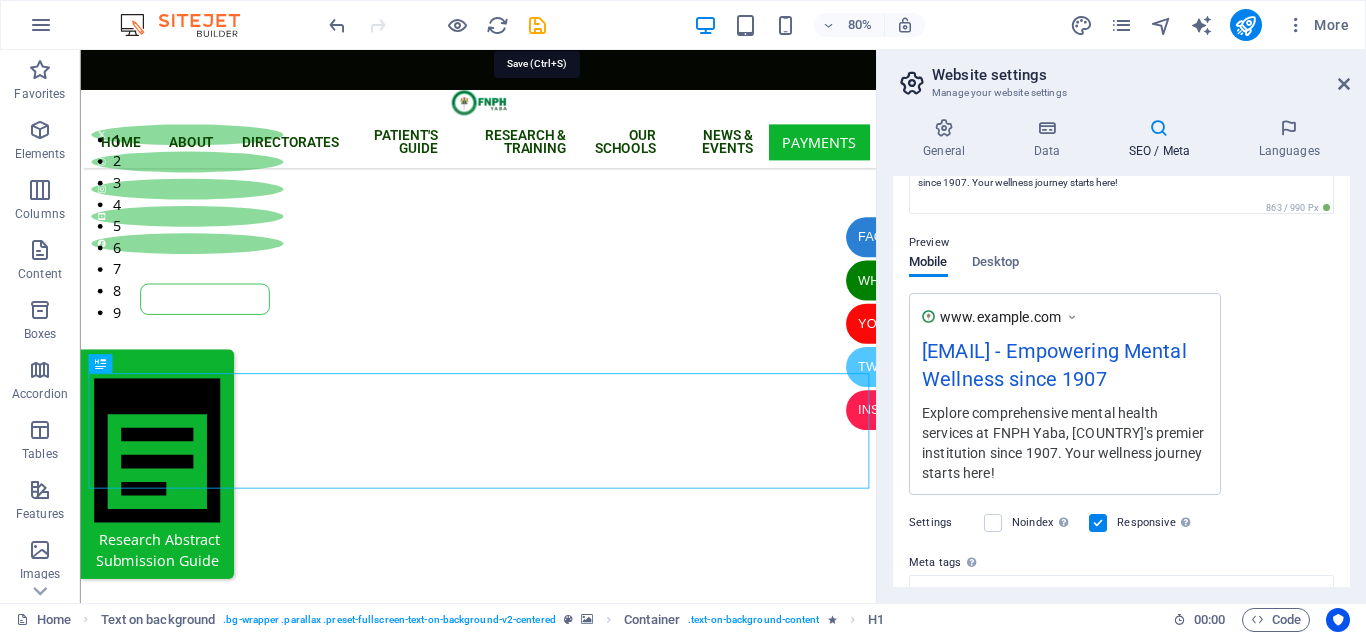click at bounding box center [537, 25] 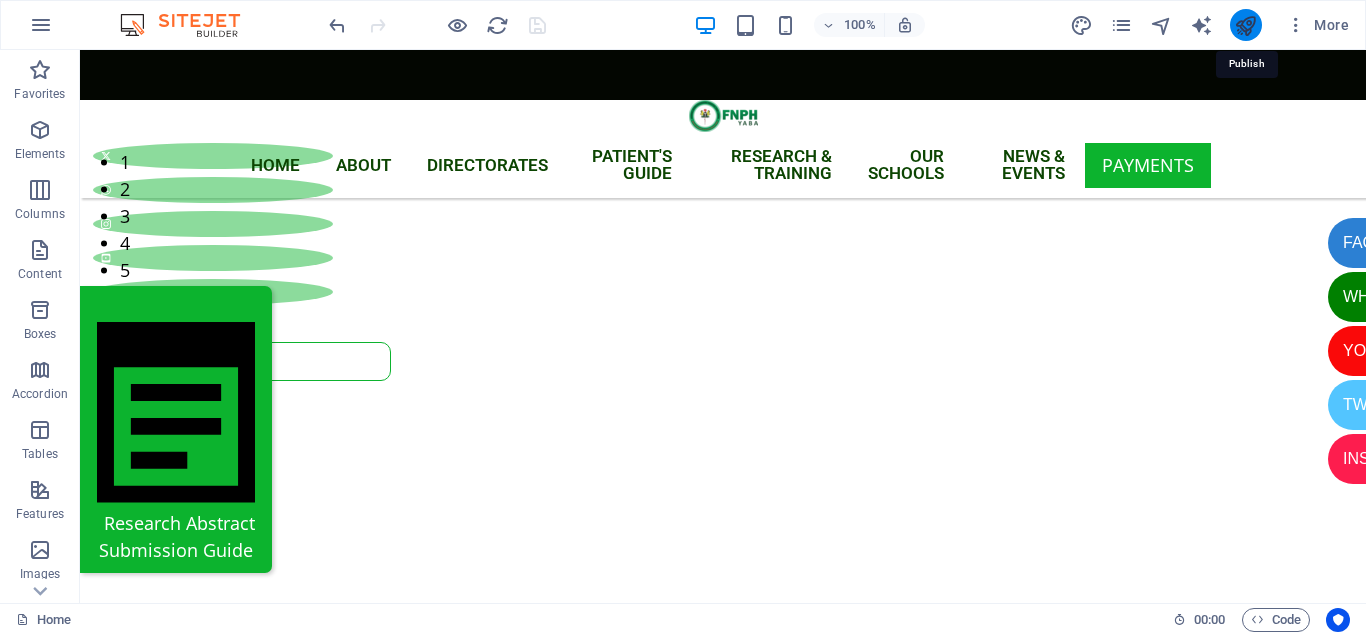 click at bounding box center (1245, 25) 